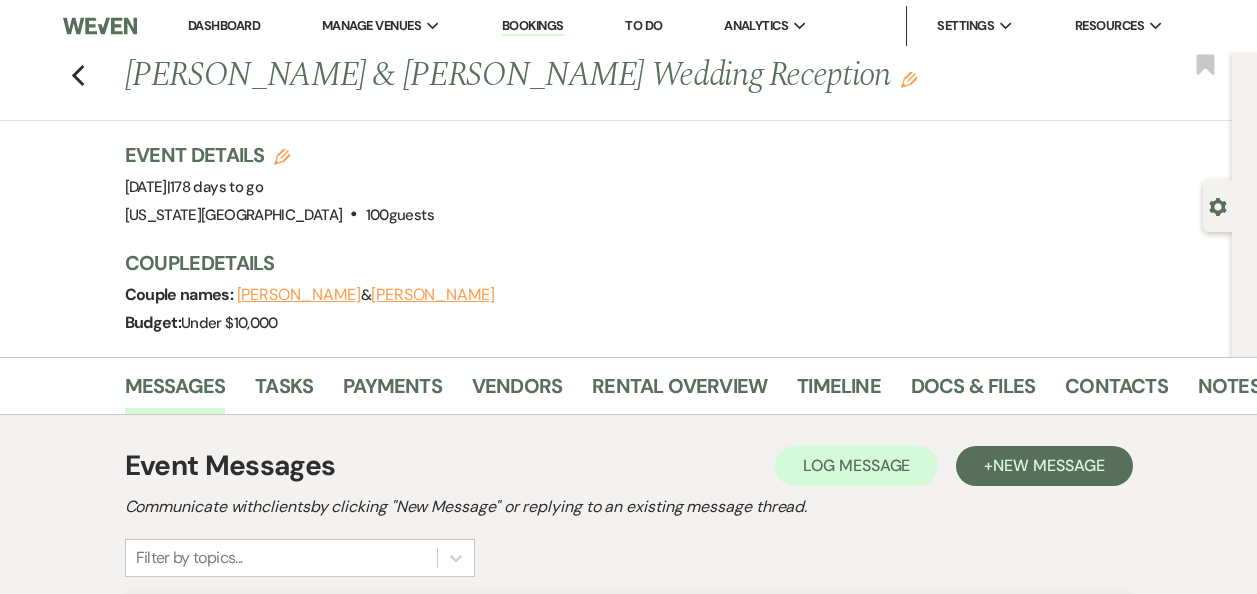scroll, scrollTop: 583, scrollLeft: 0, axis: vertical 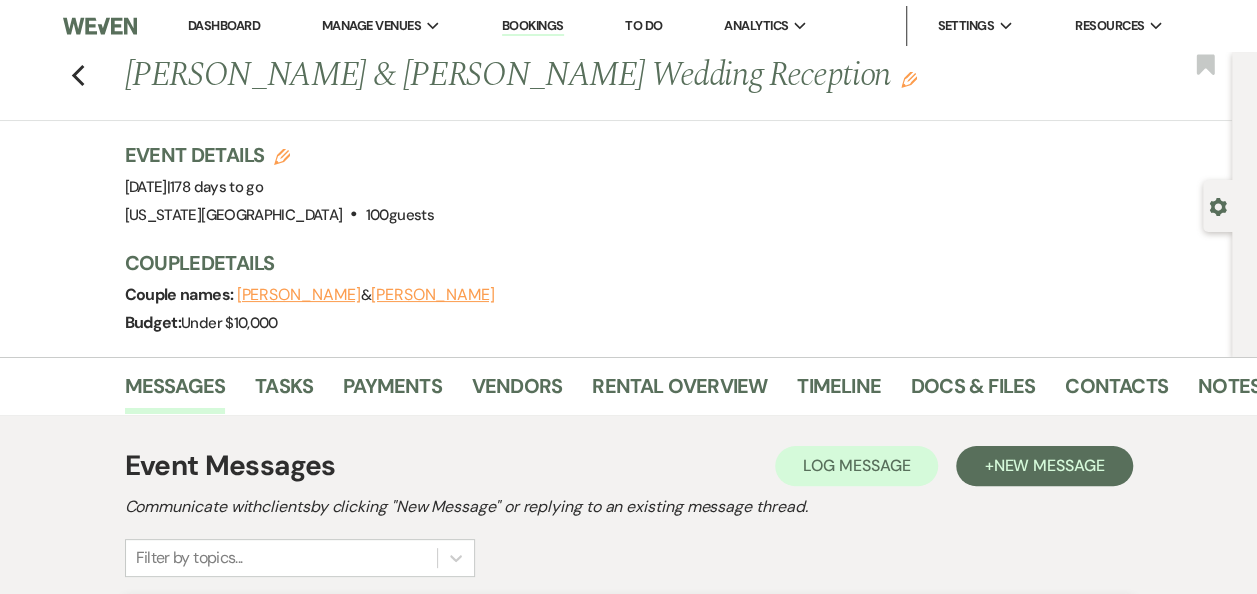 click on "Dashboard" at bounding box center (224, 25) 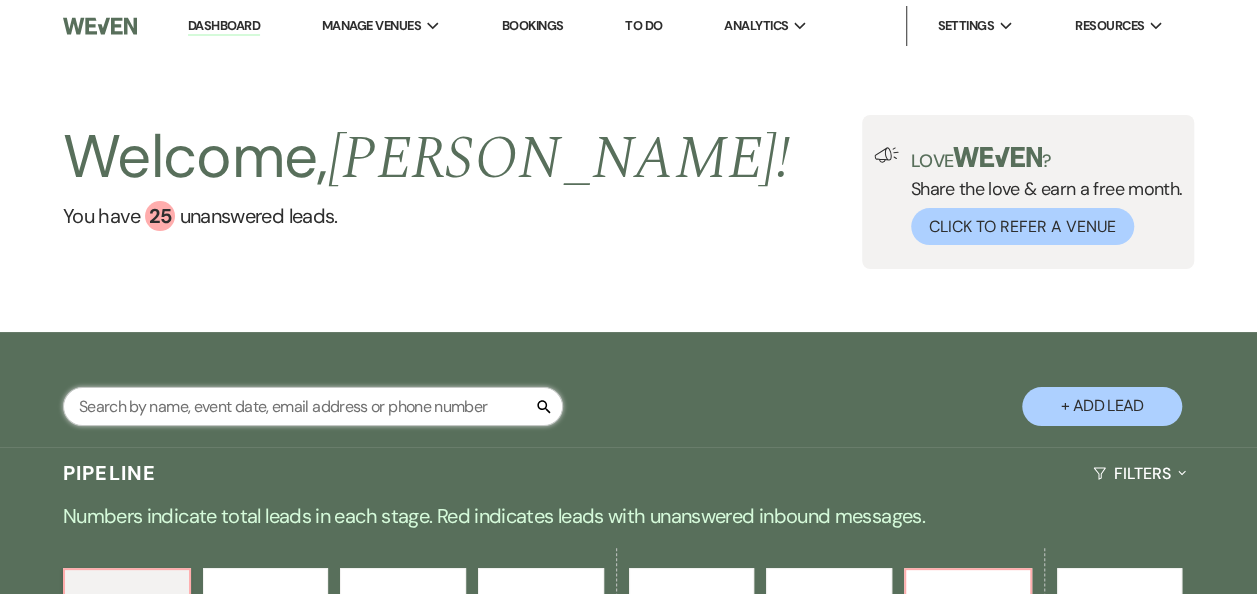 click at bounding box center [313, 406] 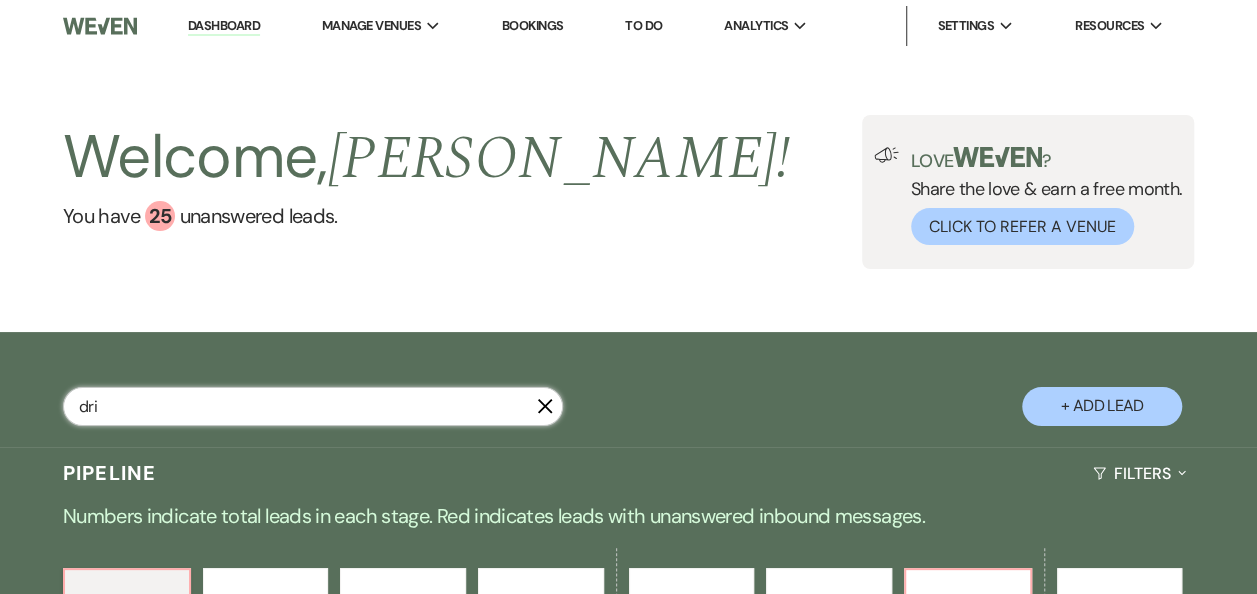 type on "dria" 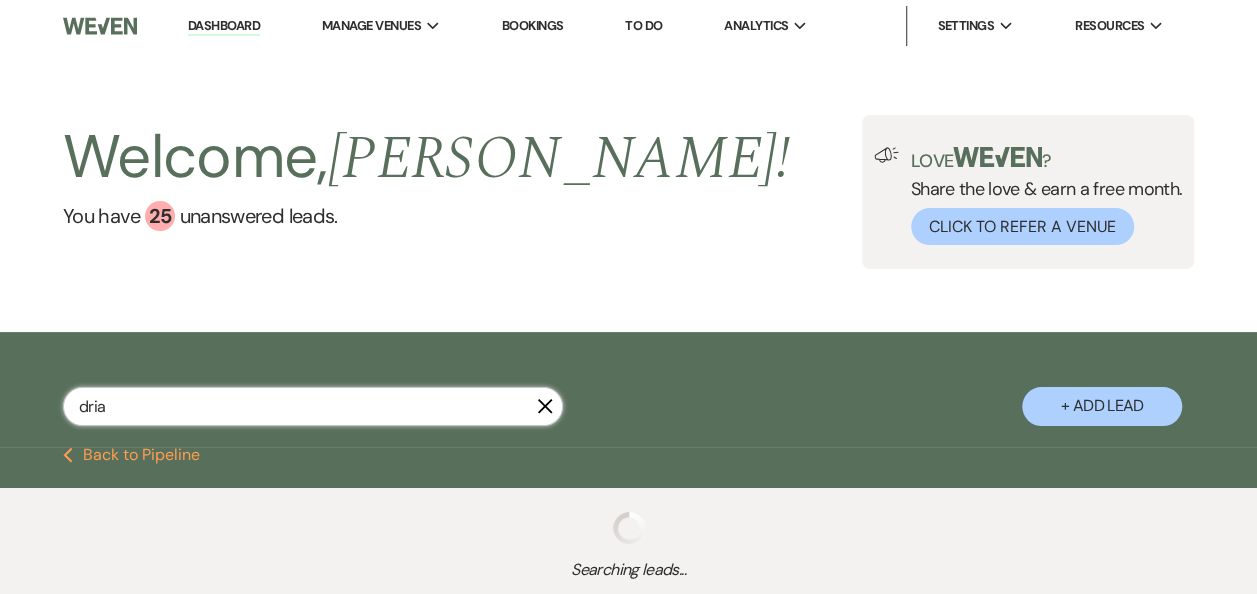 select on "6" 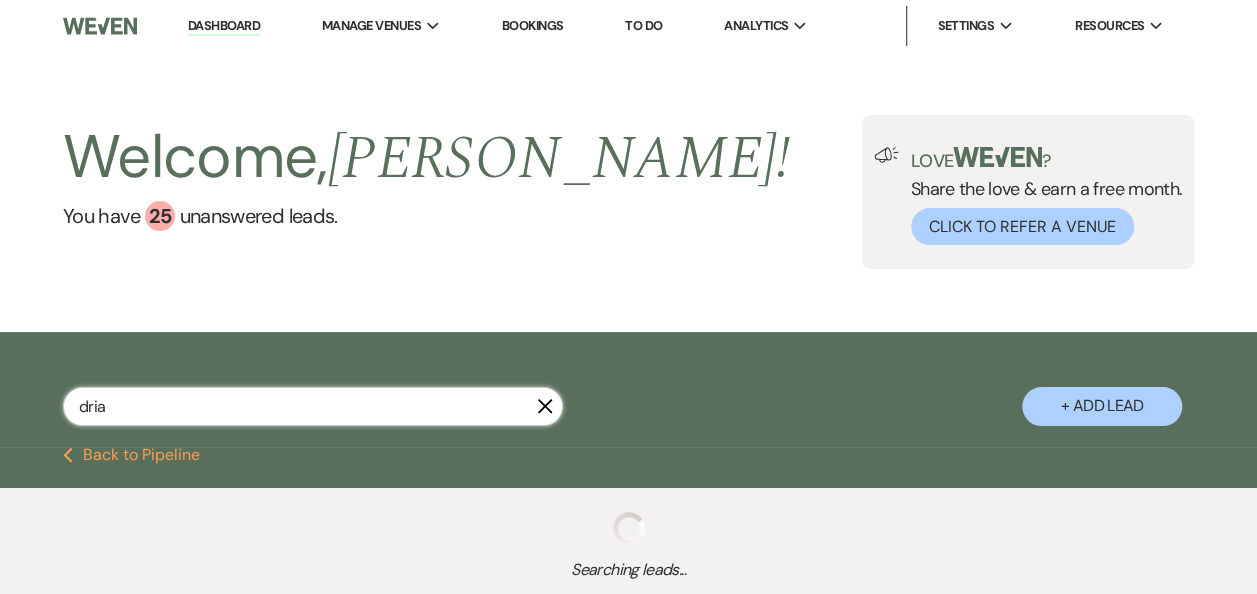 select on "5" 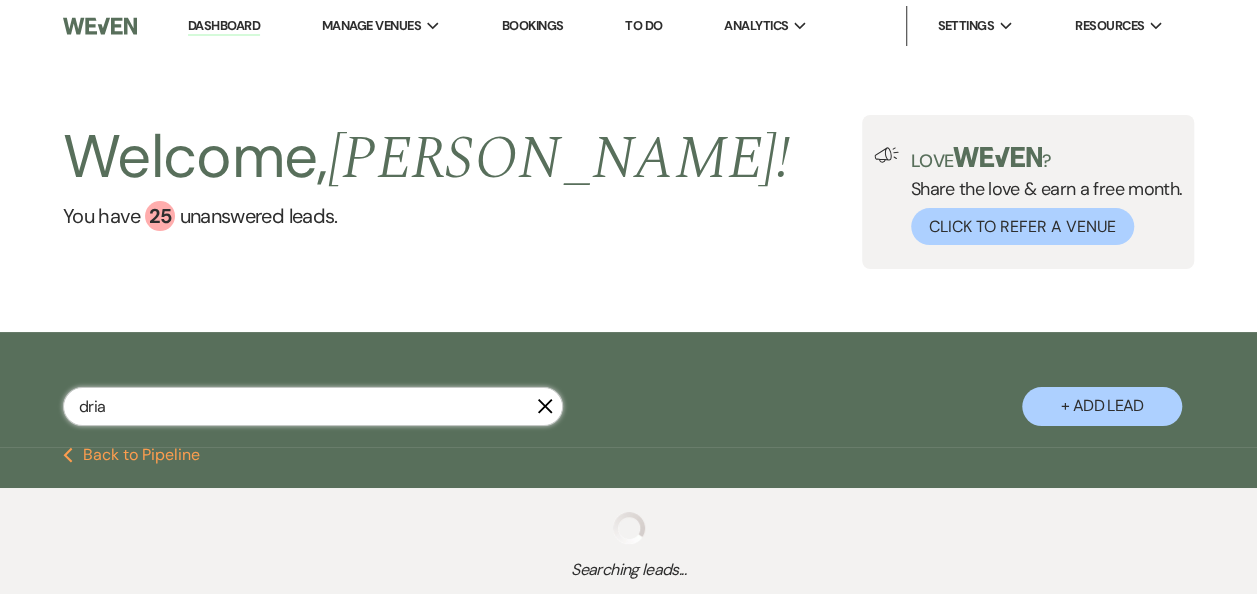 select on "2" 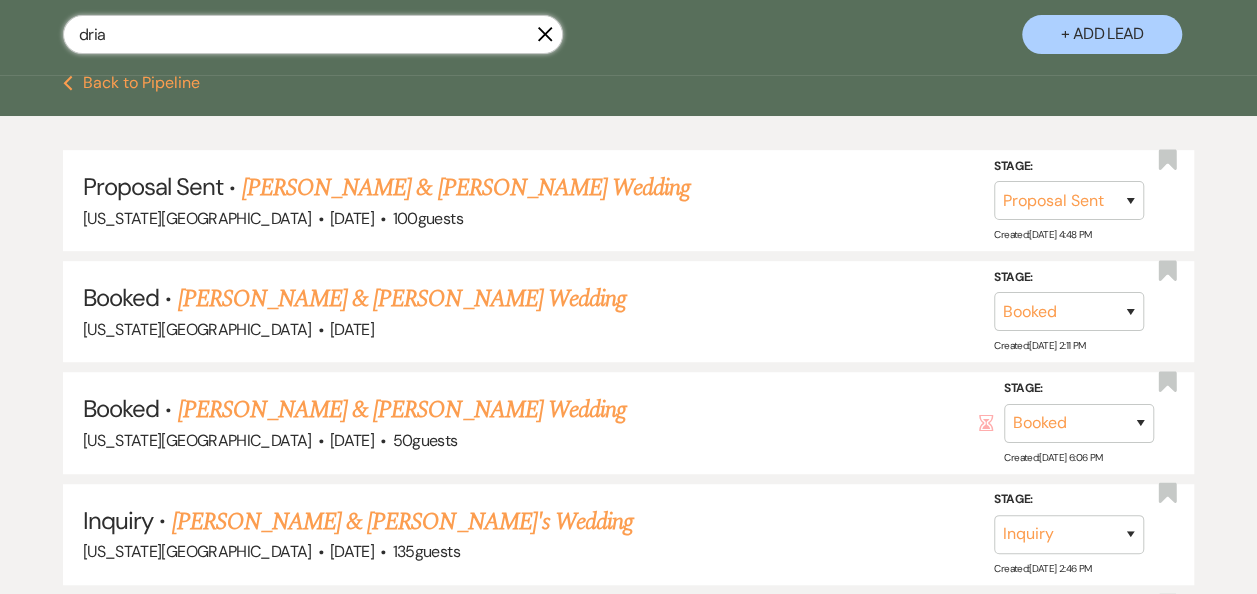 scroll, scrollTop: 384, scrollLeft: 0, axis: vertical 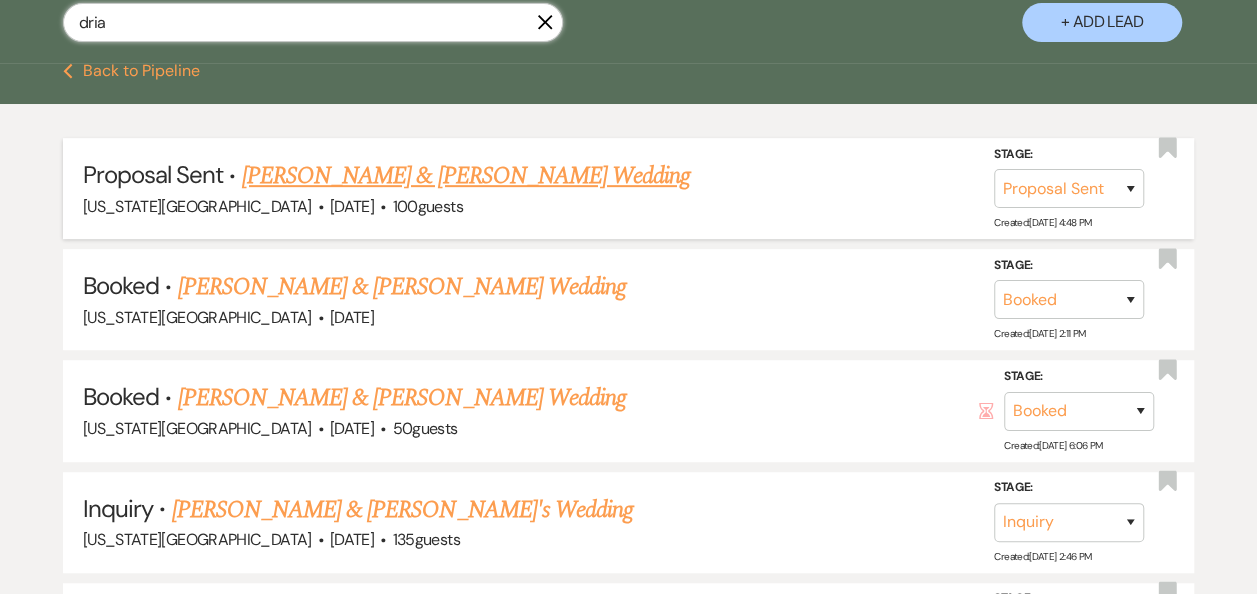 type on "dria" 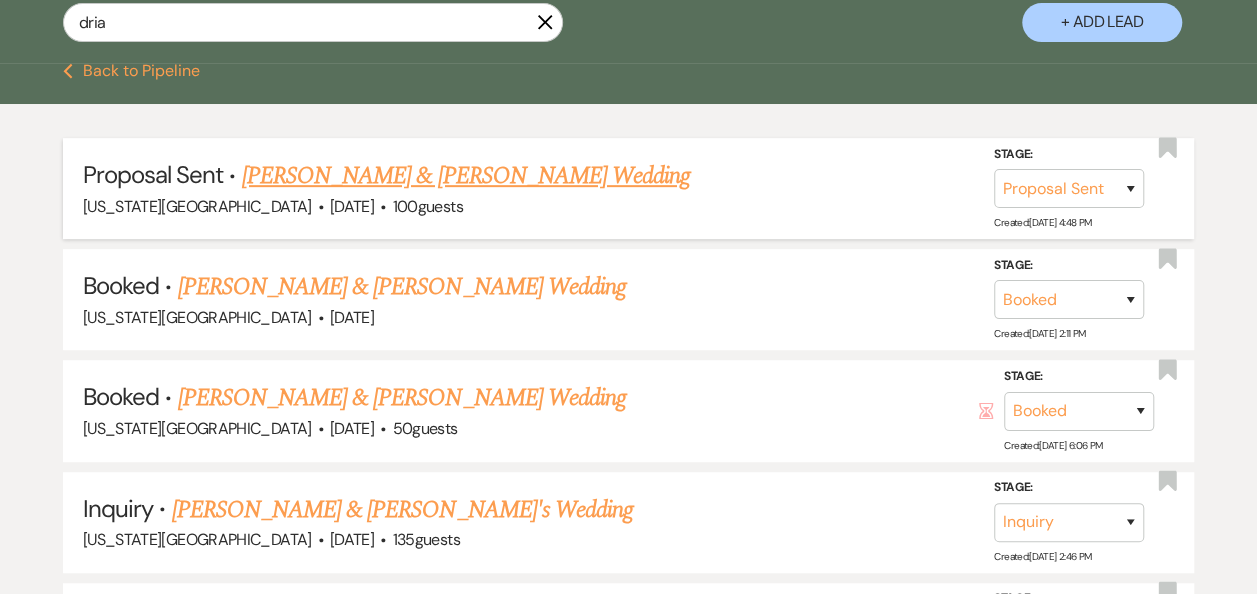 click on "Taylor Monroe & Dria Ballew's Wedding" at bounding box center (466, 176) 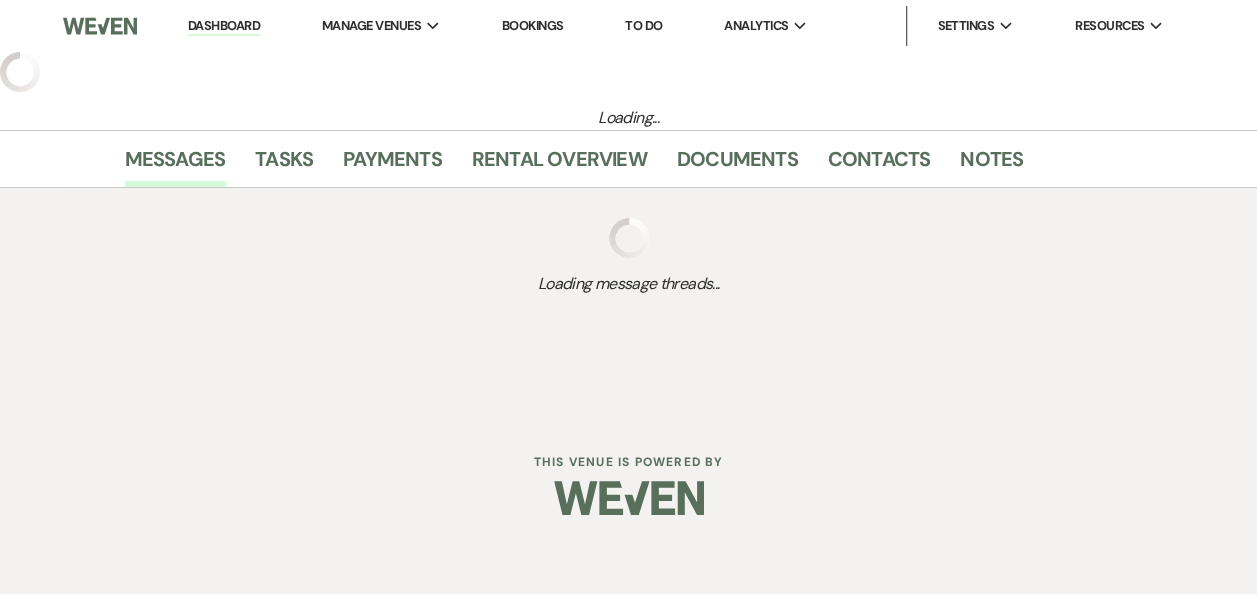 select on "6" 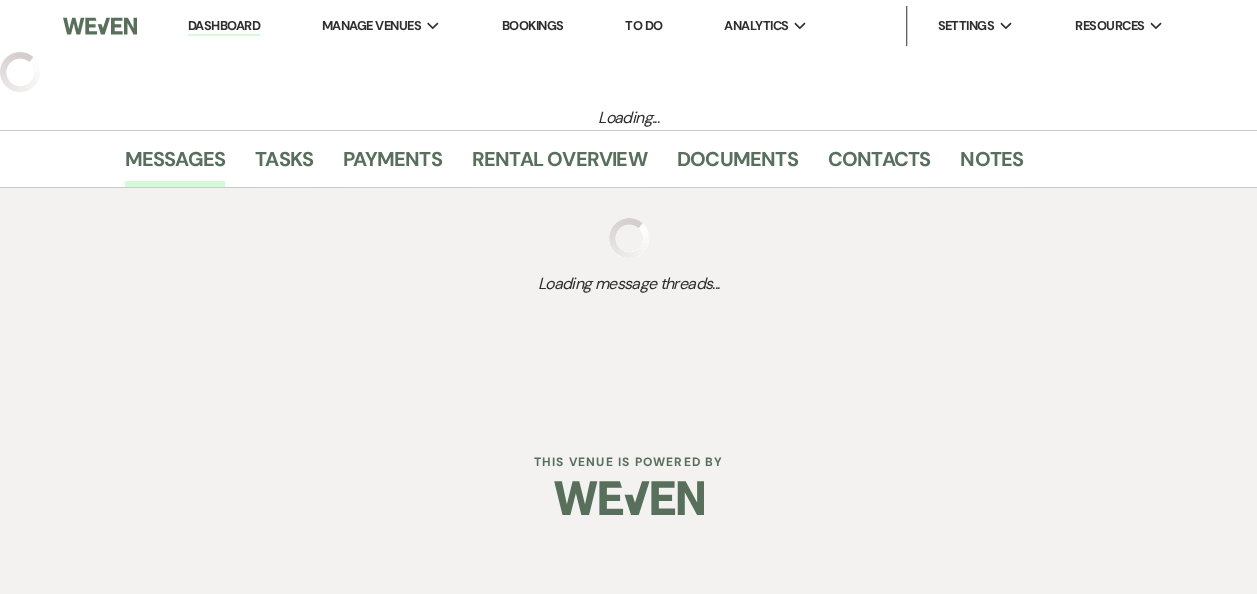 select on "12" 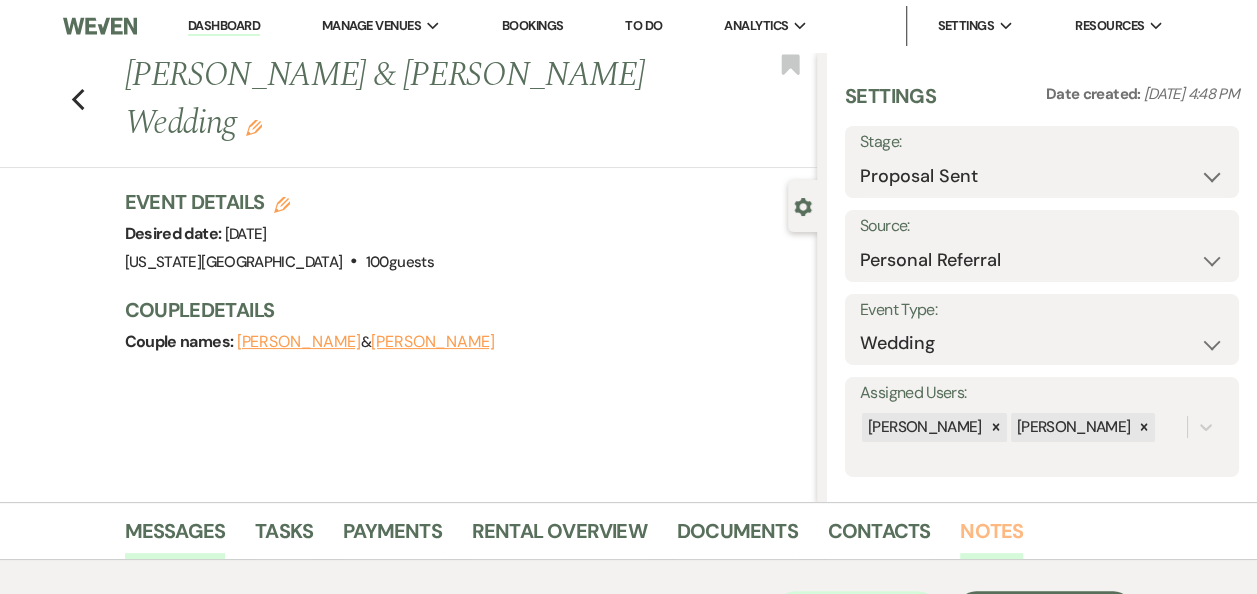 click on "Notes" at bounding box center (991, 537) 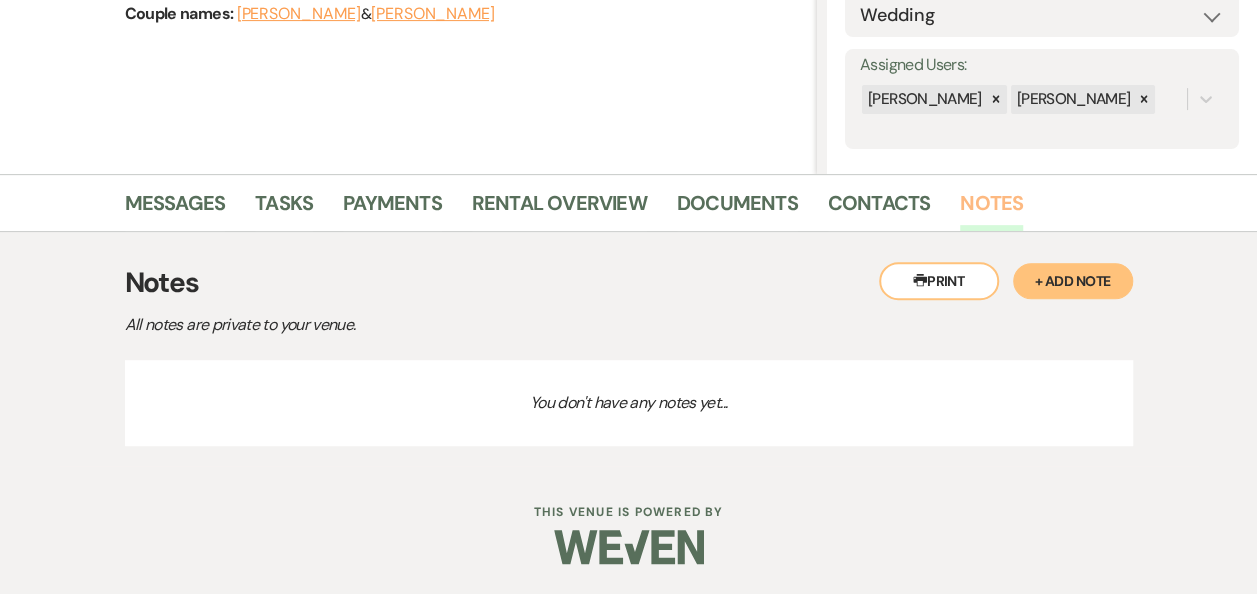 scroll, scrollTop: 106, scrollLeft: 0, axis: vertical 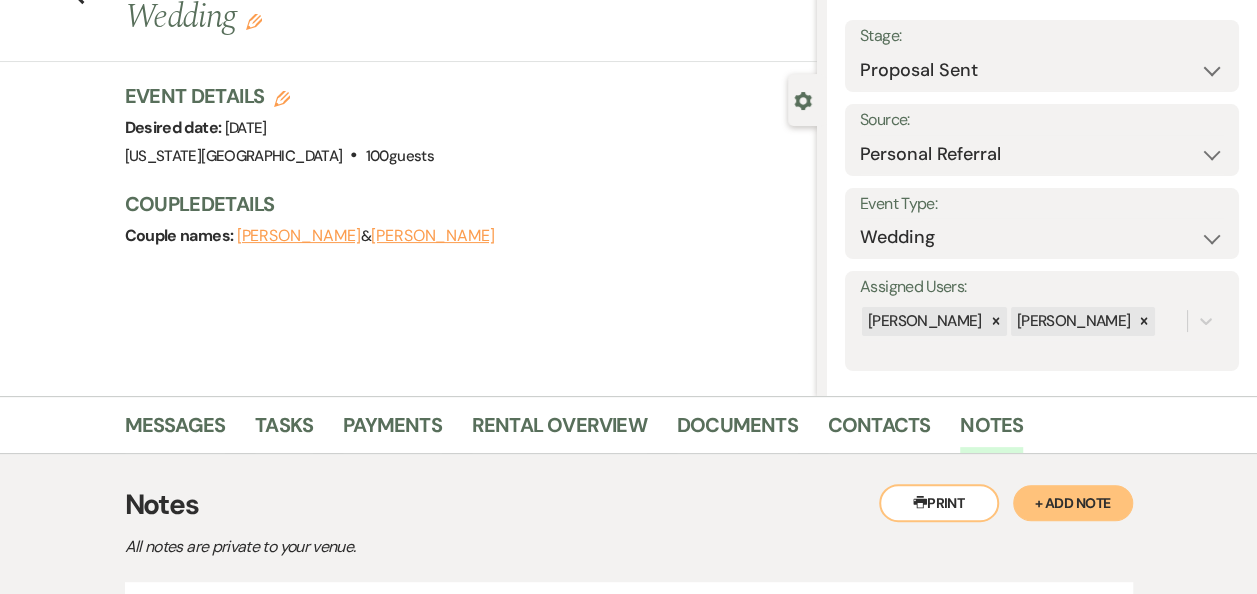 click on "Printer  Print" at bounding box center [939, 503] 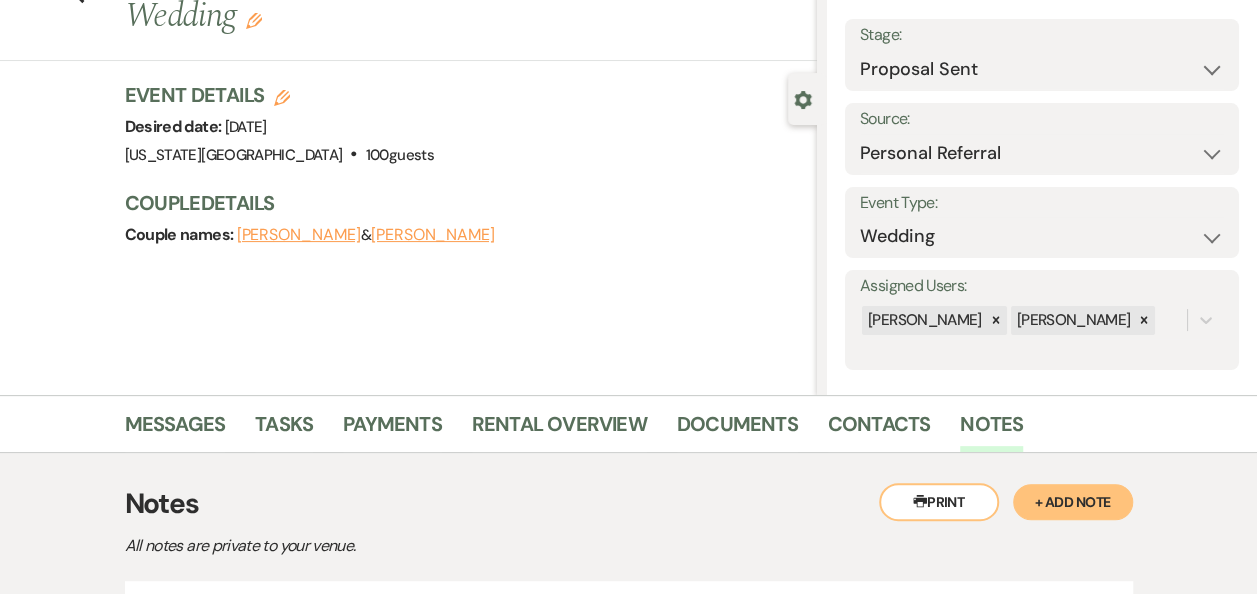 scroll, scrollTop: 0, scrollLeft: 0, axis: both 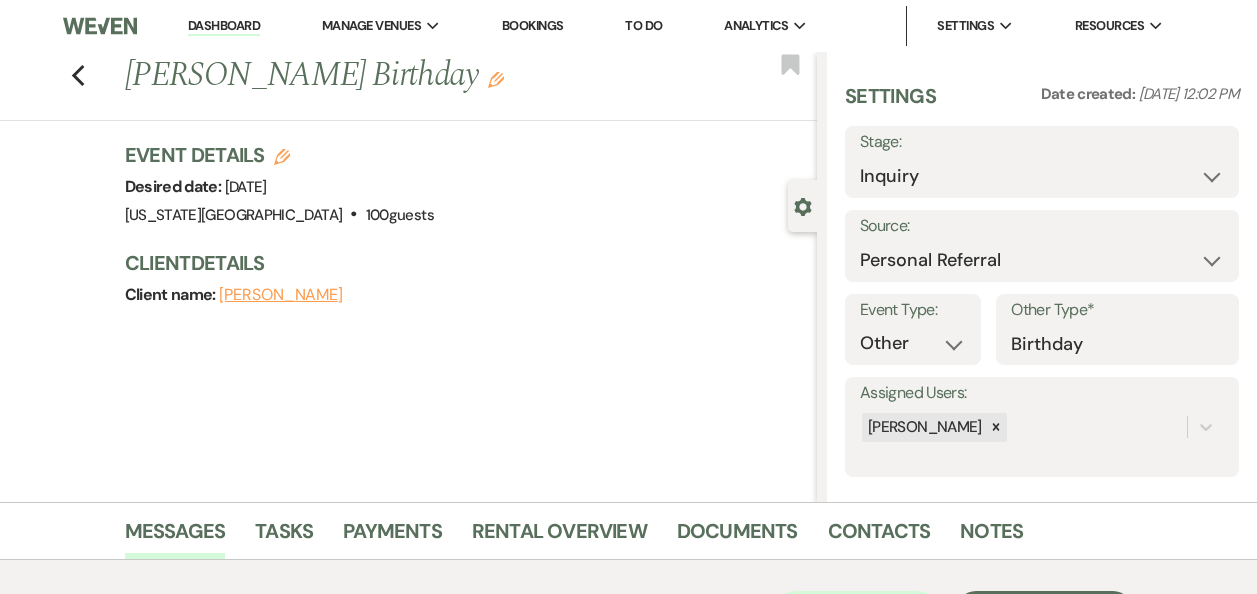 select on "12" 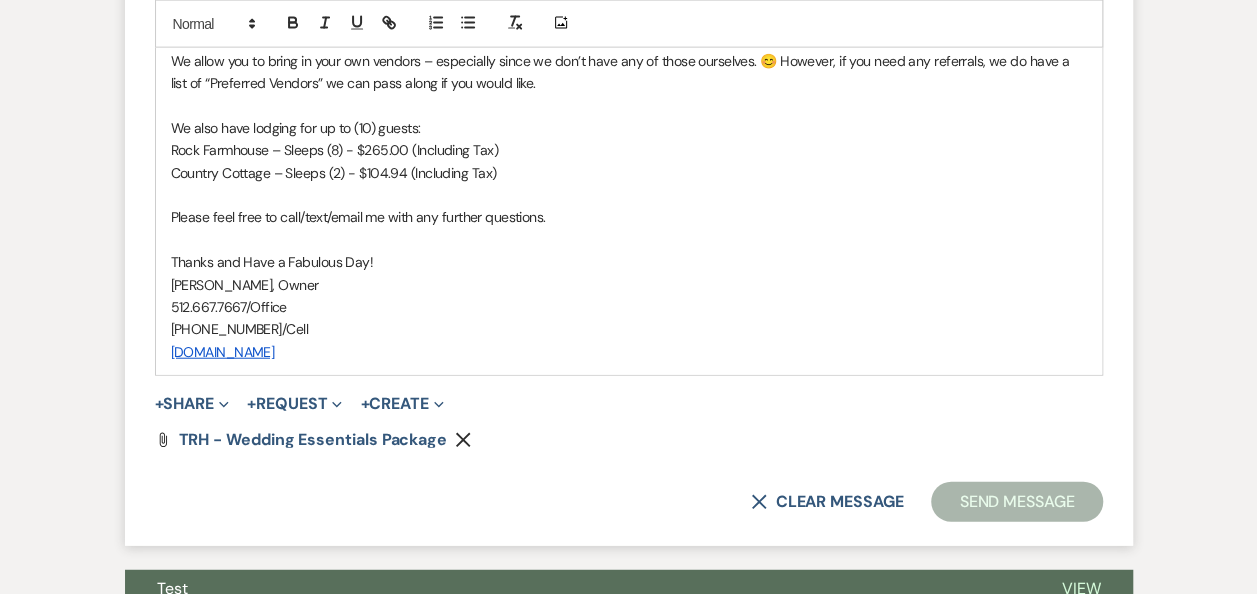 scroll, scrollTop: 0, scrollLeft: 0, axis: both 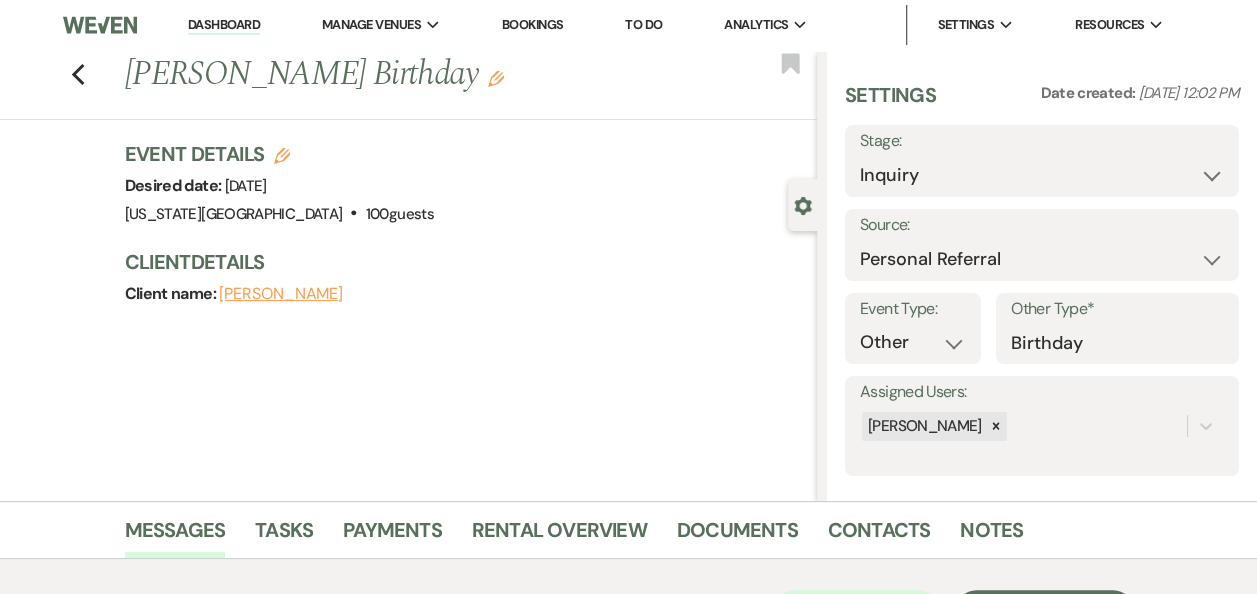 click on "Dashboard" at bounding box center (224, 25) 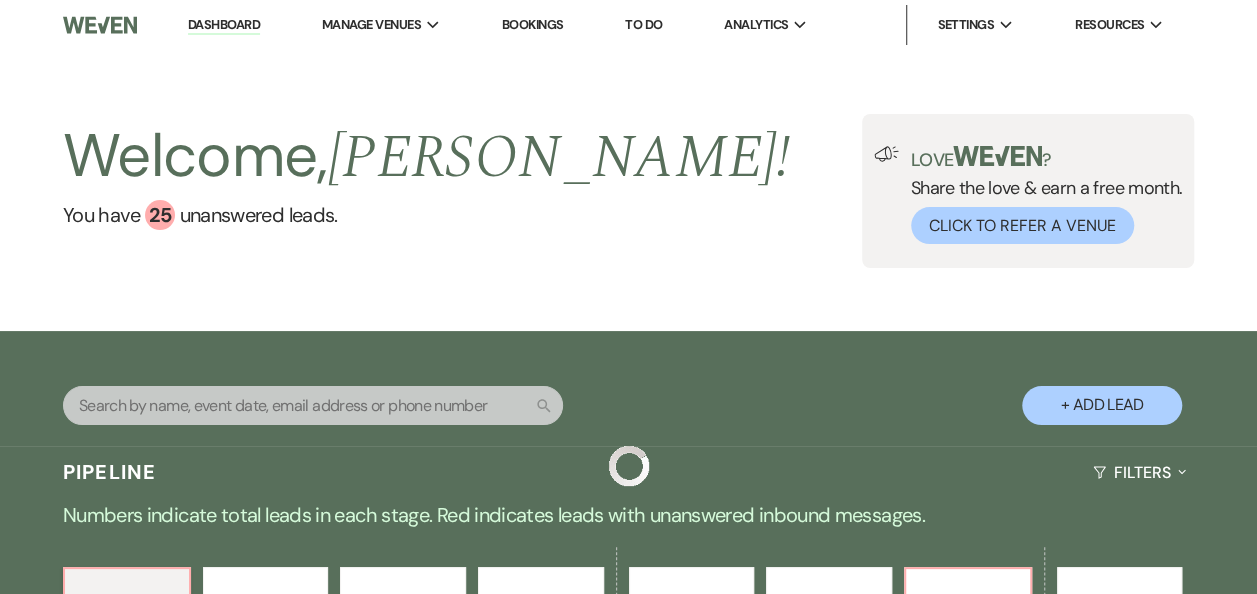 click on "Dashboard" at bounding box center [224, 25] 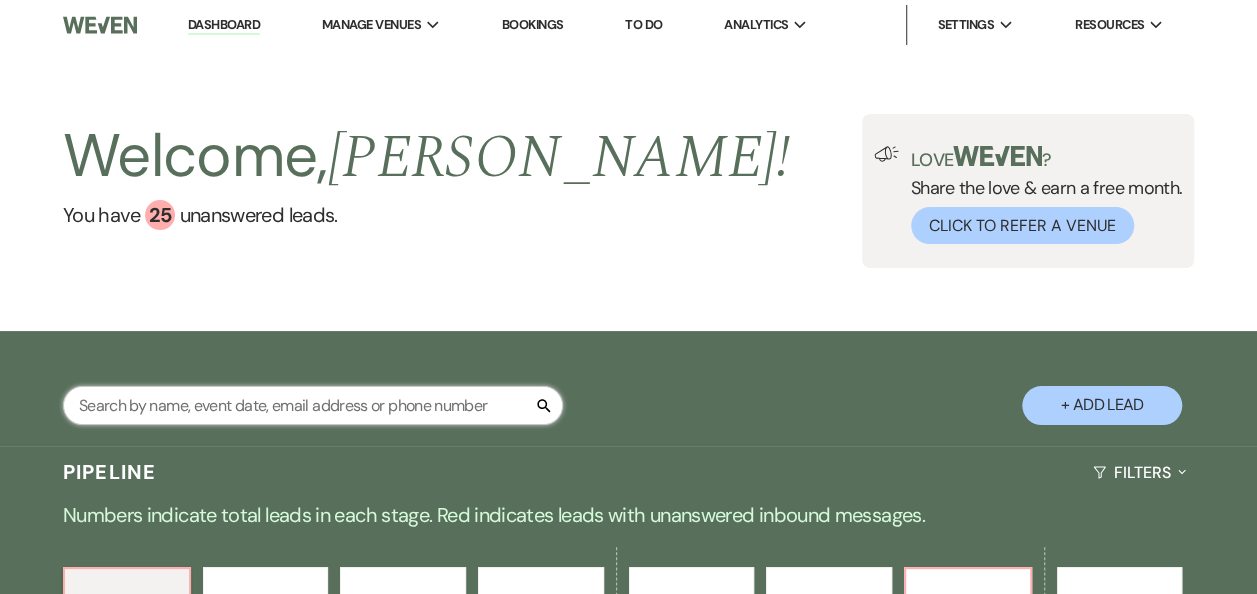 click at bounding box center [313, 405] 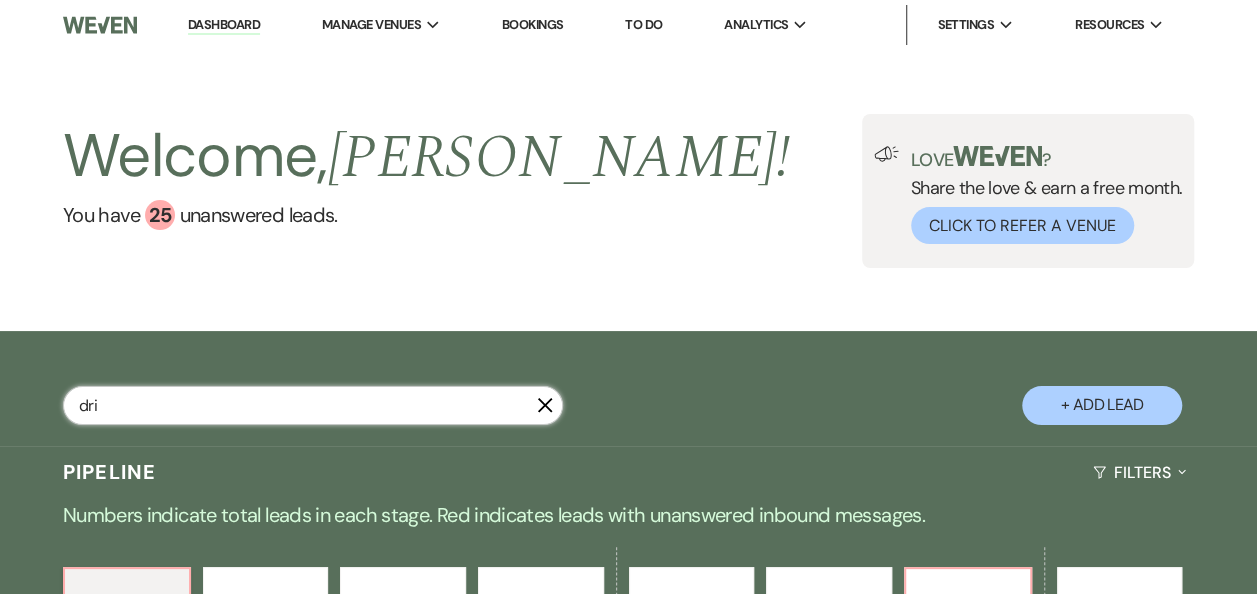 type on "dria" 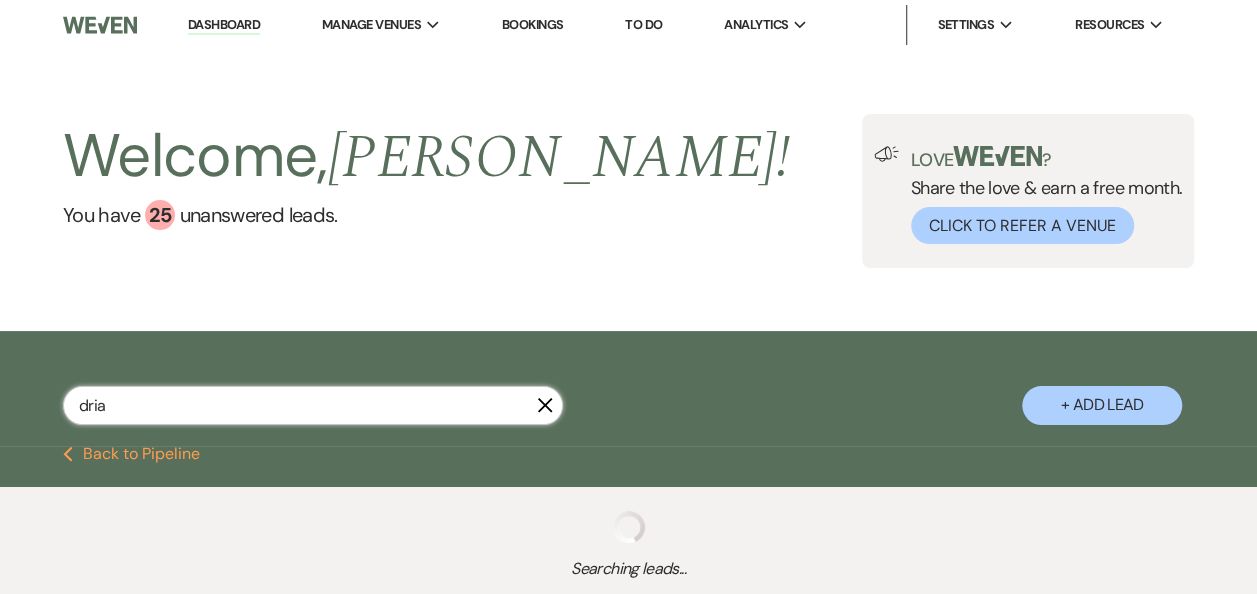 select on "6" 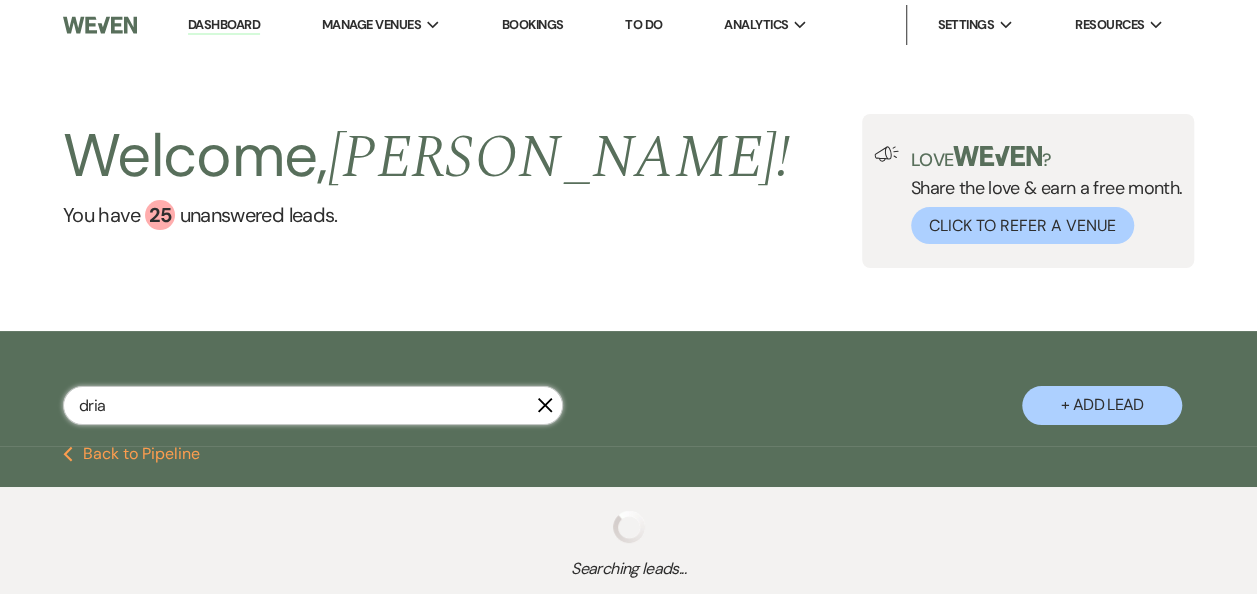 select on "5" 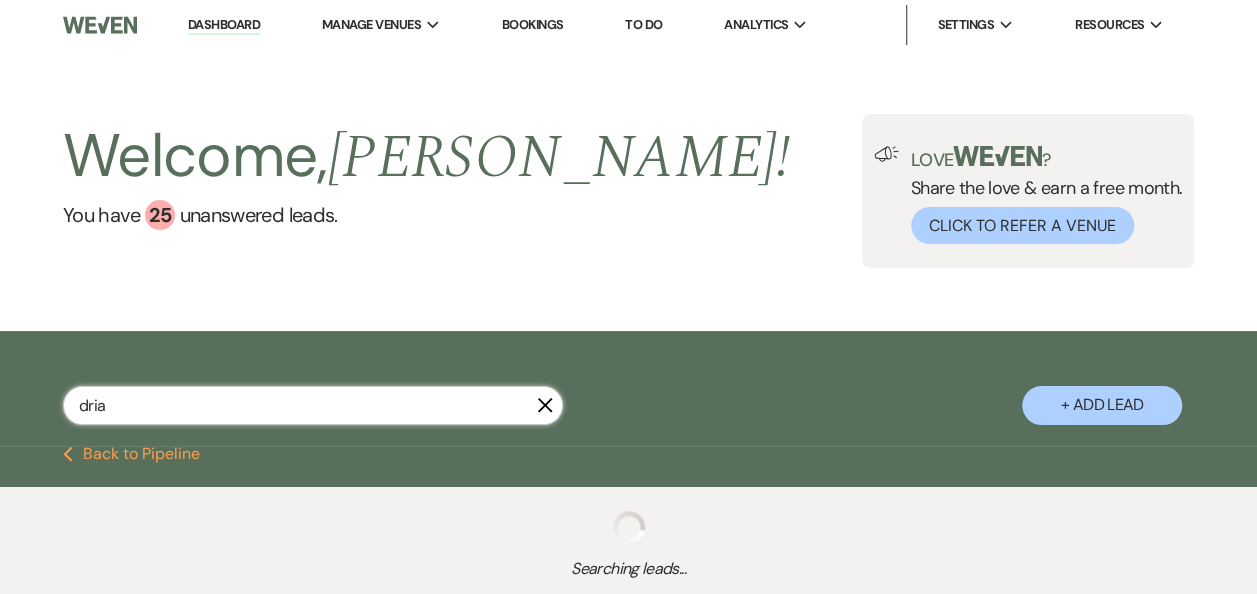 select on "2" 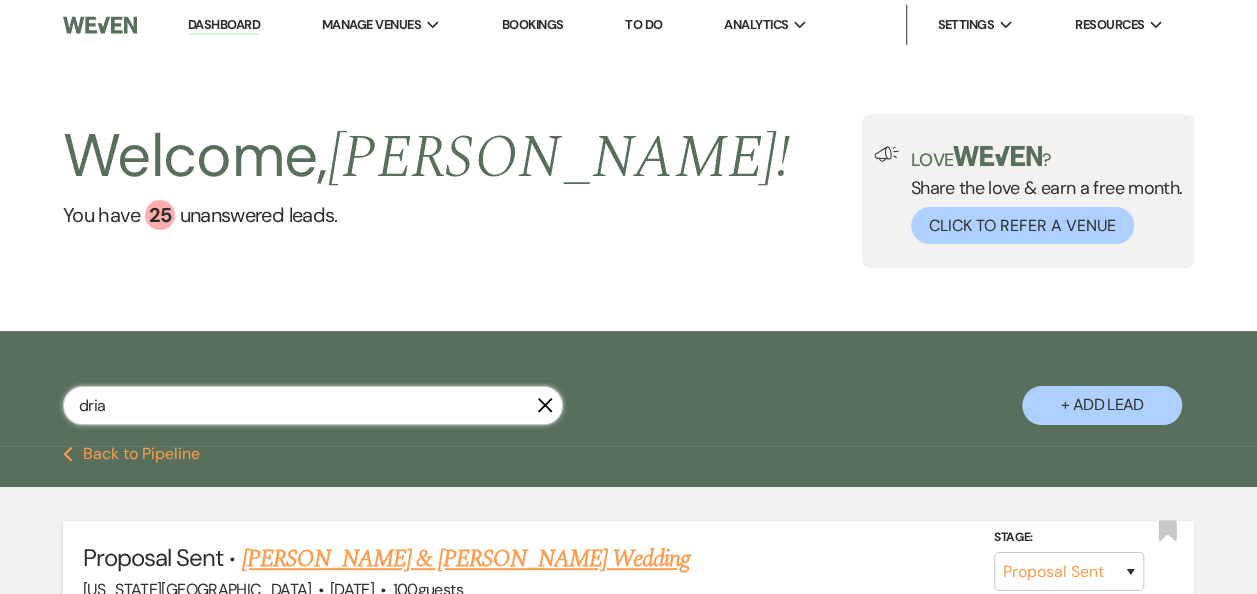 type on "dria" 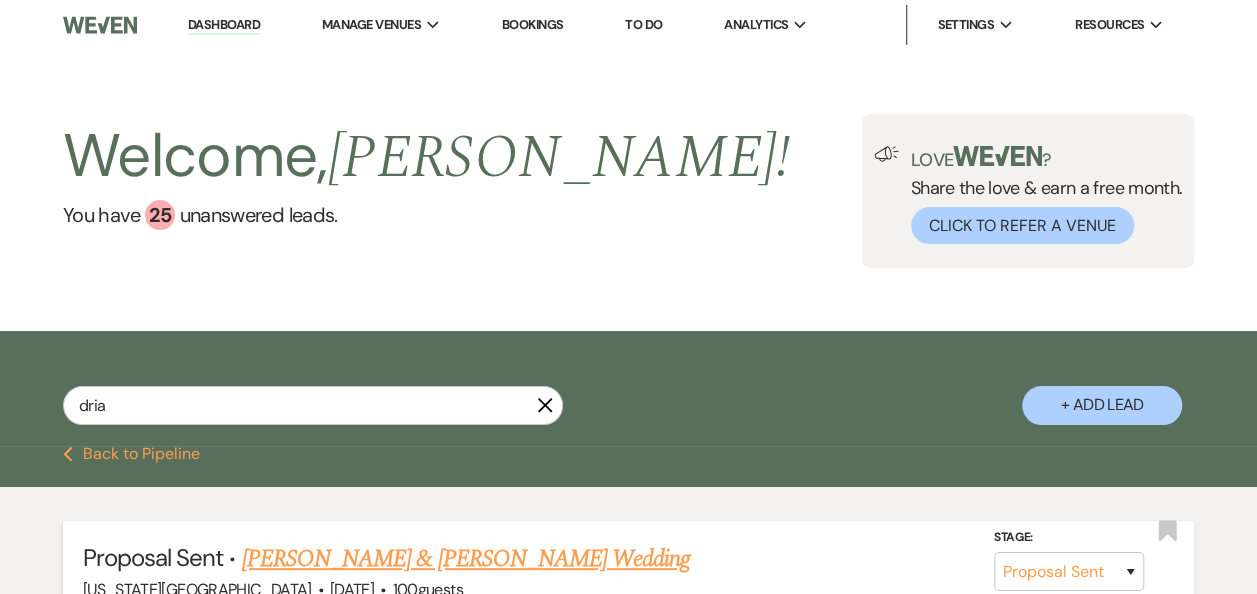 click on "Taylor Monroe & Dria Ballew's Wedding" at bounding box center [466, 559] 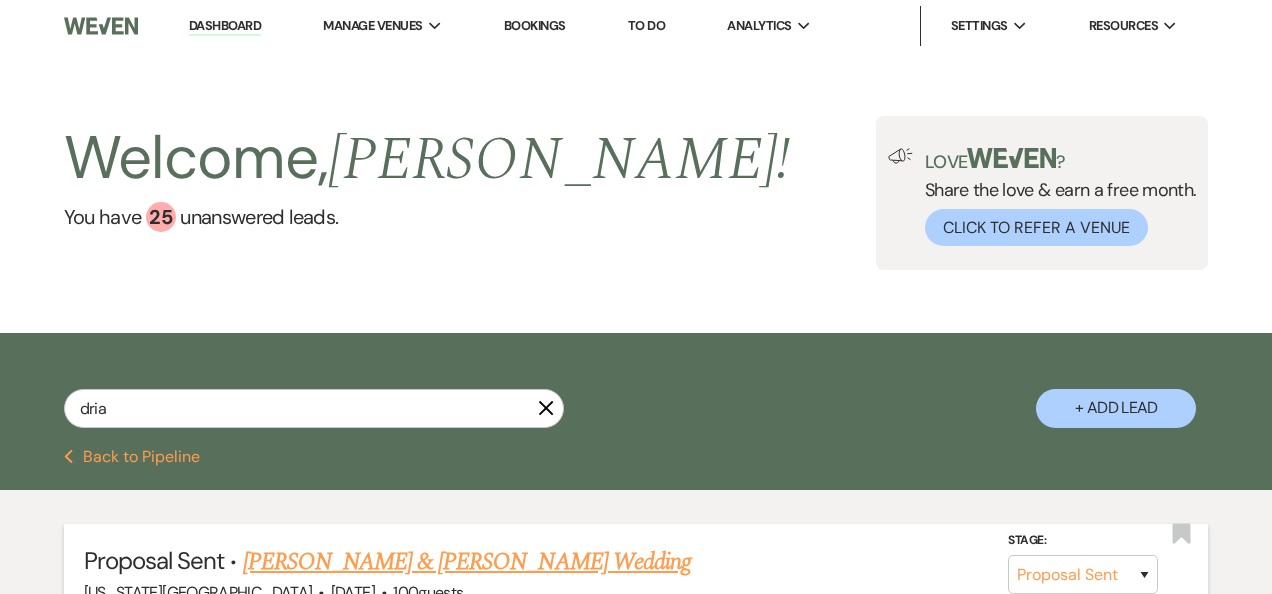 click on "Dashboard Manage Venues   Expand Texas Rock House Bookings To Do Analytics   Expand Texas Rock House Settings   Expand Host Profile Payment Settings Change Password Log Out Resources   Expand Lead Form/Badge Resource Library     Contact Weven Welcome,  Erin ! You have   25   unanswered lead s . Love   ?
Share the love & earn a free month.     Click to Refer a Venue dria X + Add Lead Previous  Back to Pipeline Proposal Sent · Taylor Monroe & Dria Ballew's Wedding Texas Rock House · Nov 11, 2025 · 100  guests Stage: Inquiry Follow Up Tour Requested Tour Confirmed Toured Proposal Sent Booked Lost Created:  Jul 06, 2025, 4:48 PM Bookmark Booked · Audrianna Cortez & Kyle Cutbirth's Wedding Texas Rock House · Mar 28, 2026 Stage: Booked Lost Created:  Apr 30, 2025, 2:11 PM Bookmark Booked · Adriana Hernandez & Max Ruvalcaba's Wedding Texas Rock House · Apr 12, 2025 · 50  guests Hour Glass Stage: Booked Lost Created:  Mar 20, 2025, 6:06 PM Bookmark Inquiry · Texas Rock House · · 135 ·" at bounding box center [636, 1617] 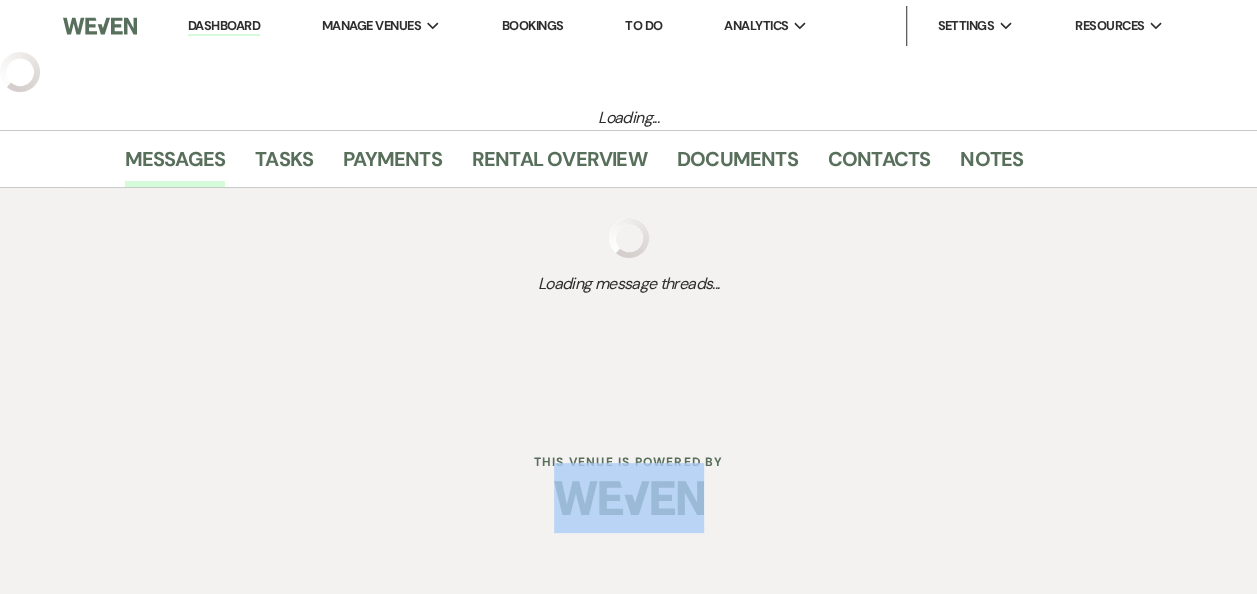 select on "6" 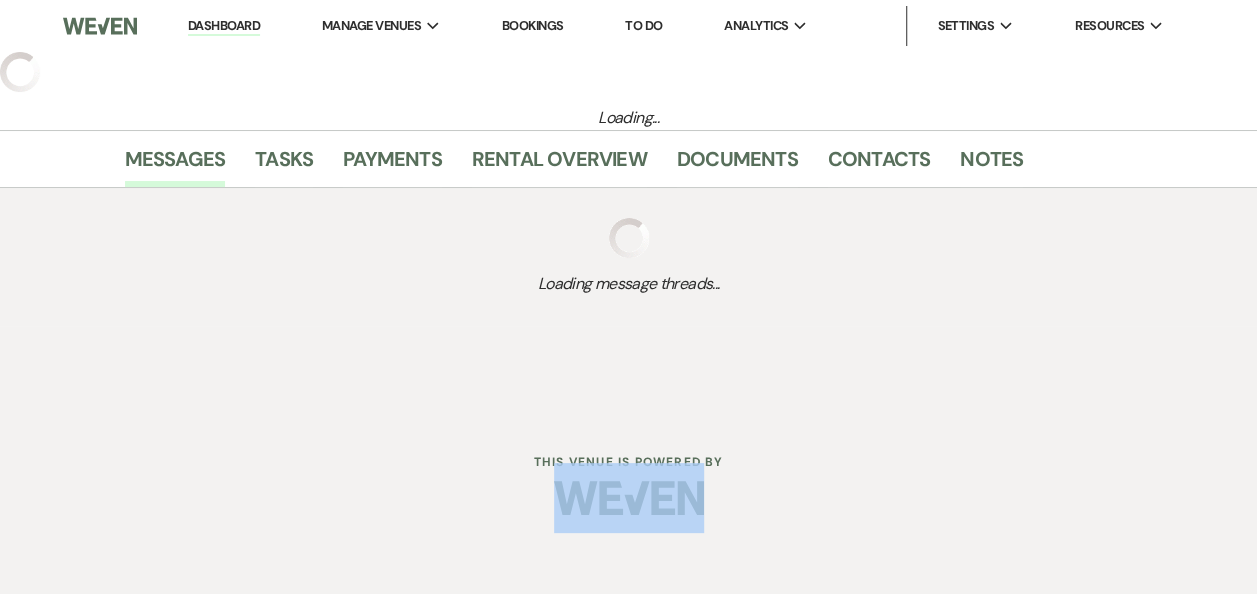 select on "12" 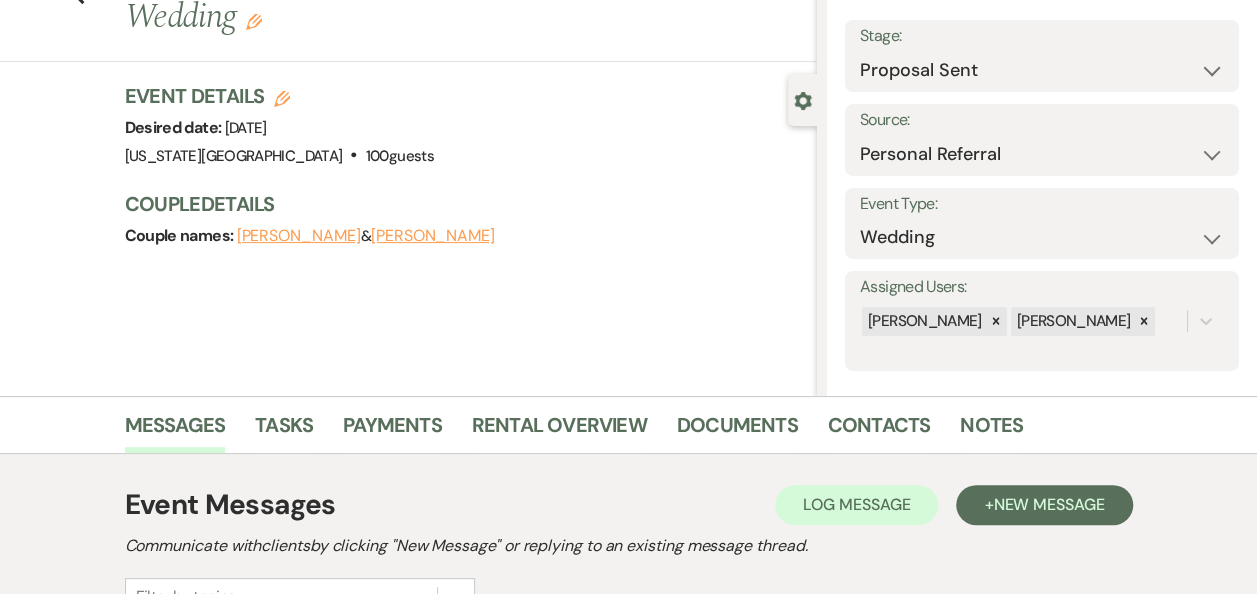 scroll, scrollTop: 62, scrollLeft: 0, axis: vertical 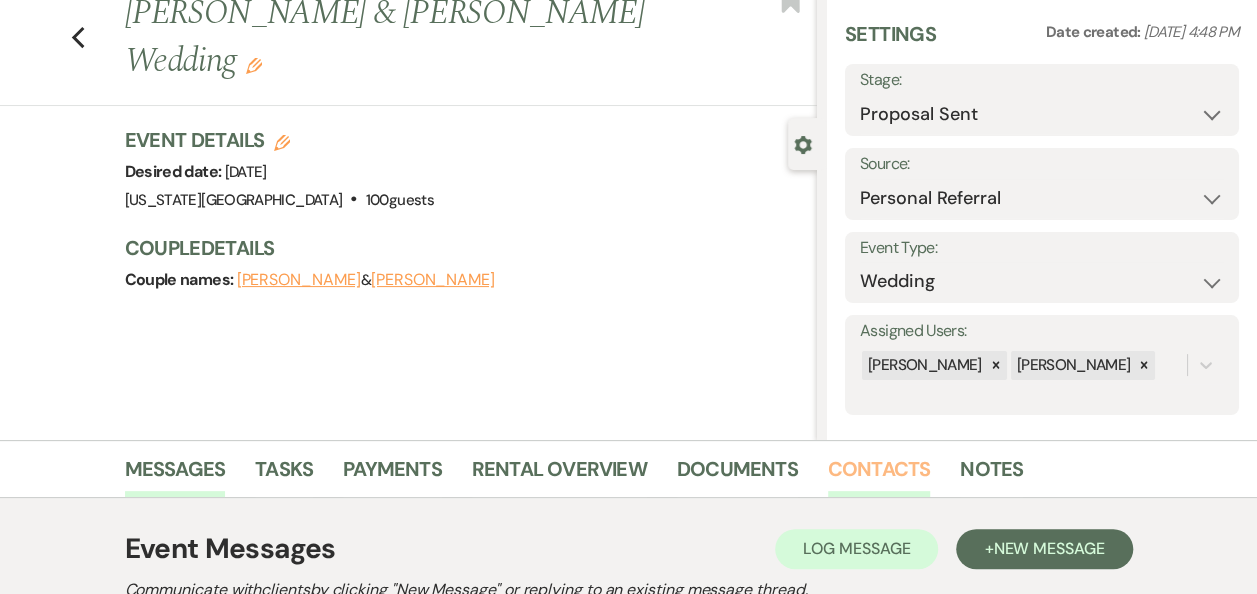 click on "Contacts" at bounding box center (879, 475) 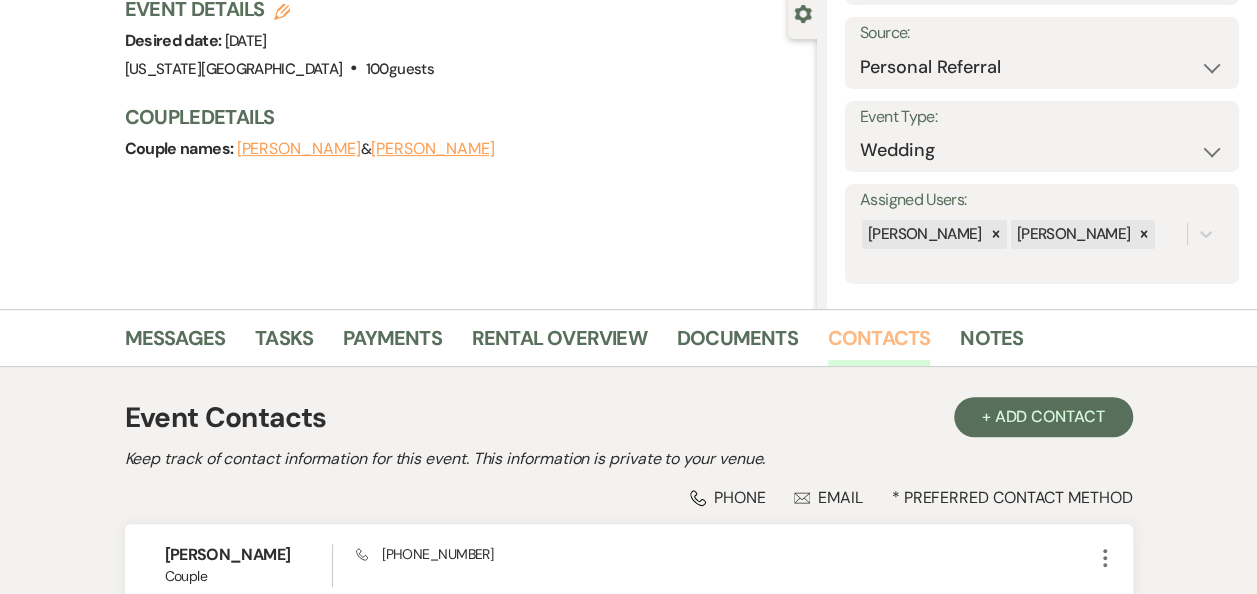 scroll, scrollTop: 184, scrollLeft: 0, axis: vertical 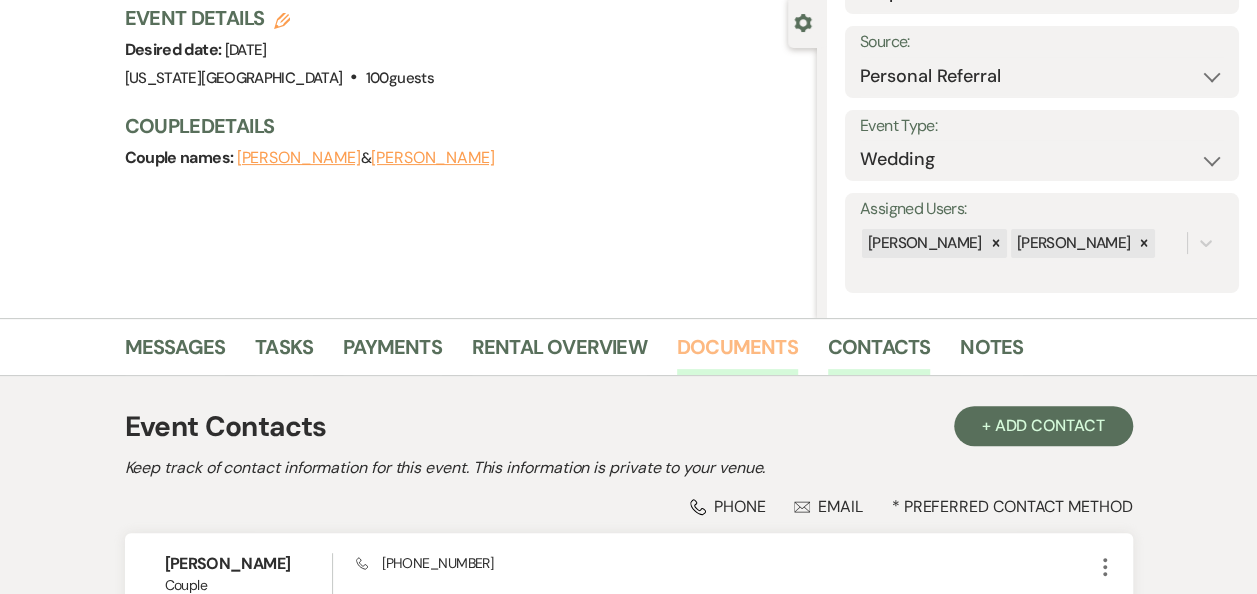 click on "Documents" at bounding box center (737, 353) 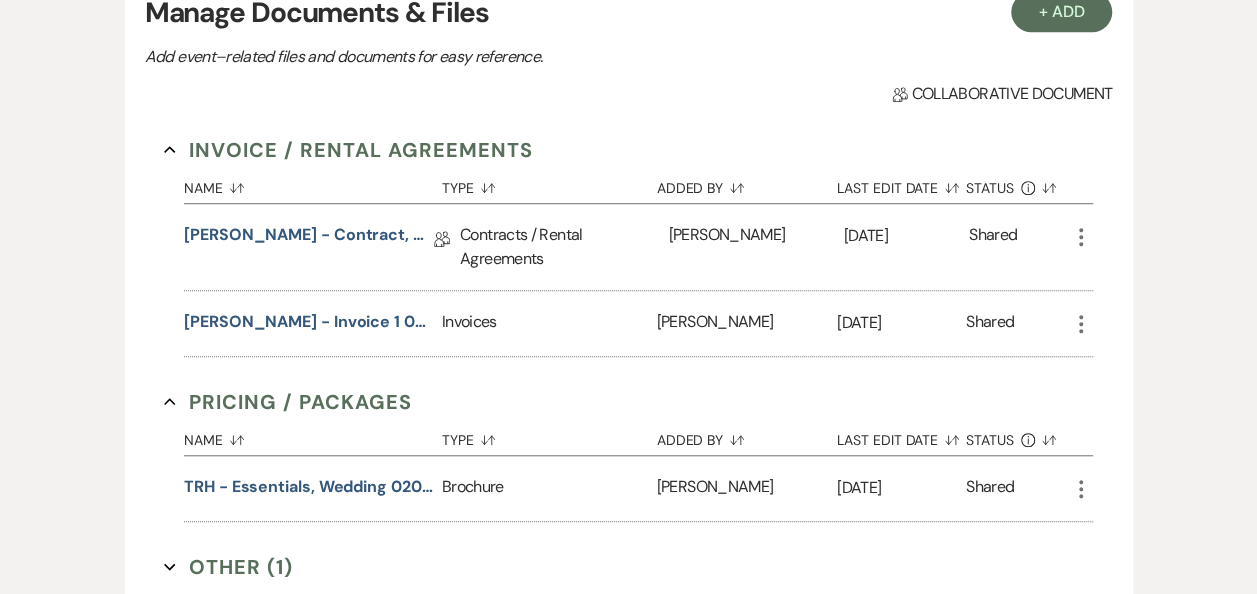 scroll, scrollTop: 670, scrollLeft: 0, axis: vertical 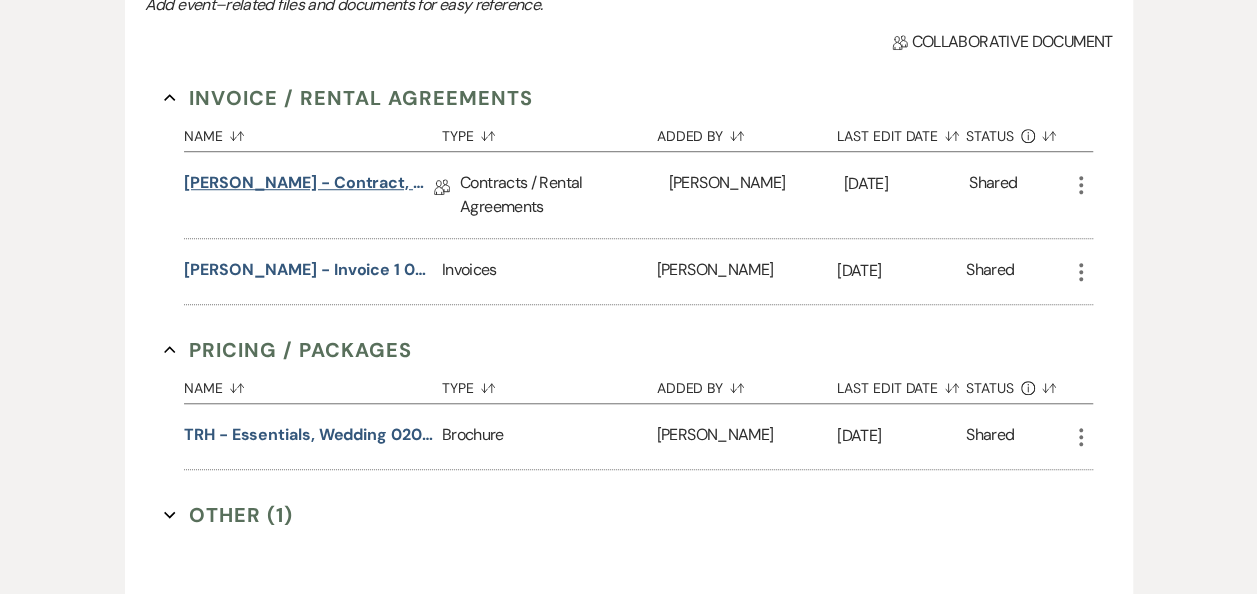 click on "Ballew - Contract, Unsigned  071025" at bounding box center (309, 186) 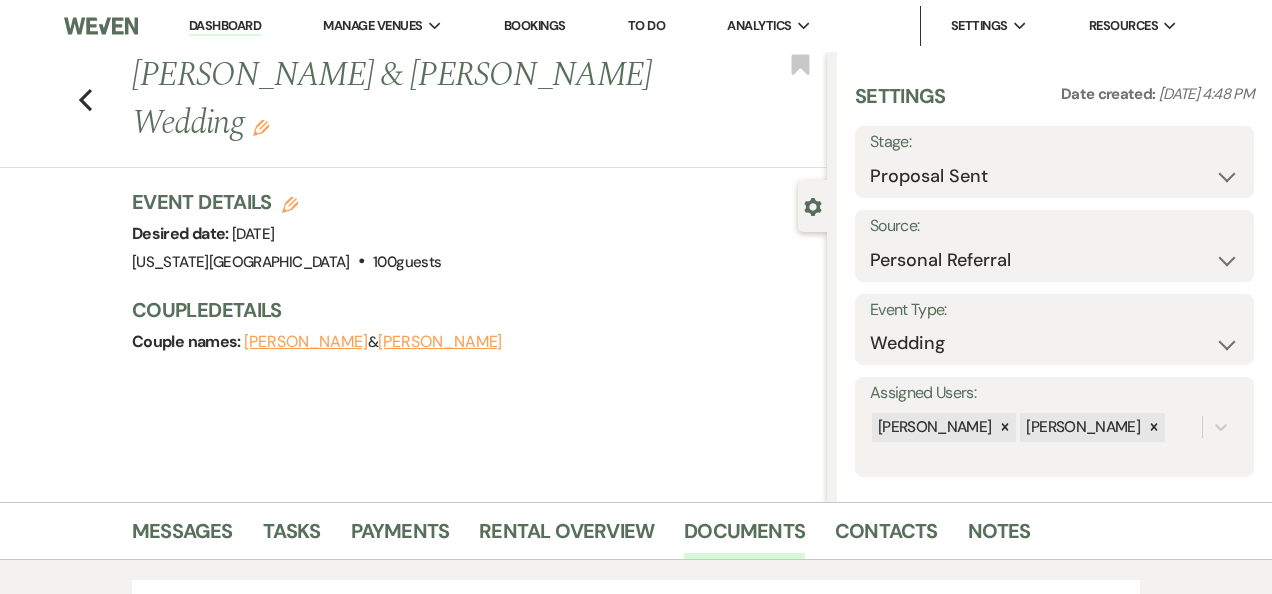 click on "Dashboard Manage Venues   Expand Texas Rock House Bookings To Do Analytics   Expand Texas Rock House Settings   Expand Host Profile Payment Settings Change Password Log Out Resources   Expand Lead Form/Badge Resource Library     Contact Weven Previous Taylor Monroe & Dria Ballew's Wedding Edit Bookmark Gear Settings Settings Date created:   Jul 06, 2025, 4:48 PM Stage: Inquiry Follow Up Tour Requested Tour Confirmed Toured Proposal Sent Booked Lost Source: Weven Venue Website Instagram Facebook Pinterest Google The Knot Wedding Wire Here Comes the Guide Wedding Spot Eventective Zola The Venue Report PartySlate VRBO / Homeaway Airbnb Wedding Show TikTok X / Twitter Phone Call Walk-in Vendor Referral Advertising Personal Referral Local Referral Other Event Type: Wedding Anniversary Party Baby Shower Bachelorette / Bachelor Party Birthday Party Bridal Shower Brunch Community Event Concert Corporate Event Elopement End of Life Celebration Engagement Party Fundraiser Graduation Party Micro Wedding Prom Retreat" at bounding box center [636, 645] 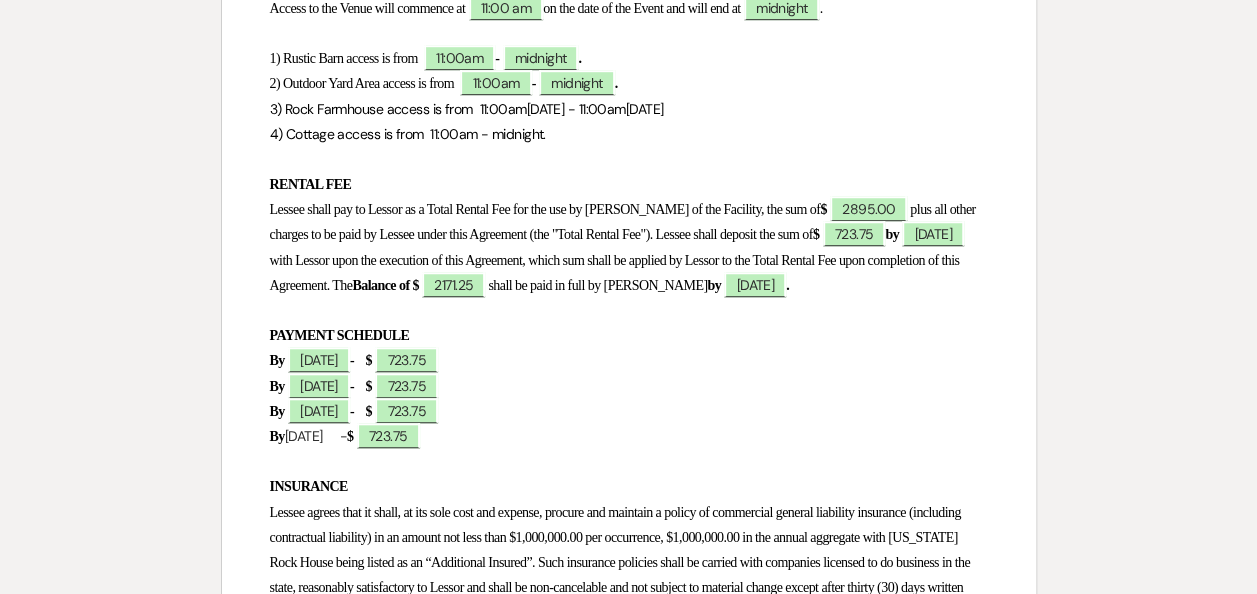 scroll, scrollTop: 682, scrollLeft: 0, axis: vertical 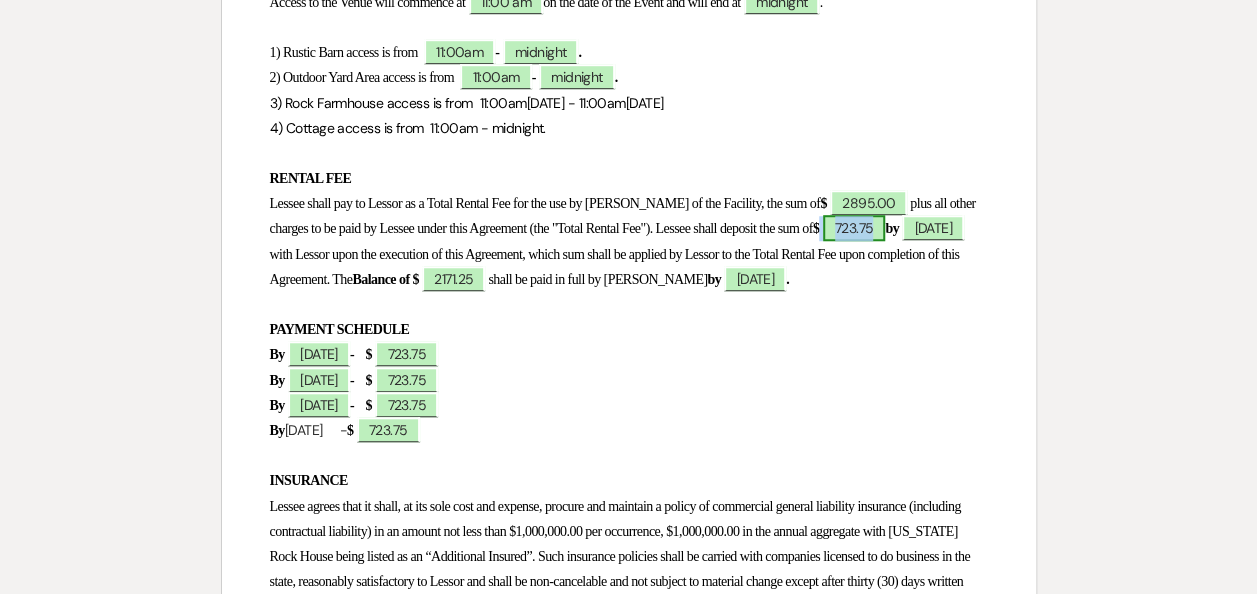 click on "723.75" at bounding box center [854, 228] 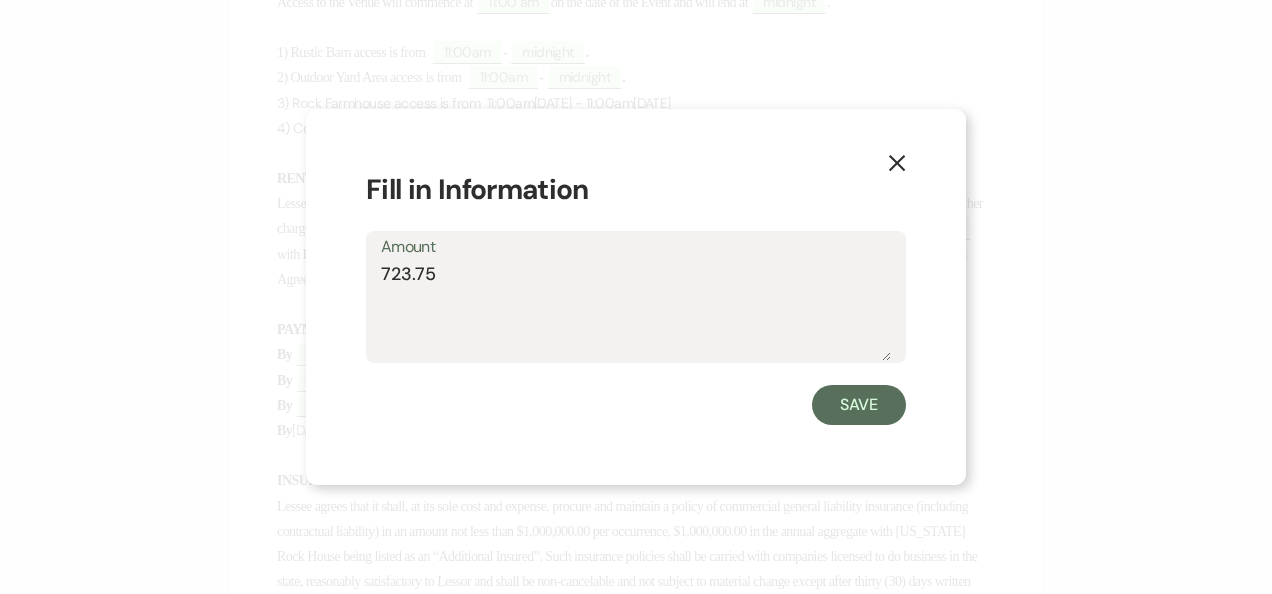 click on "723.75" at bounding box center [636, 311] 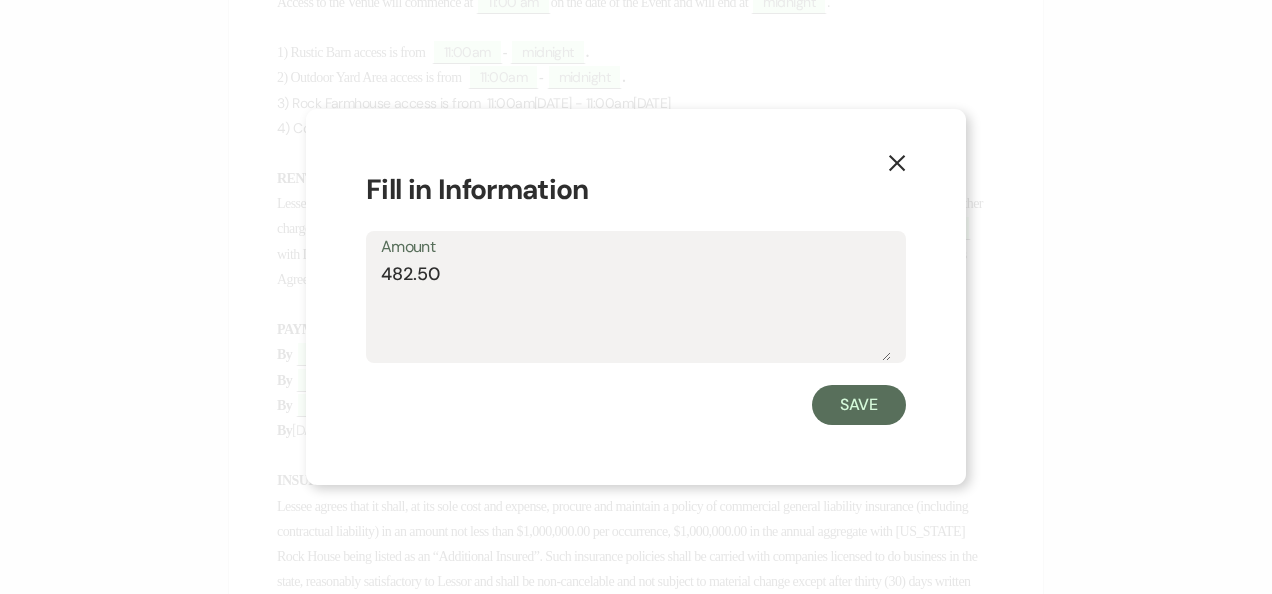 drag, startPoint x: 466, startPoint y: 275, endPoint x: 109, endPoint y: 304, distance: 358.17593 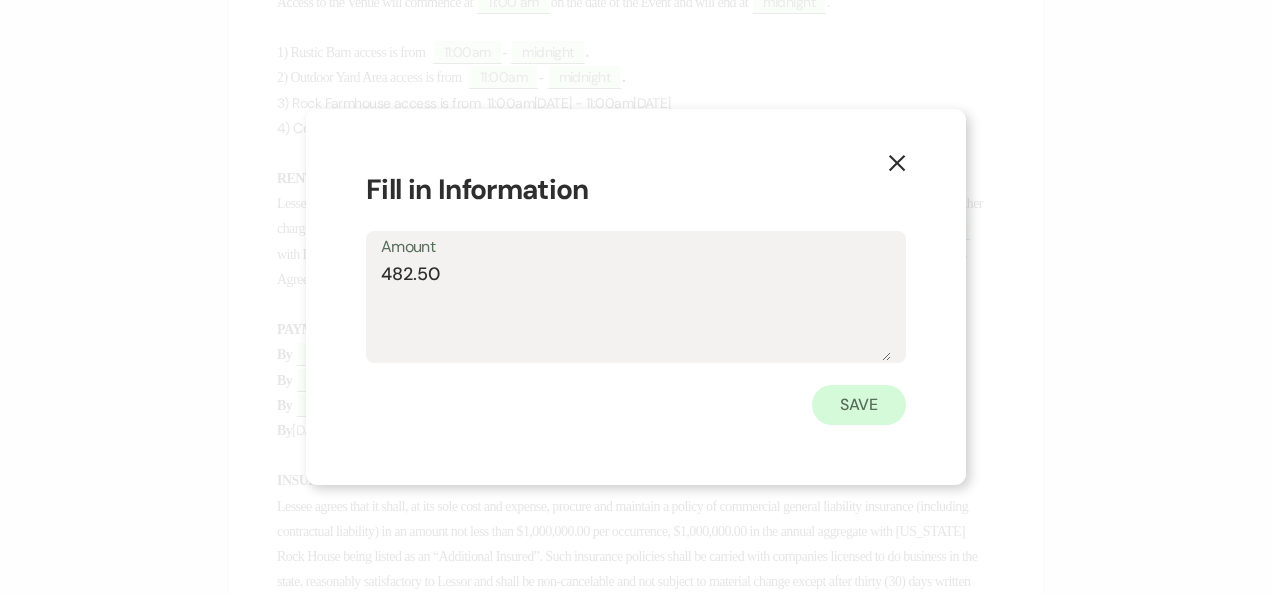 type on "482.50" 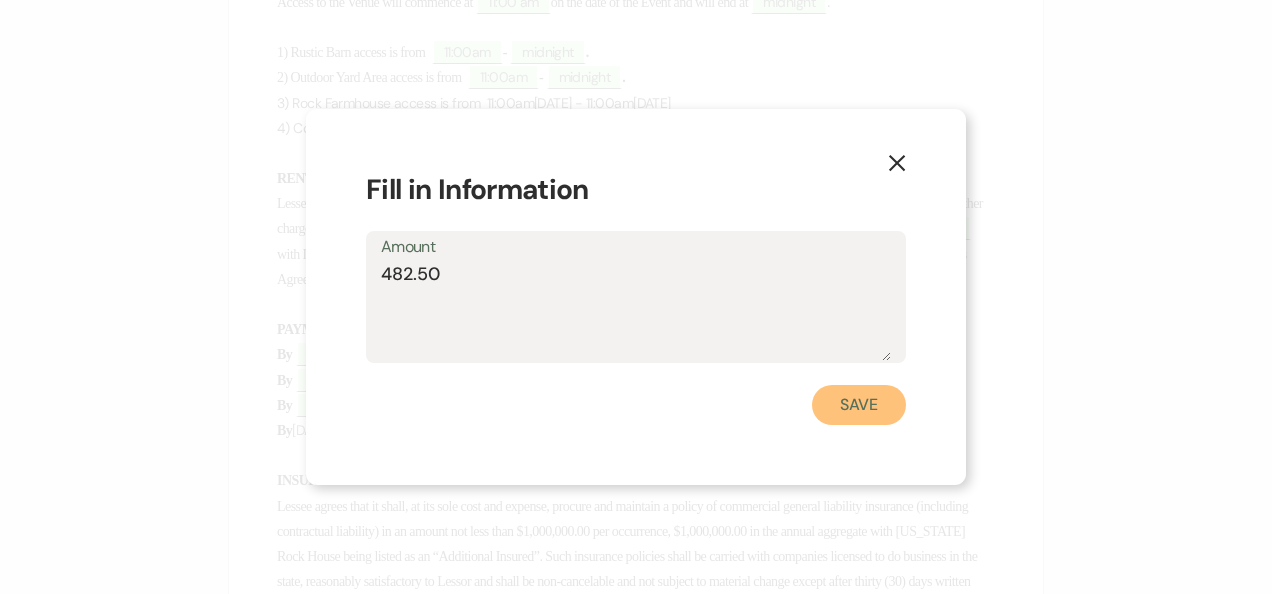 click on "Save" at bounding box center (859, 405) 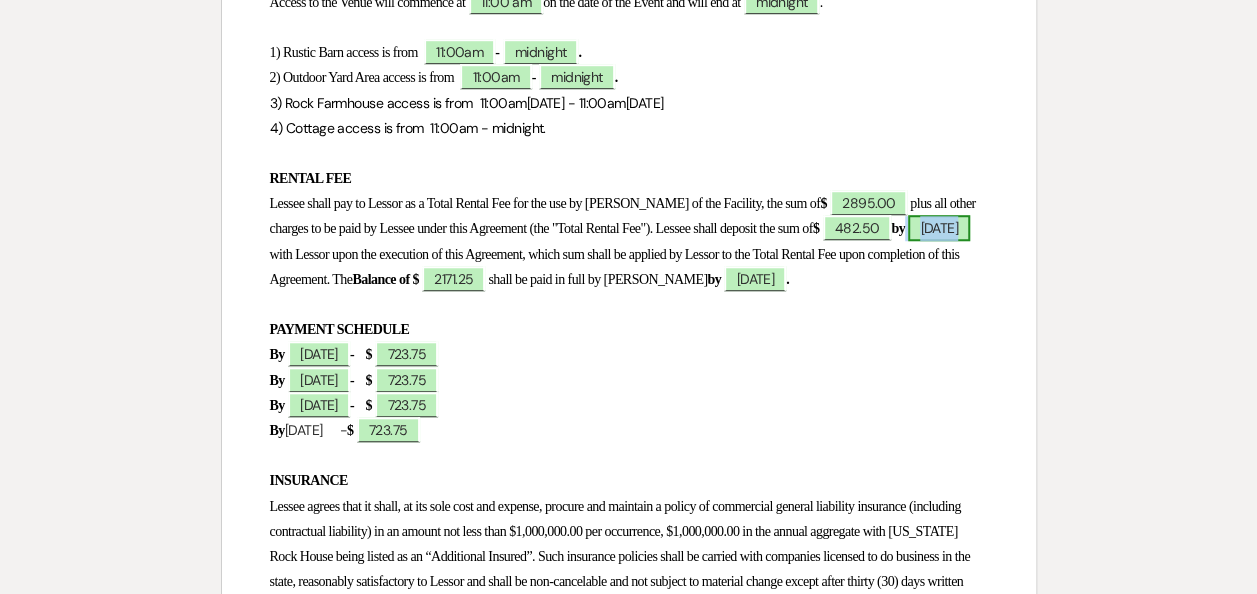 click on "7/16/2025" at bounding box center (939, 228) 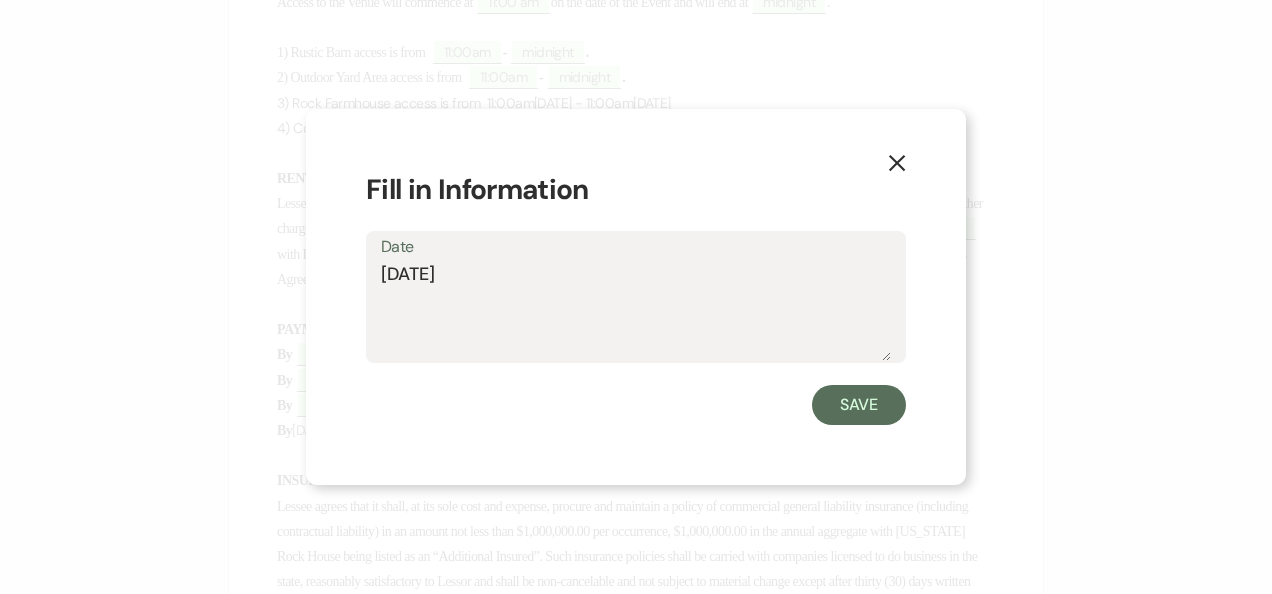 click on "7/16/2025" at bounding box center (636, 311) 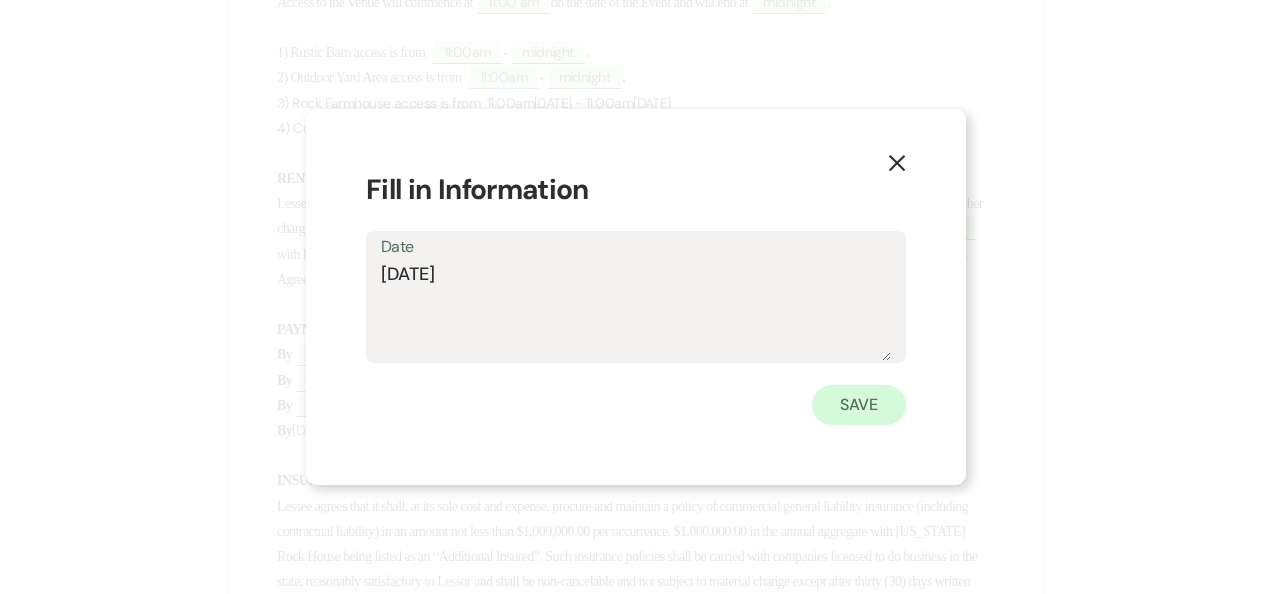 type on "7/30/2025" 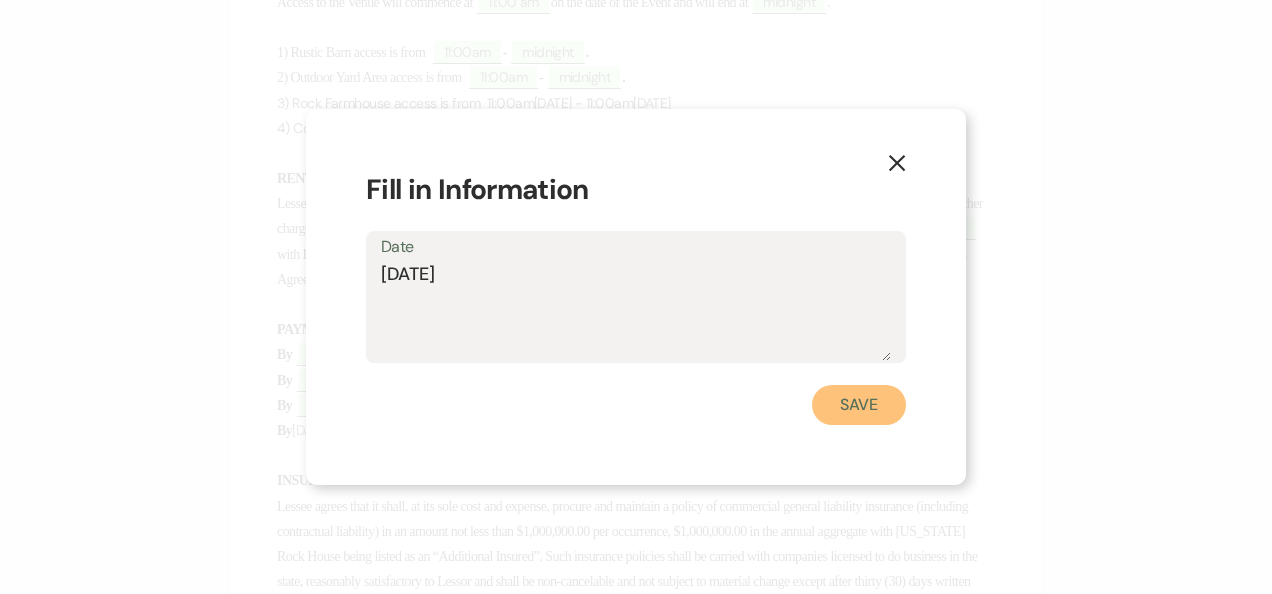 click on "Save" at bounding box center (859, 405) 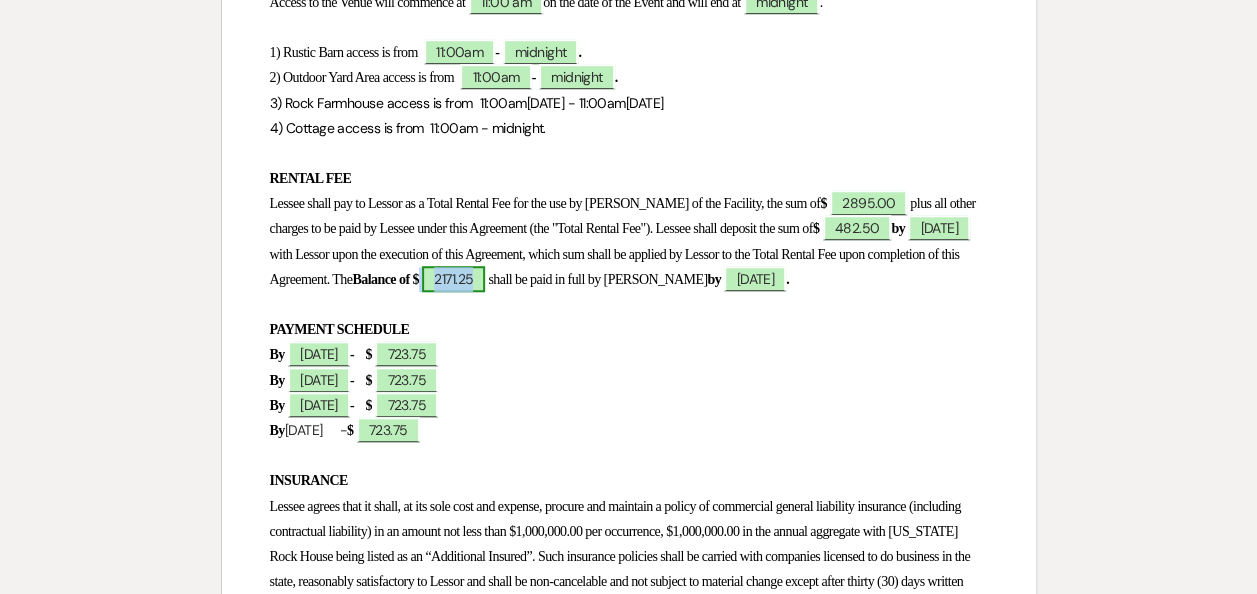 click on "2171.25" at bounding box center [453, 279] 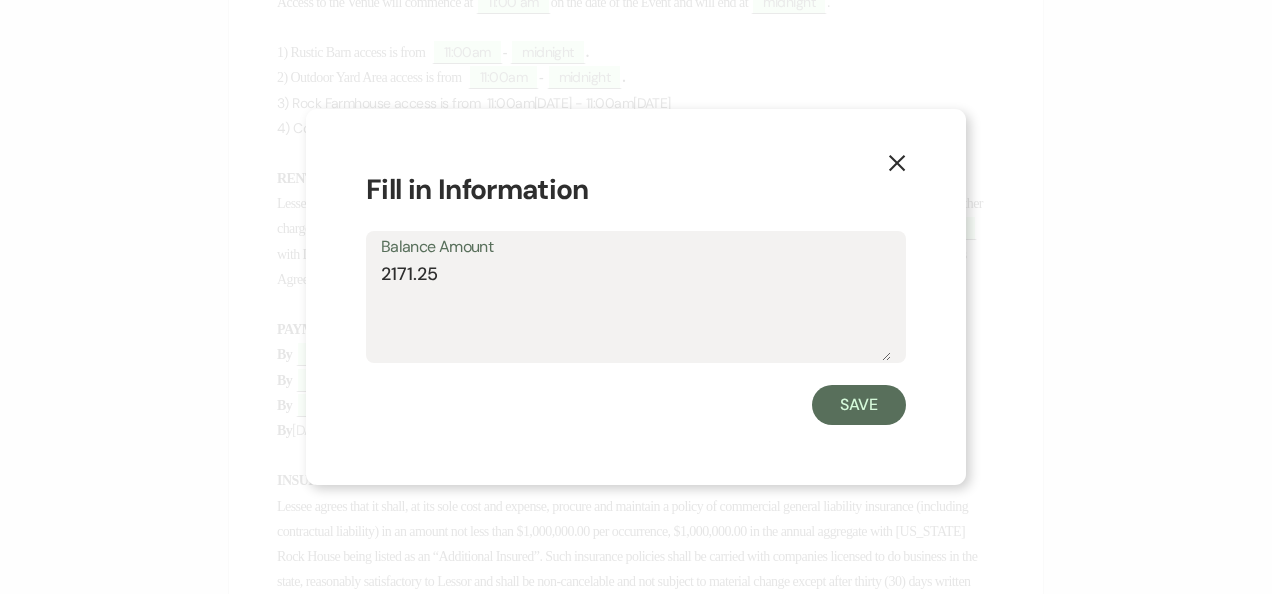 drag, startPoint x: 489, startPoint y: 276, endPoint x: 266, endPoint y: 317, distance: 226.73773 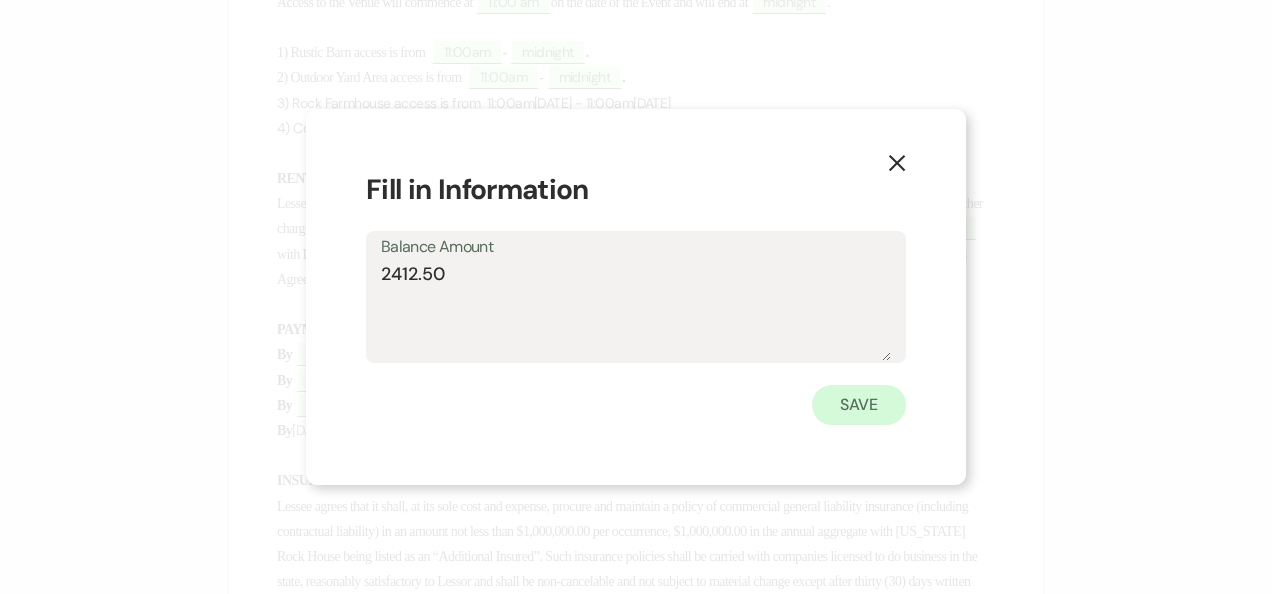 type on "2412.50" 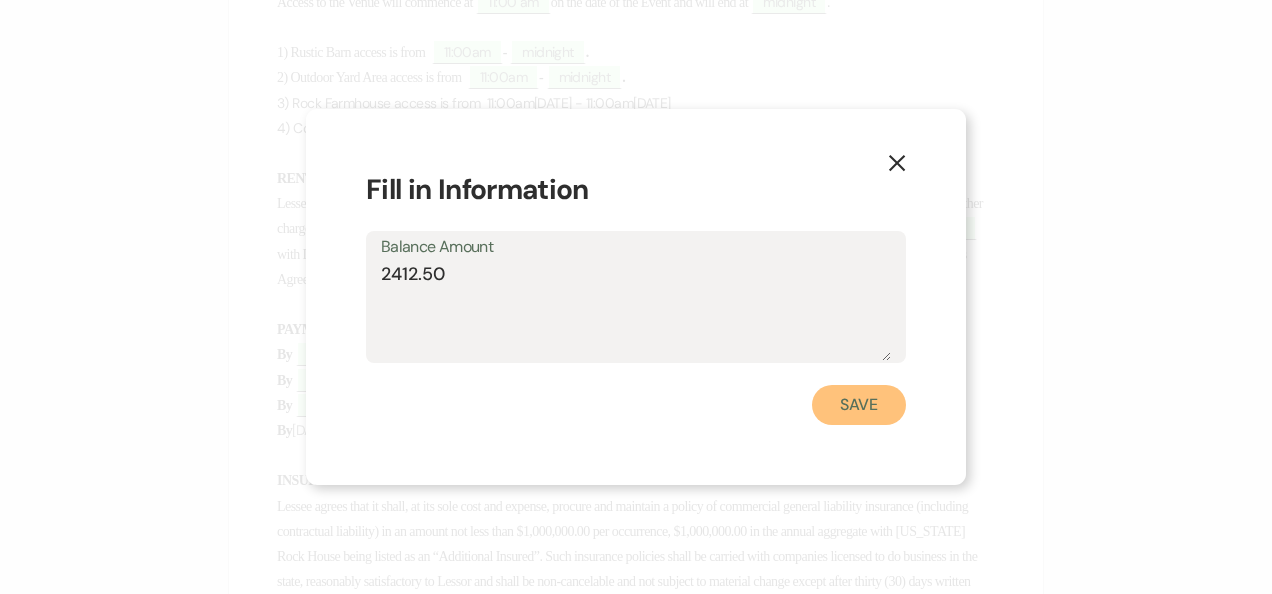 click on "Save" at bounding box center (859, 405) 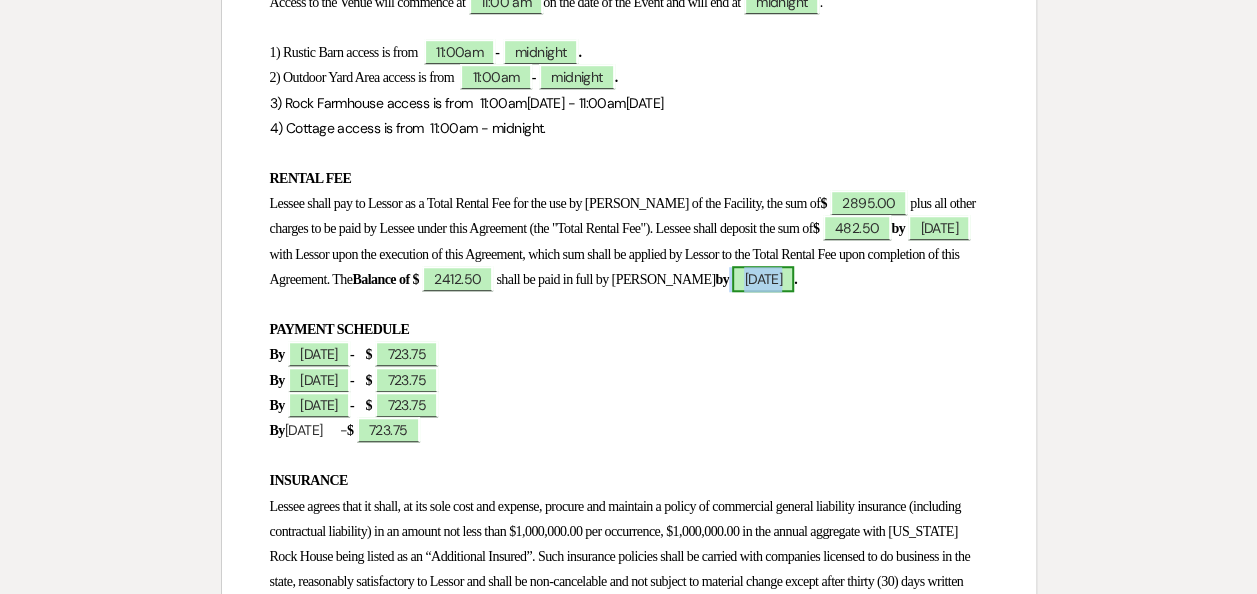 click on "10/29/2025" at bounding box center (763, 279) 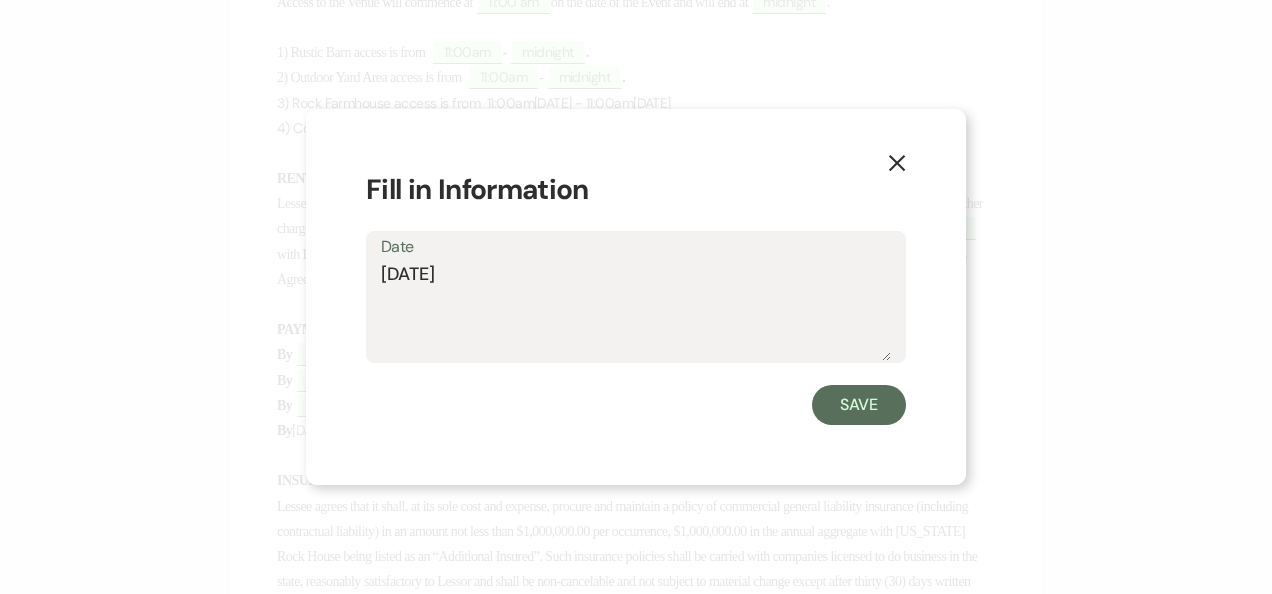 click on "10/29/2025" at bounding box center [636, 311] 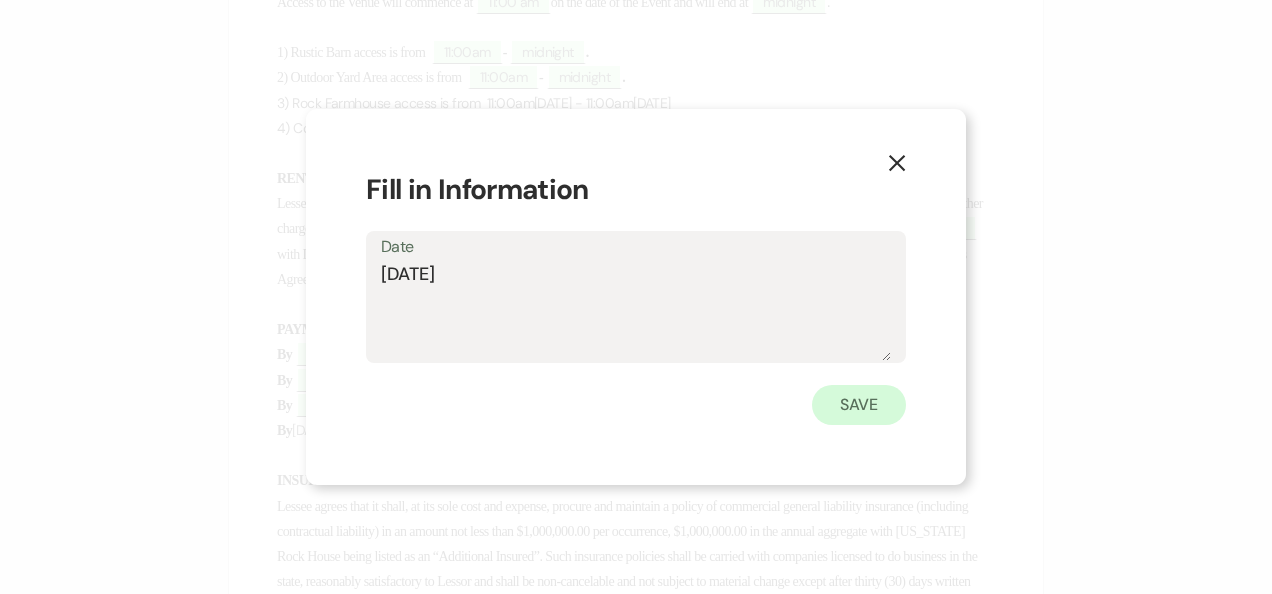 type on "10/15/2025" 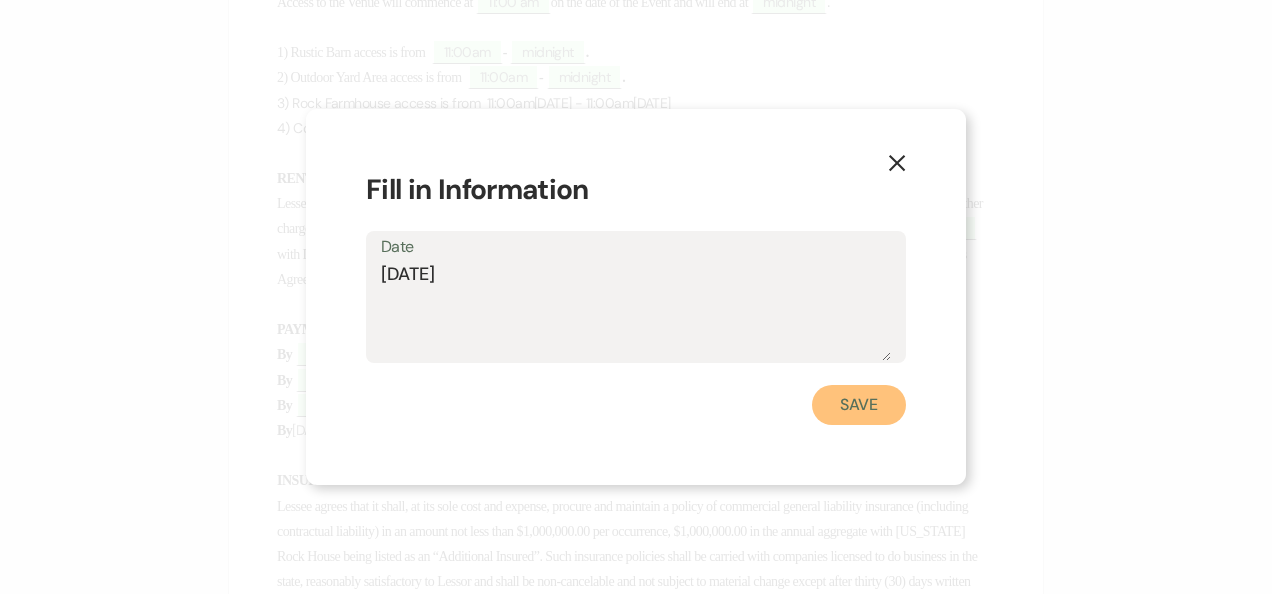 click on "Save" at bounding box center [859, 405] 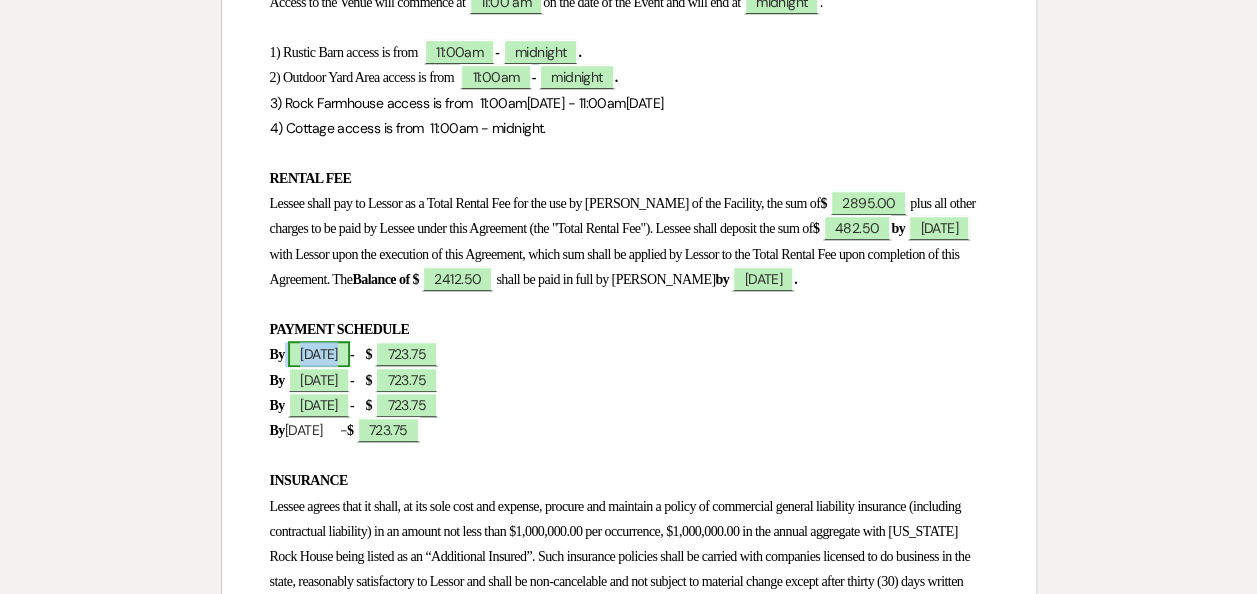 click on "7/16/2025" at bounding box center [319, 354] 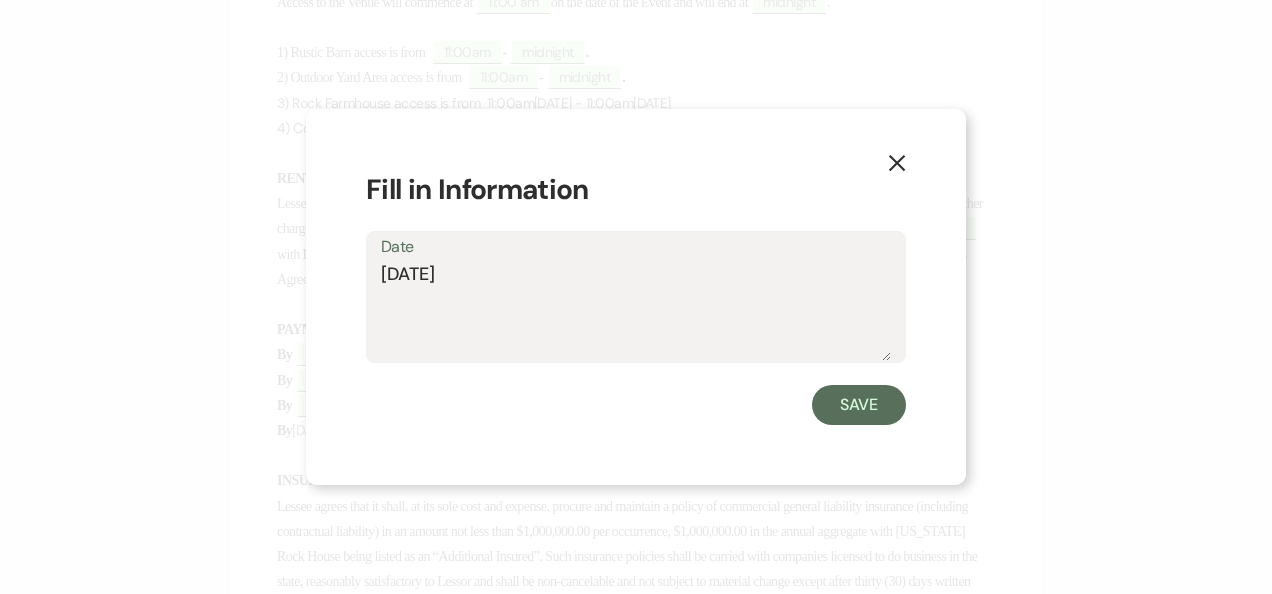 click on "7/16/2025" at bounding box center (636, 311) 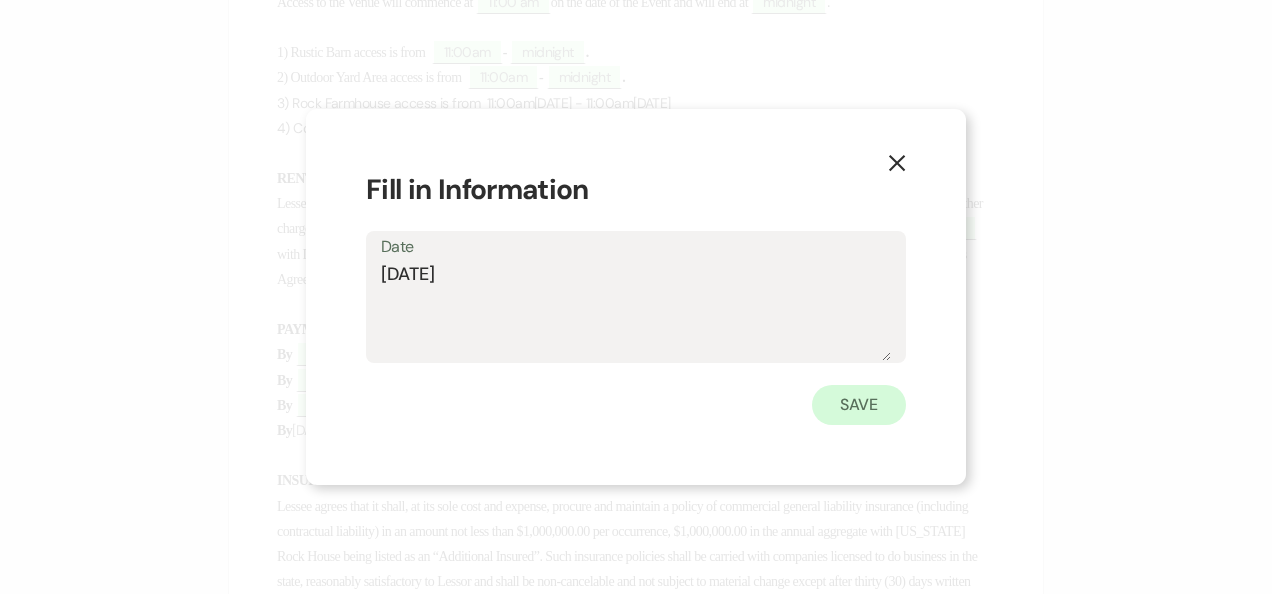 type on "7/30/2025" 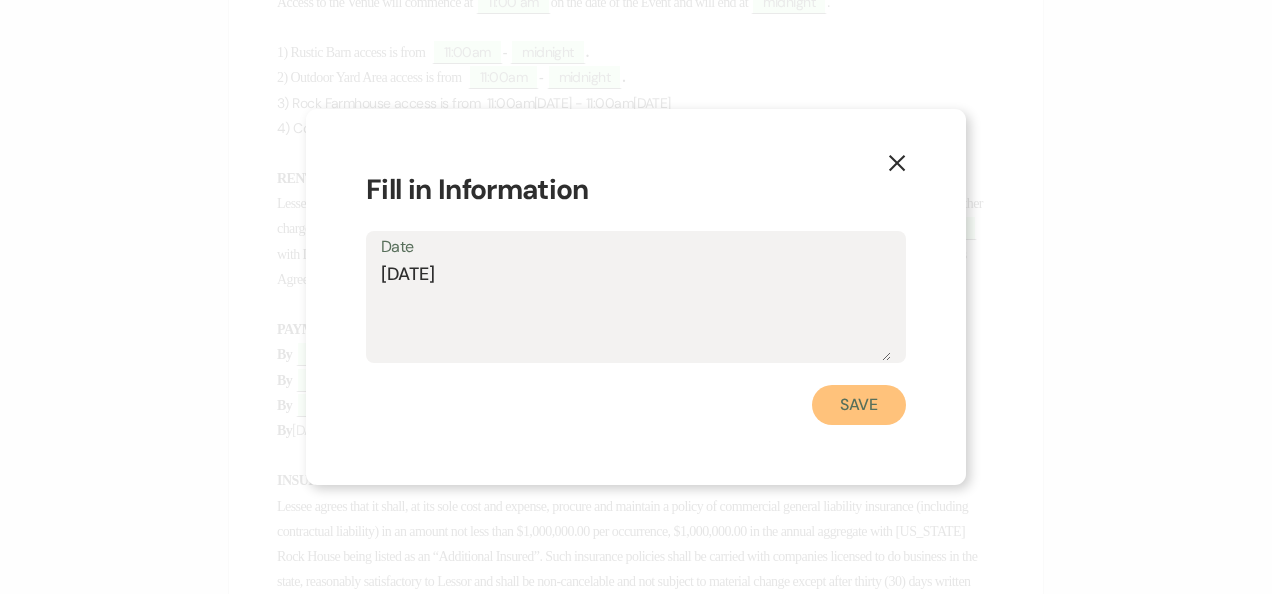 click on "Save" at bounding box center (859, 405) 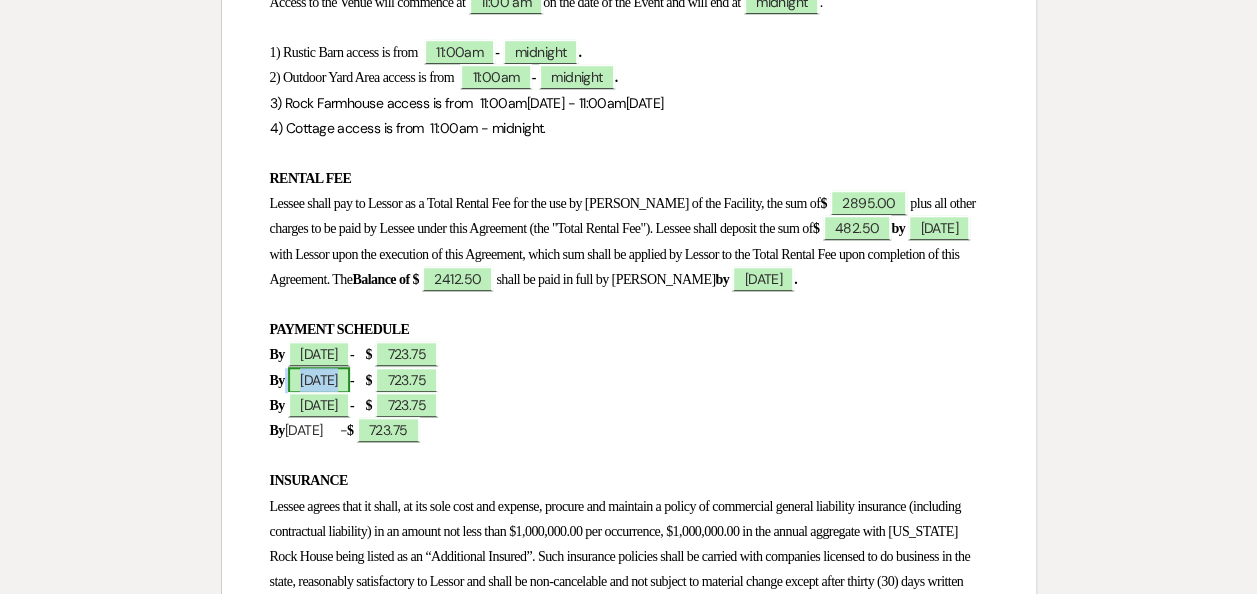 click on "8/20/2025" at bounding box center (319, 380) 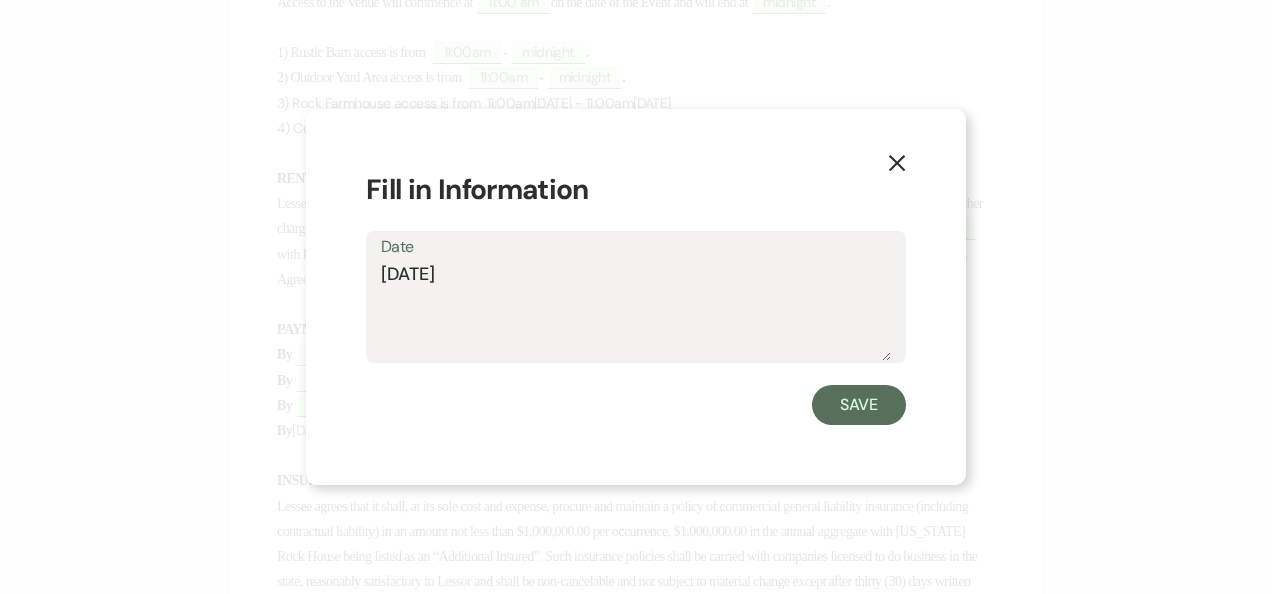 click on "8/20/2025" at bounding box center (636, 311) 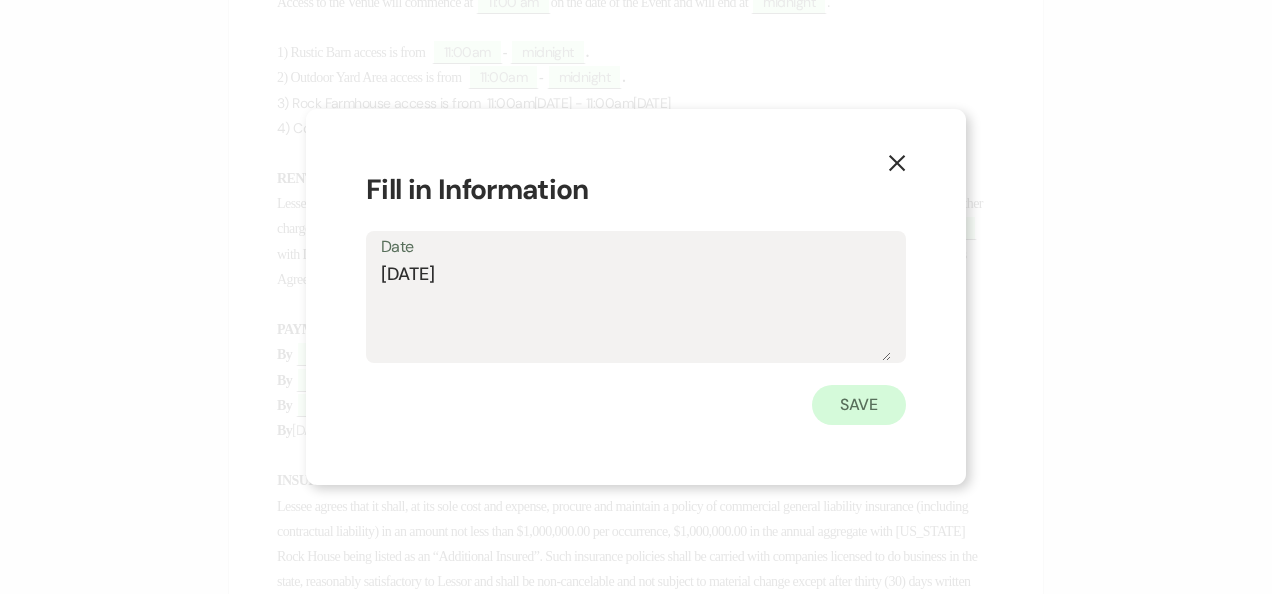 type on "8/15/2025" 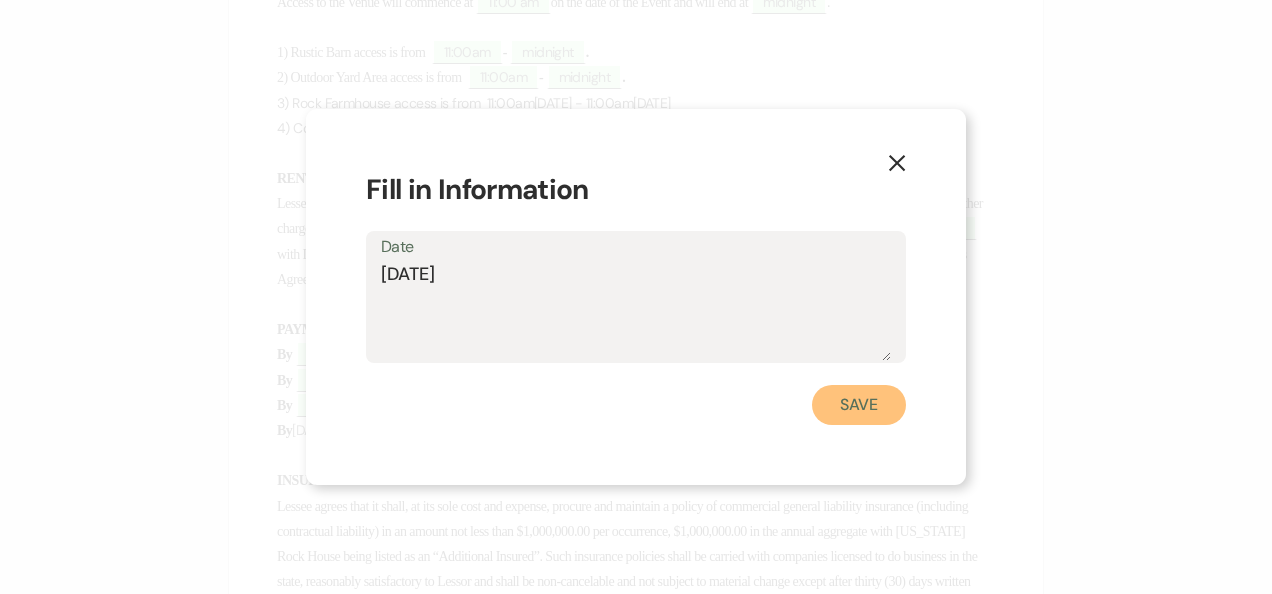 click on "Save" at bounding box center [859, 405] 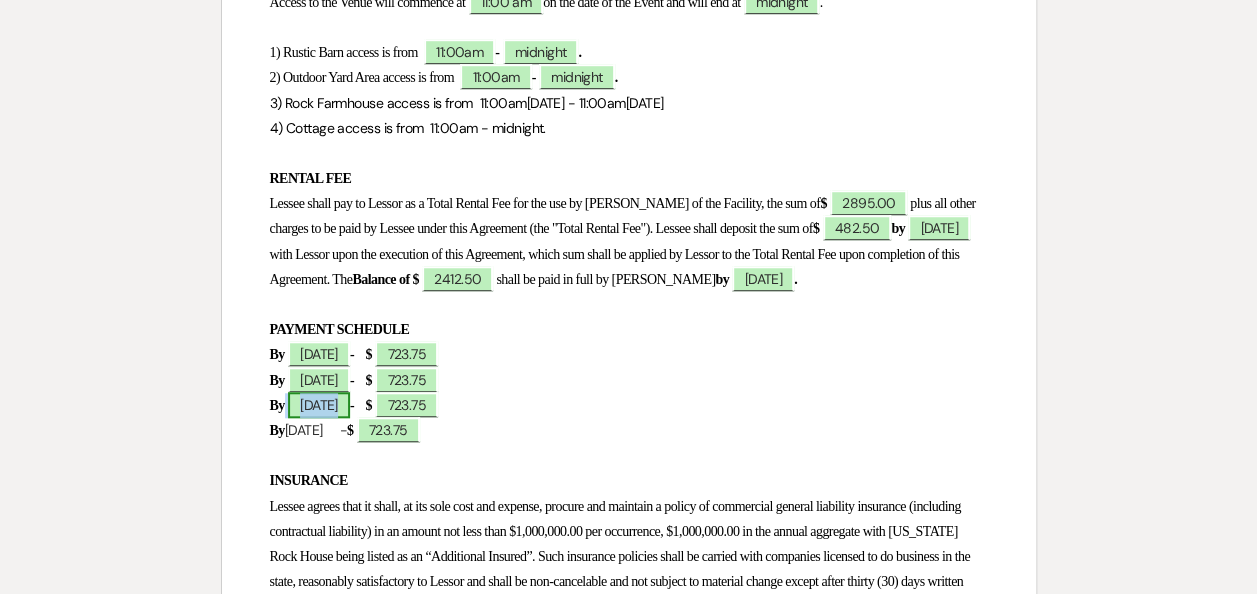 click on "9/24/2025" at bounding box center (319, 405) 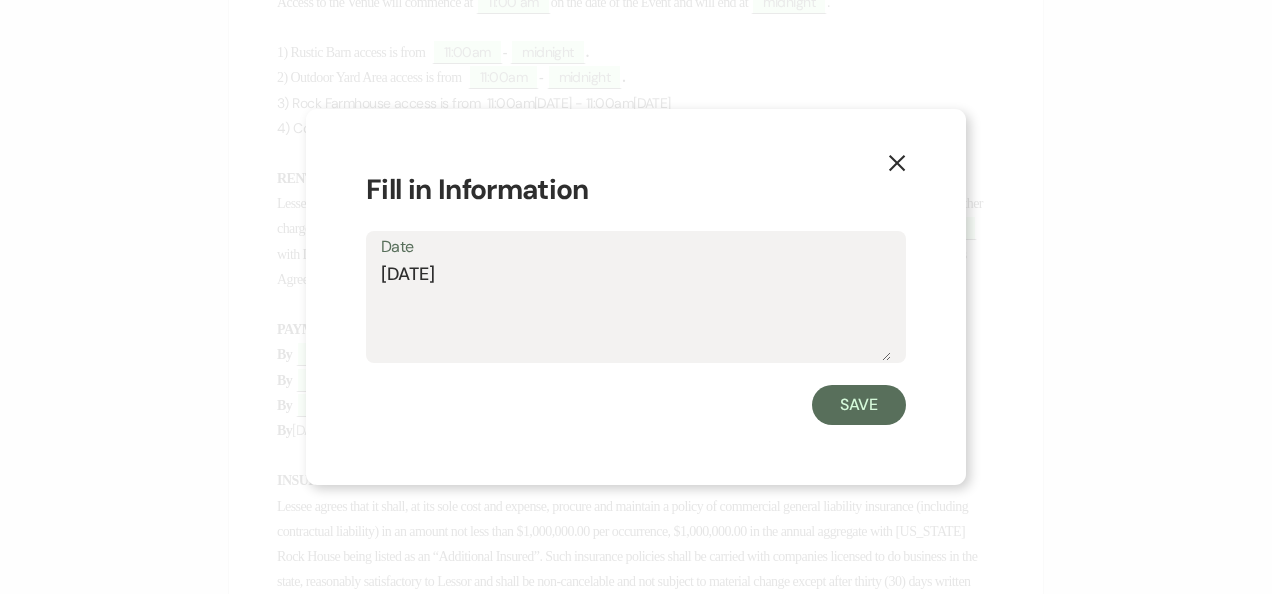 drag, startPoint x: 418, startPoint y: 273, endPoint x: 354, endPoint y: 267, distance: 64.28063 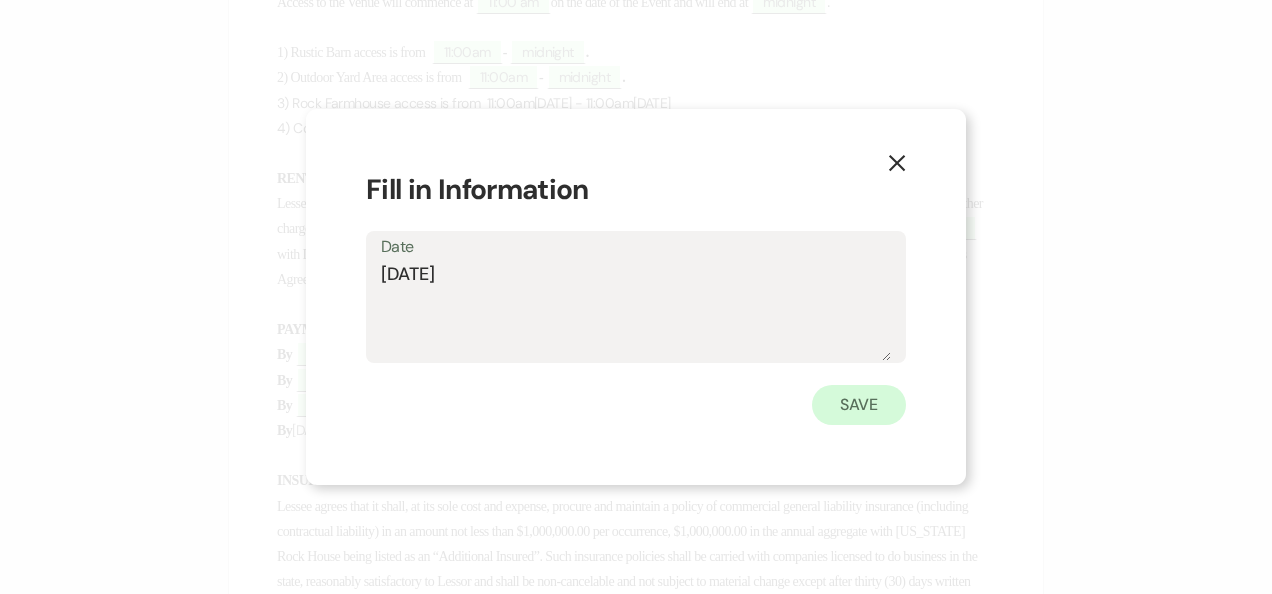 type on "8/31/2025" 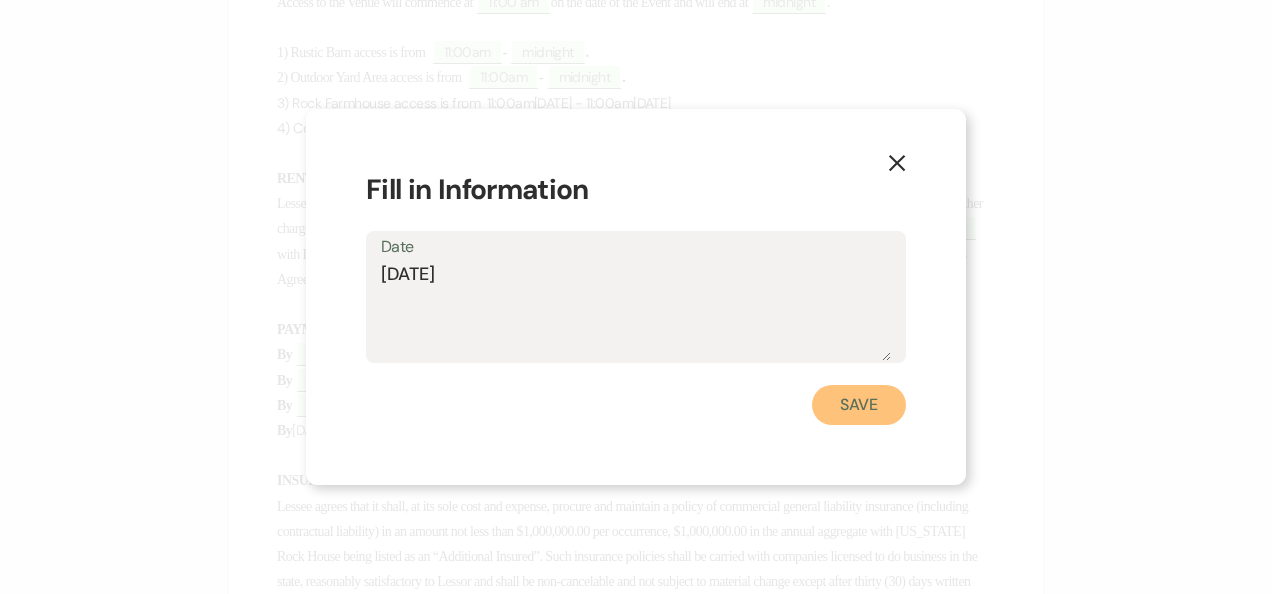 click on "Save" at bounding box center (859, 405) 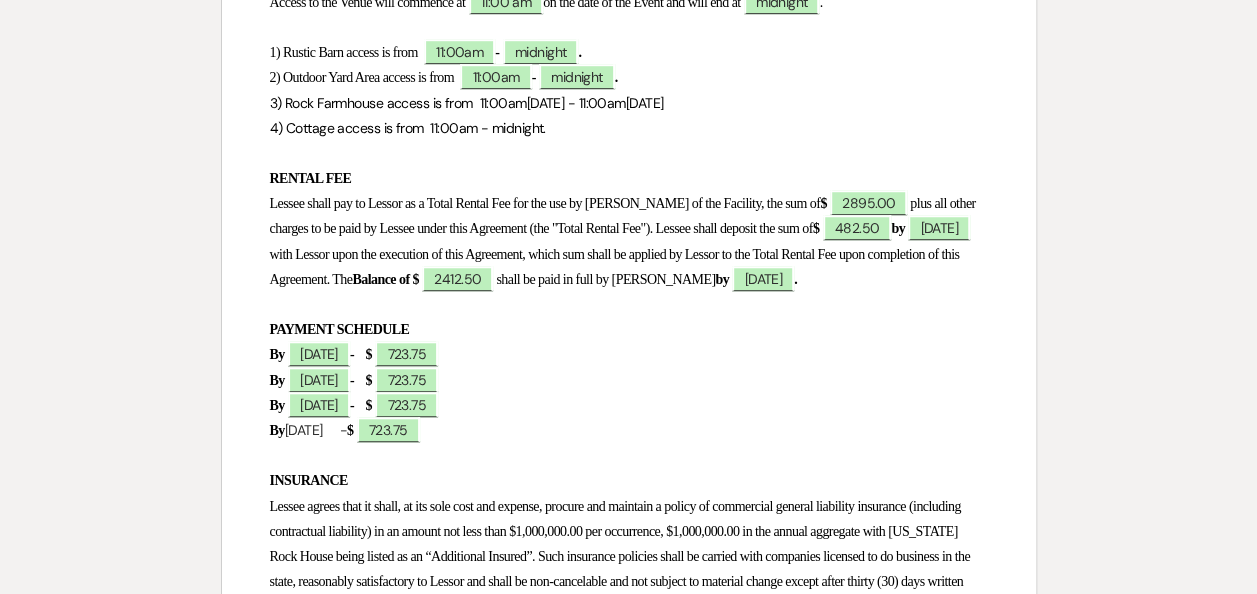 click on "By       10/29/2025     - 	 $ ﻿
723.75
﻿" at bounding box center [629, 430] 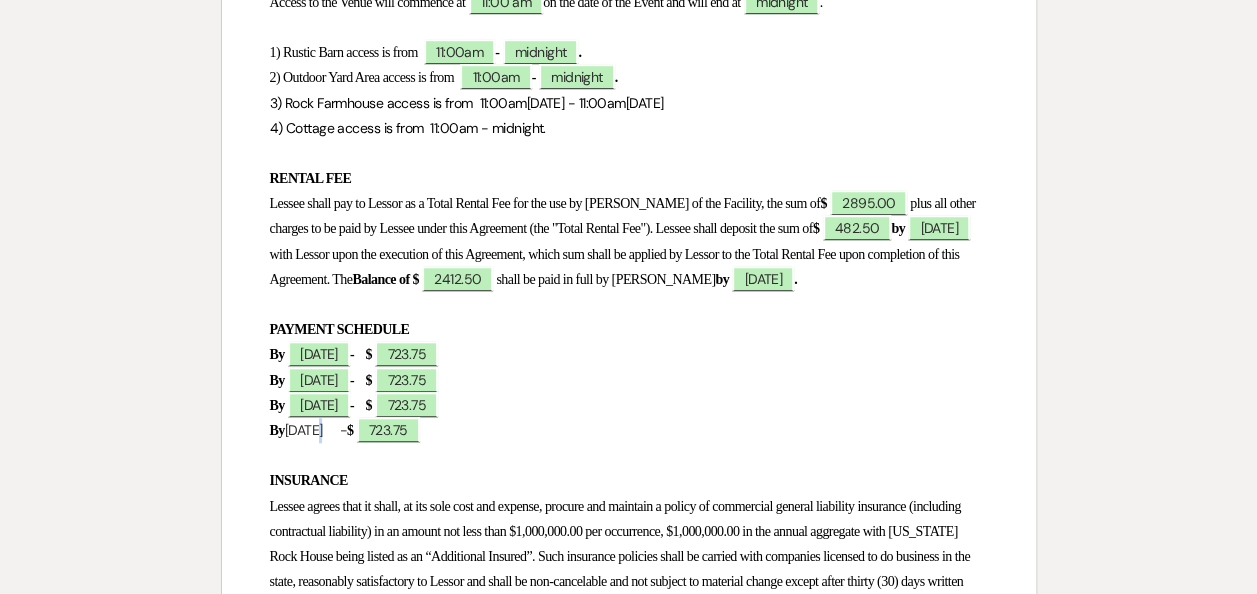 click on "By       10/29/2025     - 	 $ ﻿
723.75
﻿" at bounding box center (629, 430) 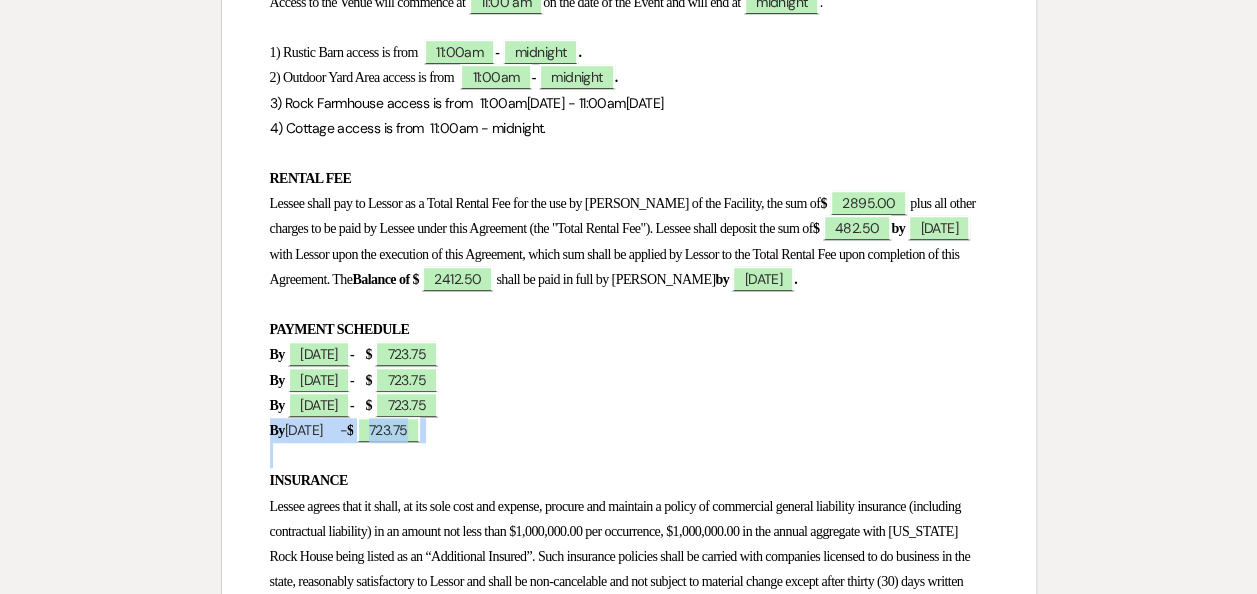 click on "By       10/29/2025     - 	 $ ﻿
723.75
﻿" at bounding box center (629, 430) 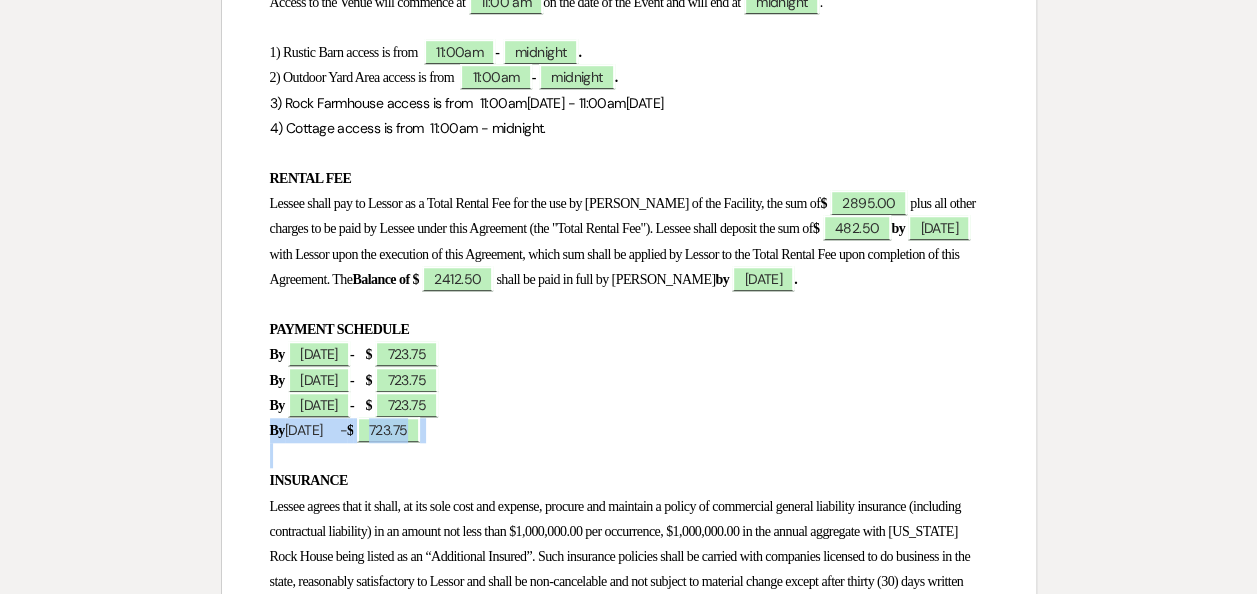 click on "By       10/29/2025     - 	 $ ﻿
723.75
﻿" at bounding box center [629, 430] 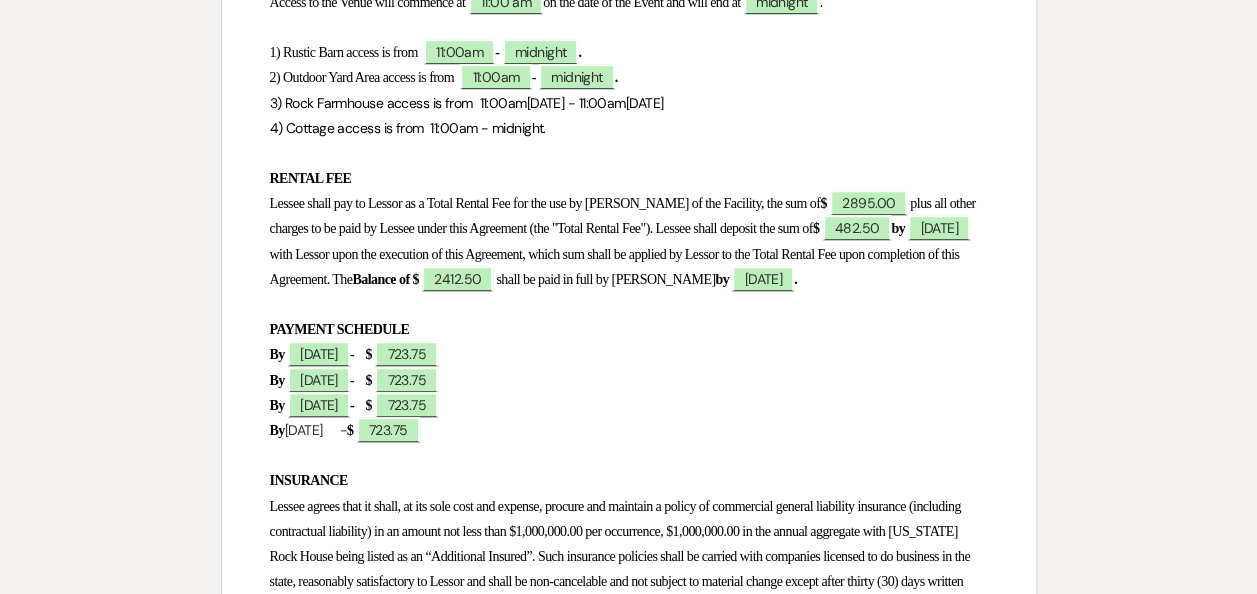 click on "By       10/29/2025     - 	 $ ﻿
723.75
﻿" at bounding box center (629, 430) 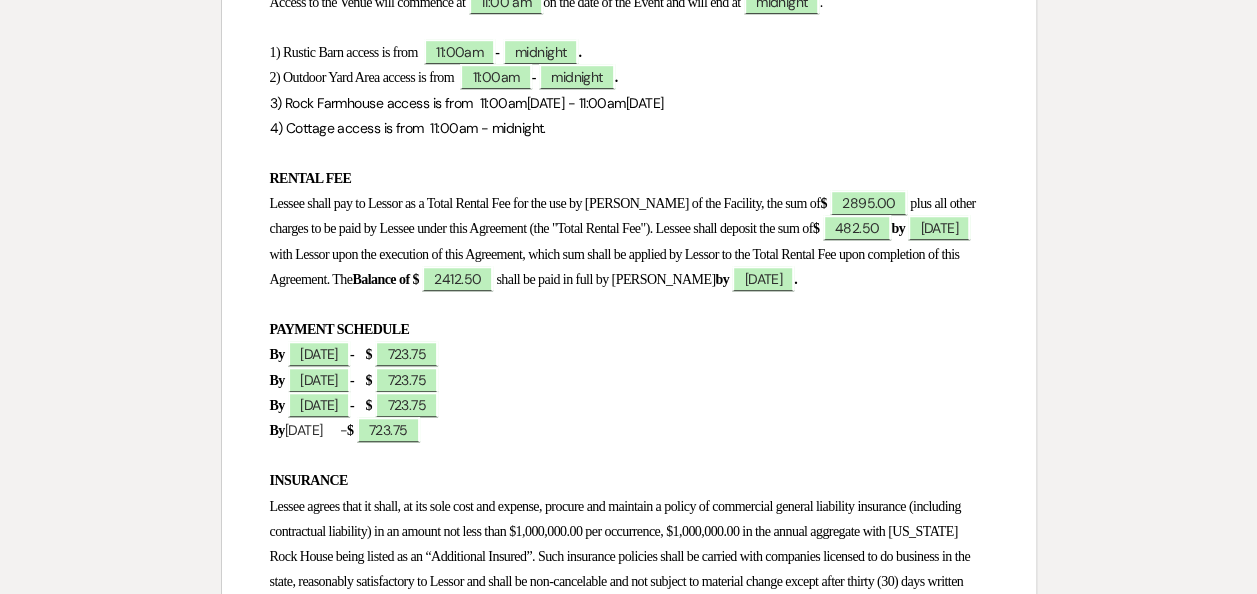 click on "By
7/30/2025
- 	 	 $ ﻿
723.75
﻿" at bounding box center (629, 354) 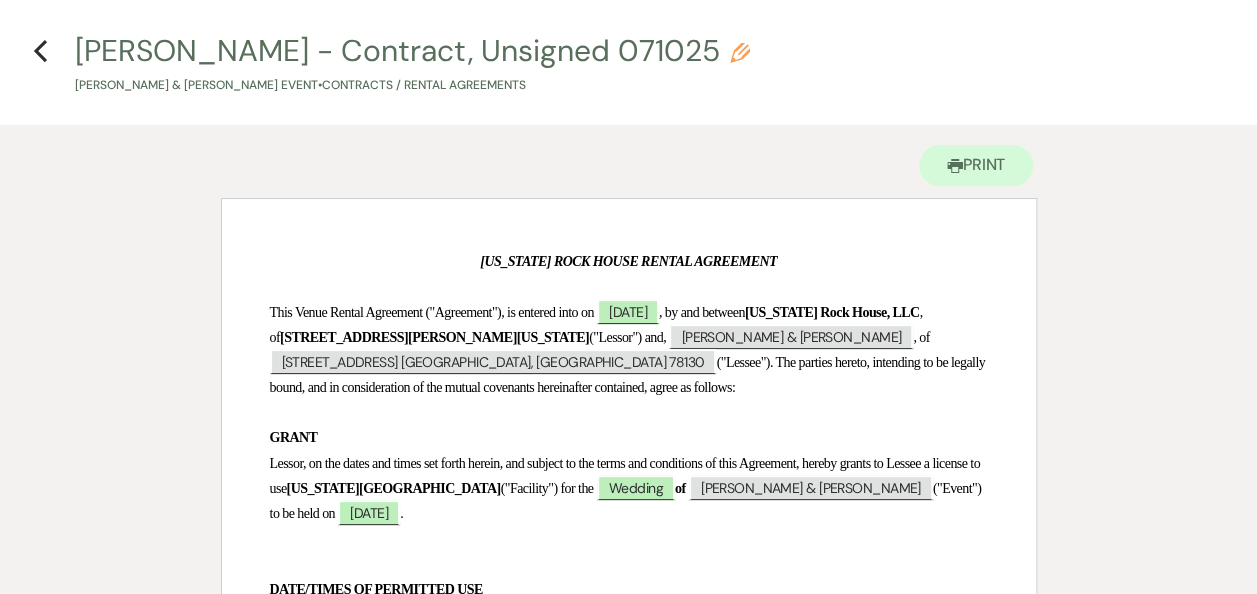 scroll, scrollTop: 0, scrollLeft: 0, axis: both 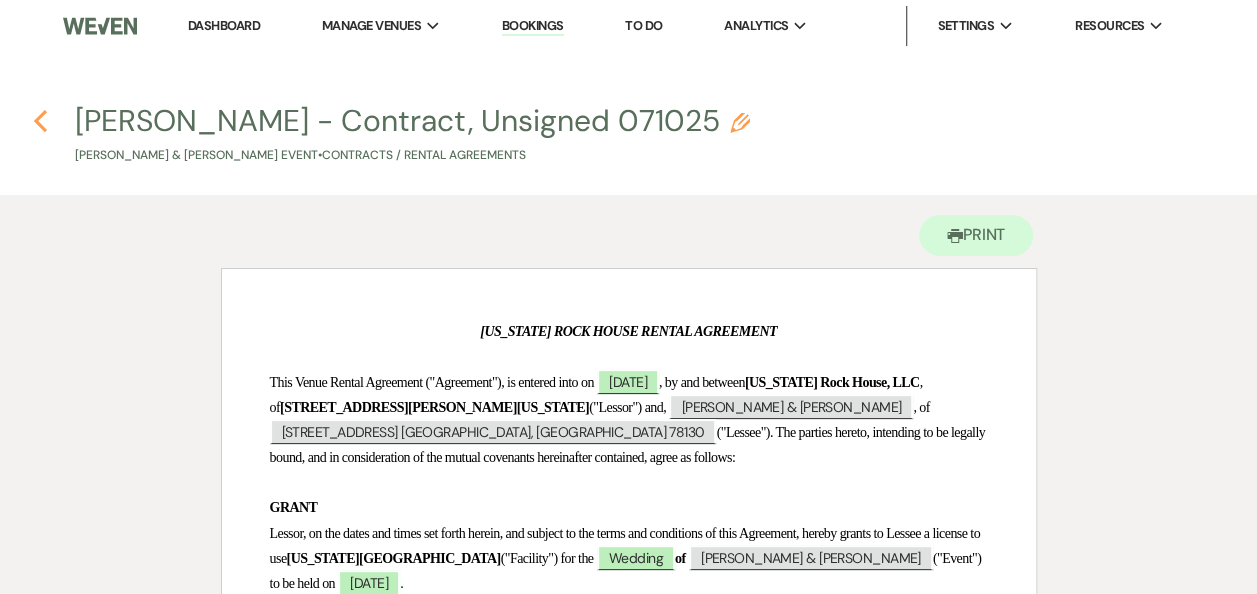click on "Previous" 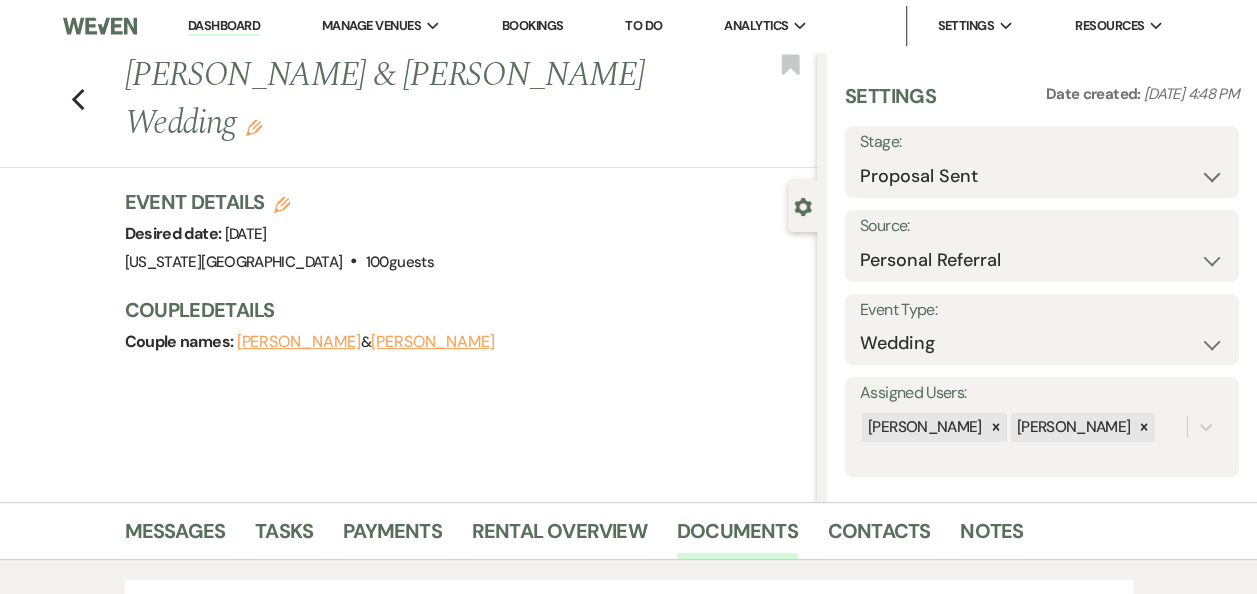 scroll, scrollTop: 670, scrollLeft: 0, axis: vertical 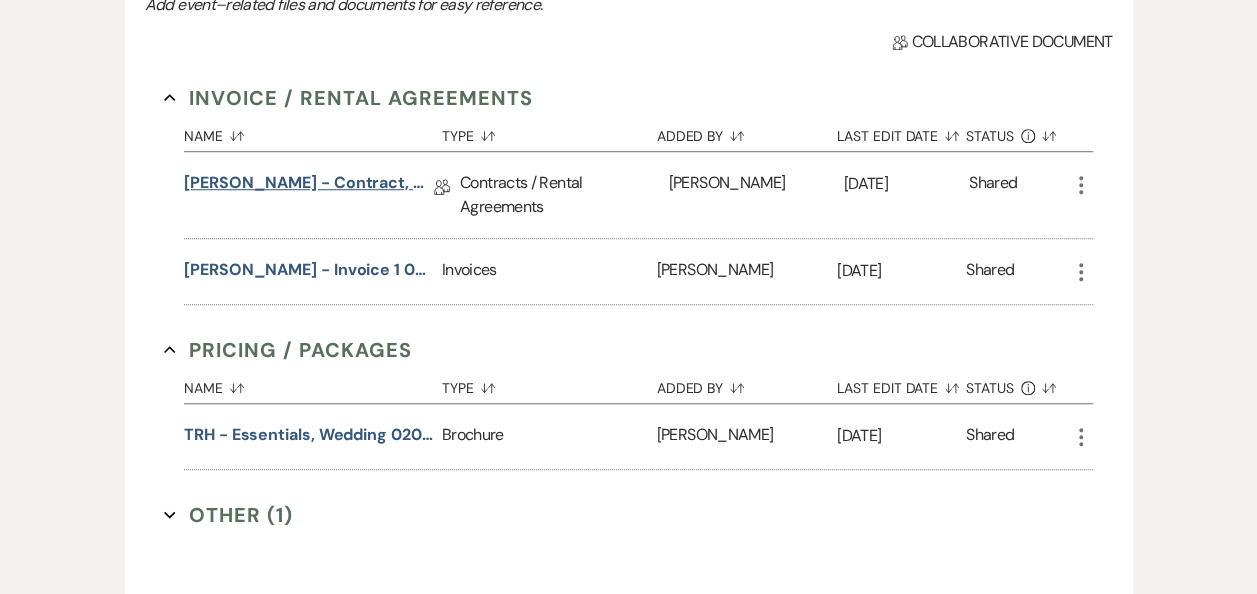 click on "Ballew - Contract, Unsigned  071025" at bounding box center (309, 186) 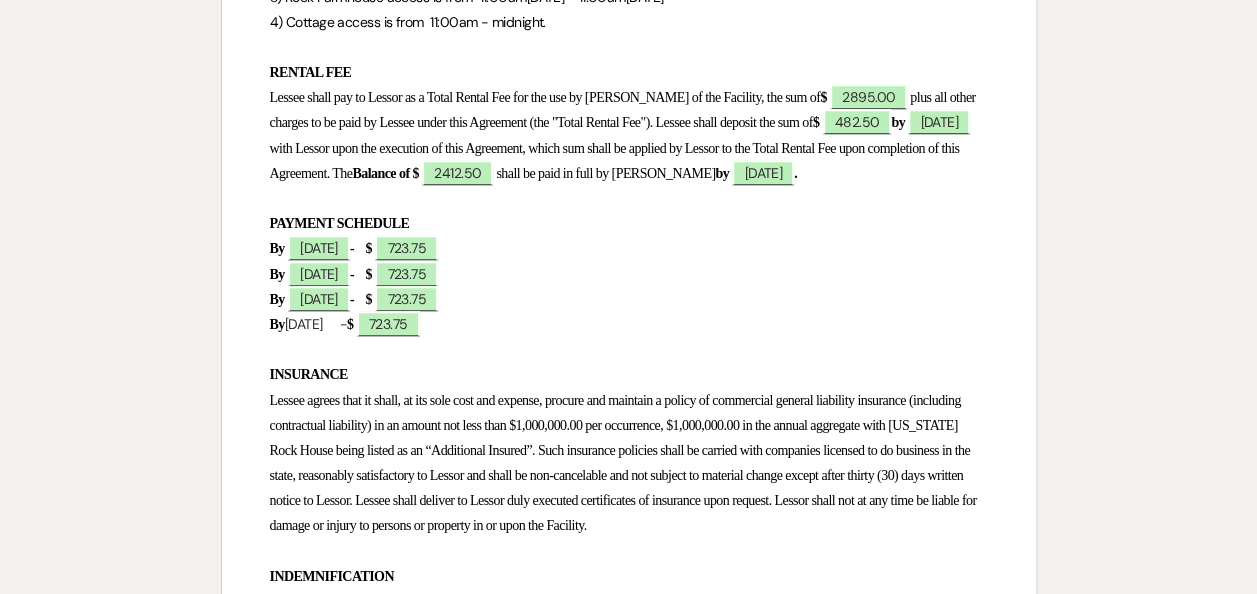 scroll, scrollTop: 794, scrollLeft: 0, axis: vertical 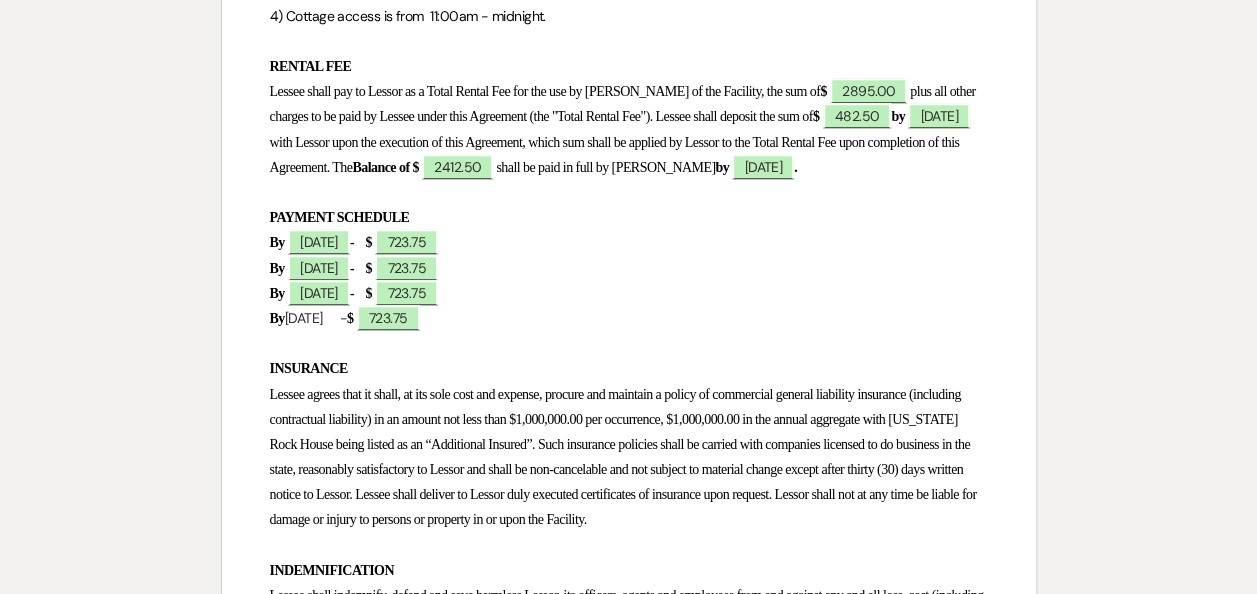 click on "By       10/29/2025     - 	 $ ﻿
723.75
﻿" at bounding box center (629, 318) 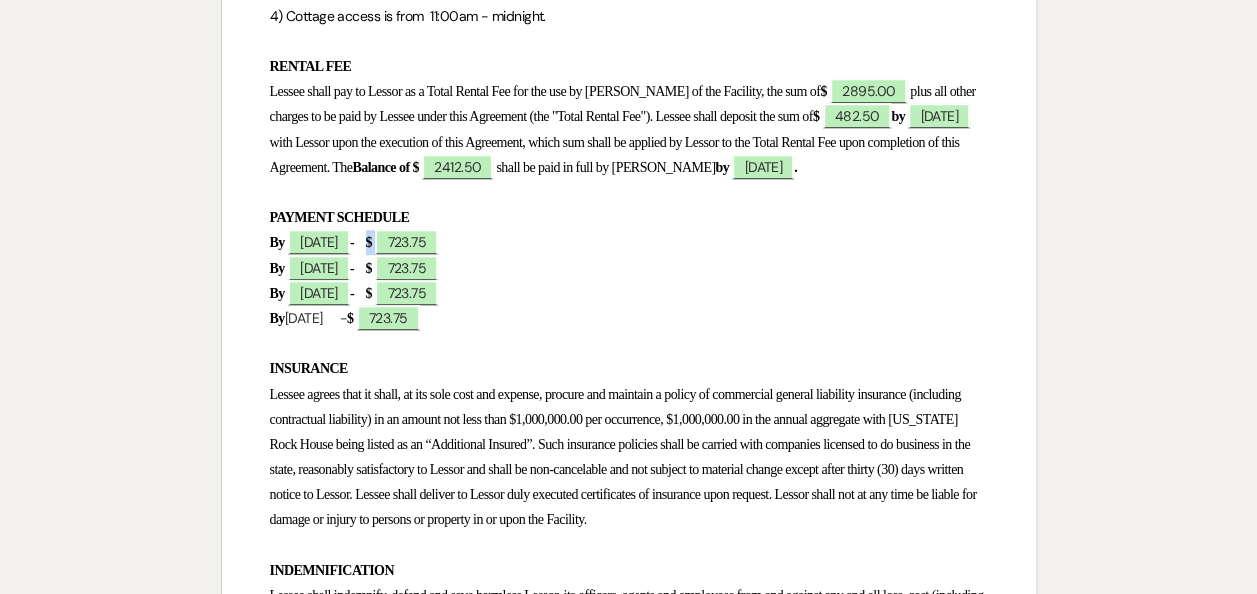click on "$" at bounding box center (369, 242) 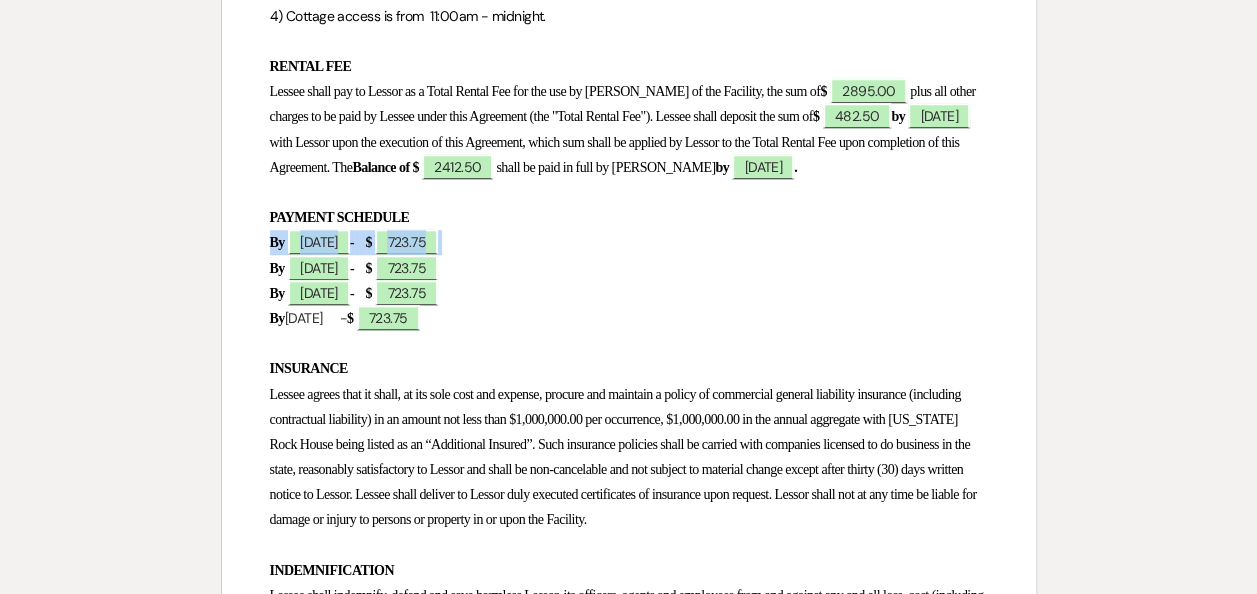 click on "$" at bounding box center [369, 242] 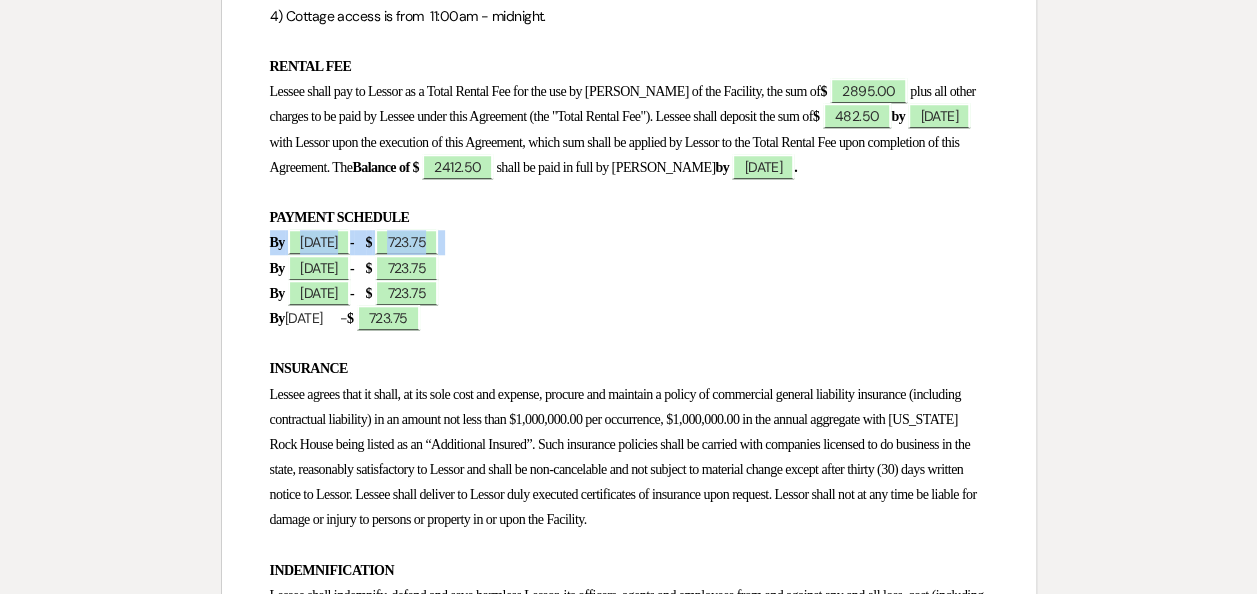 click on "$" at bounding box center [369, 242] 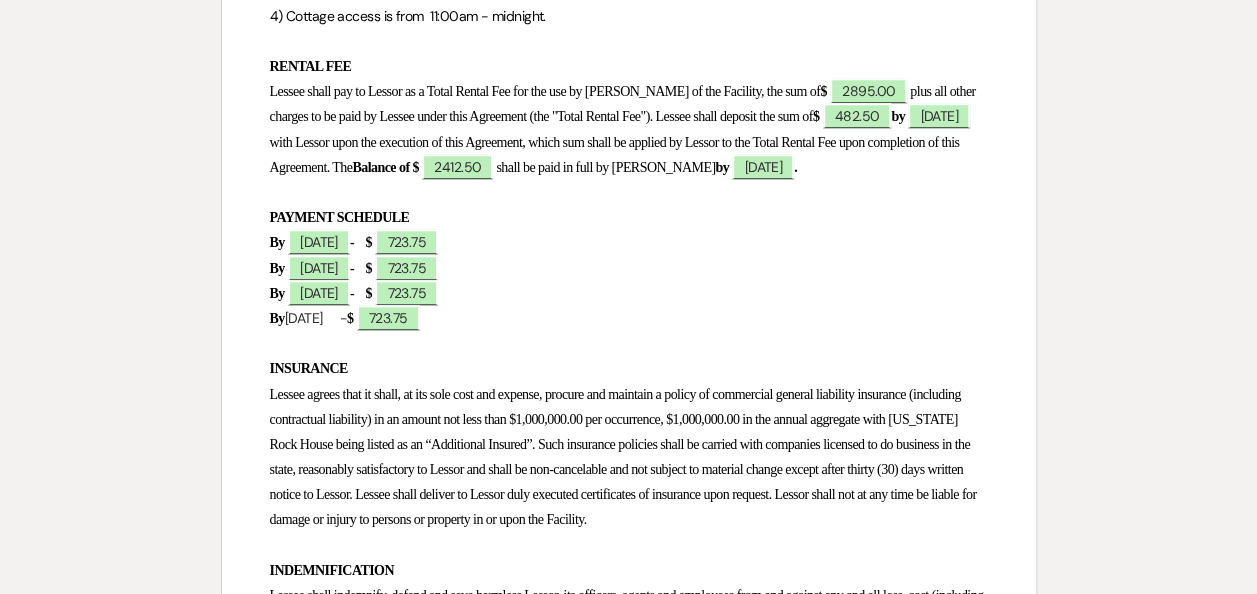 click on "$" at bounding box center (369, 268) 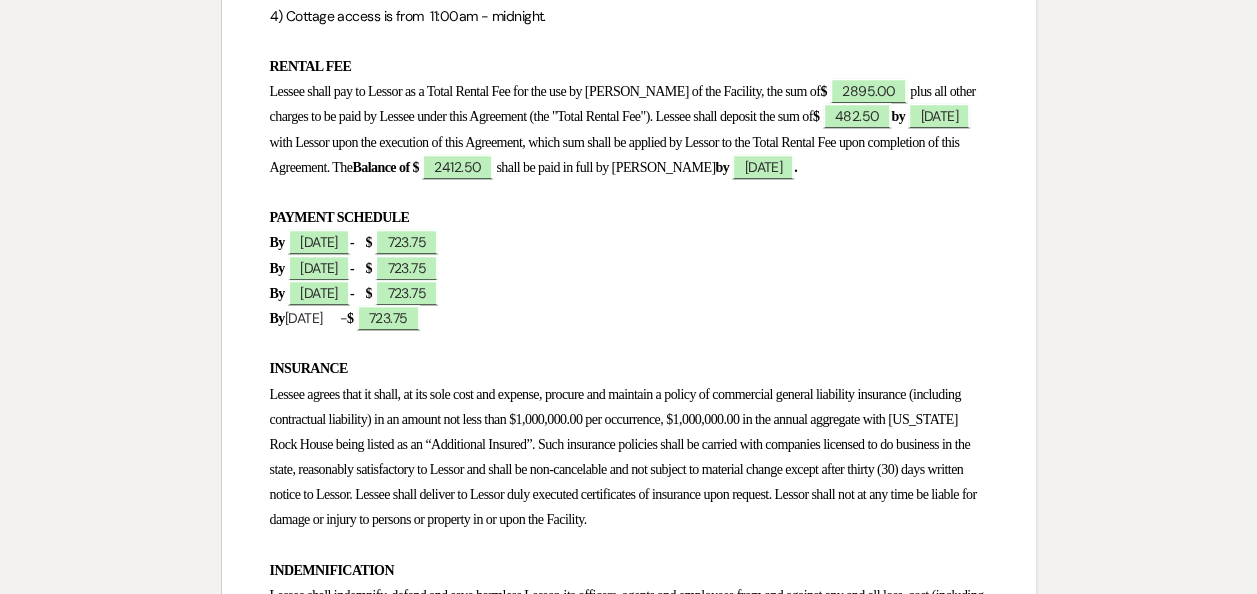 click on "$" at bounding box center (369, 268) 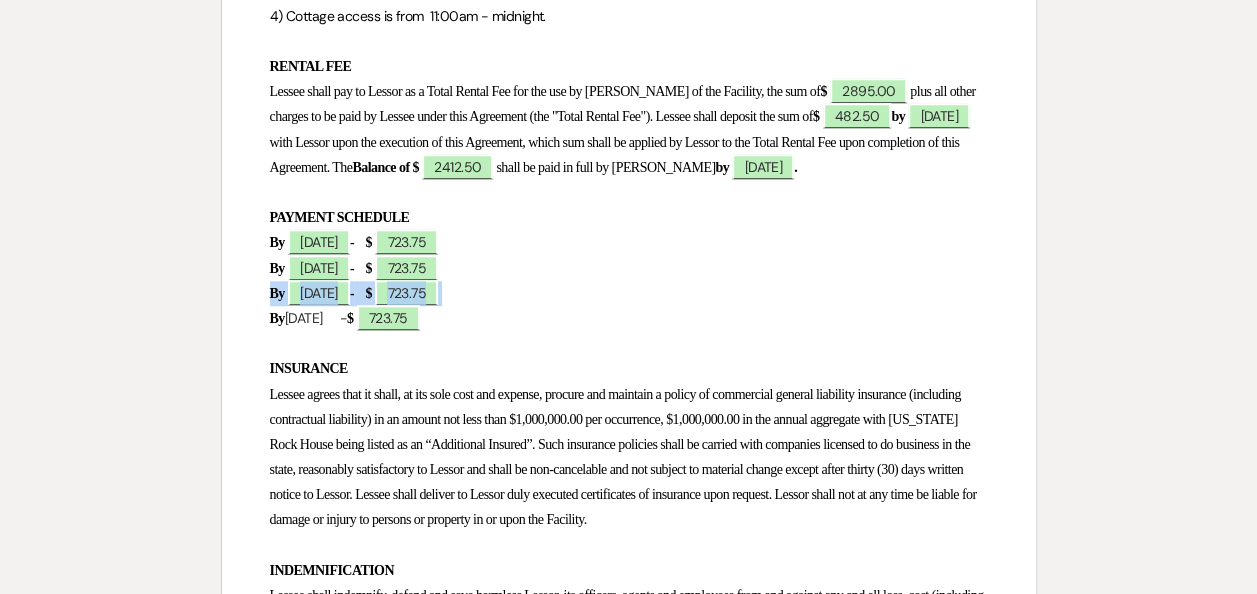 drag, startPoint x: 270, startPoint y: 291, endPoint x: 489, endPoint y: 281, distance: 219.2282 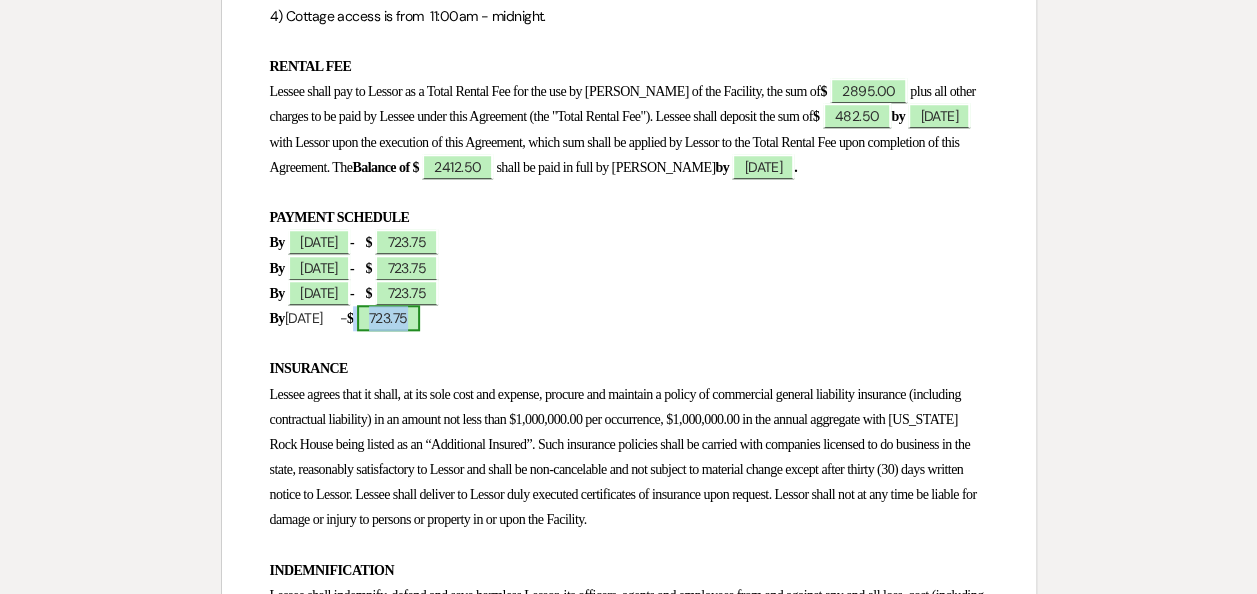 click on "723.75" at bounding box center [388, 318] 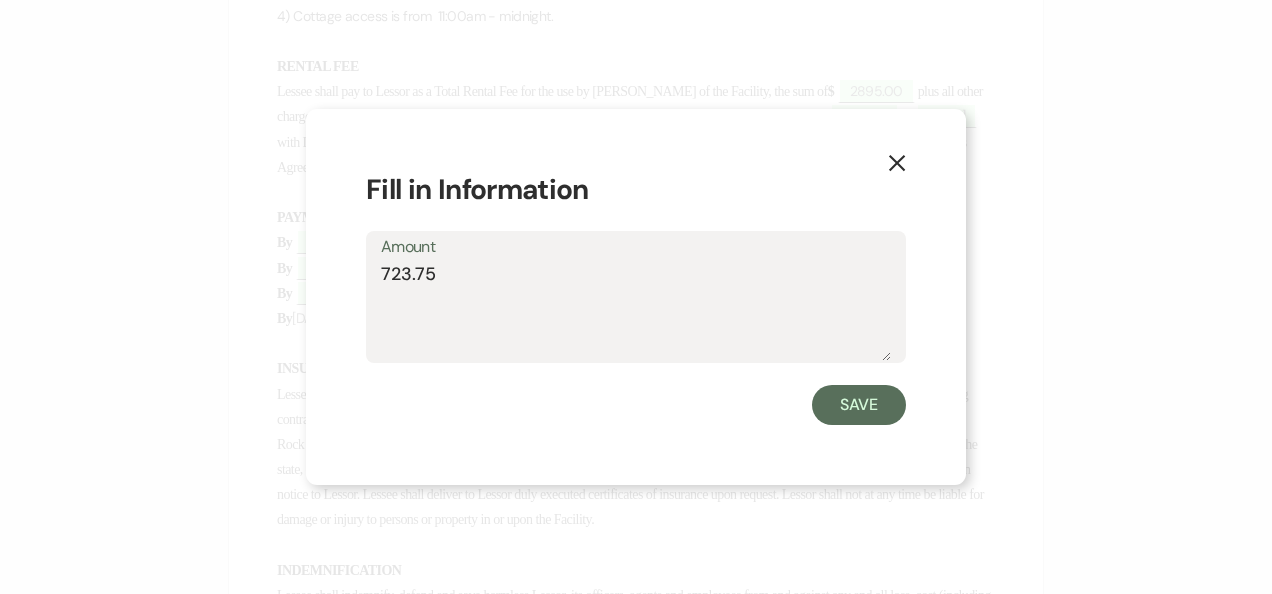click on "X" 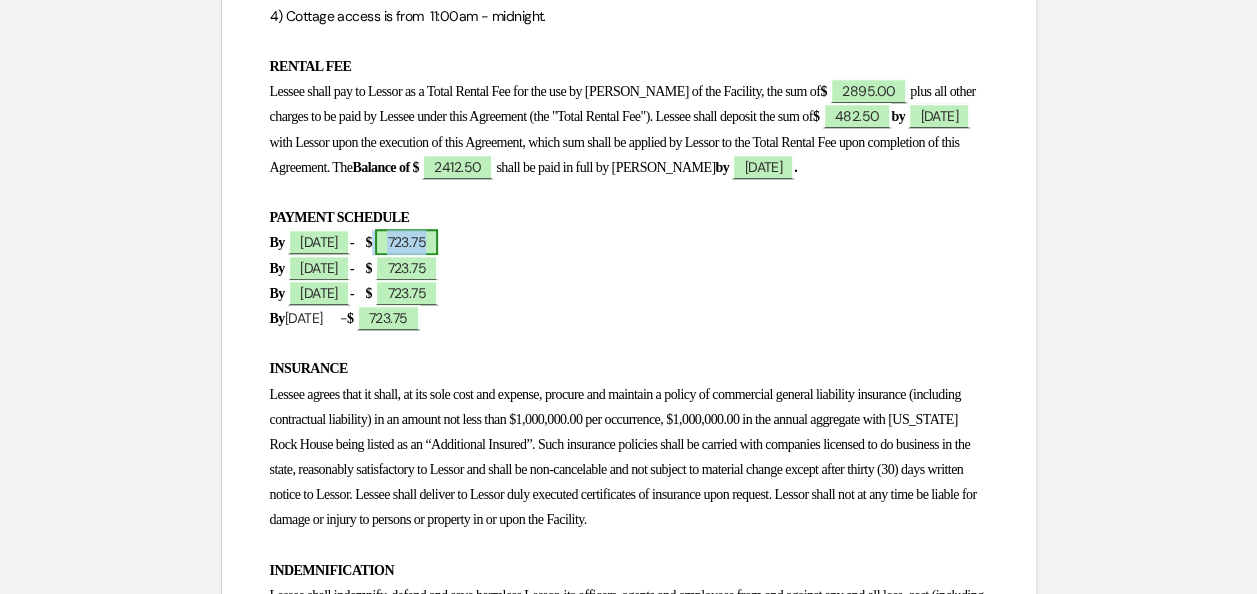 click on "723.75" at bounding box center [406, 242] 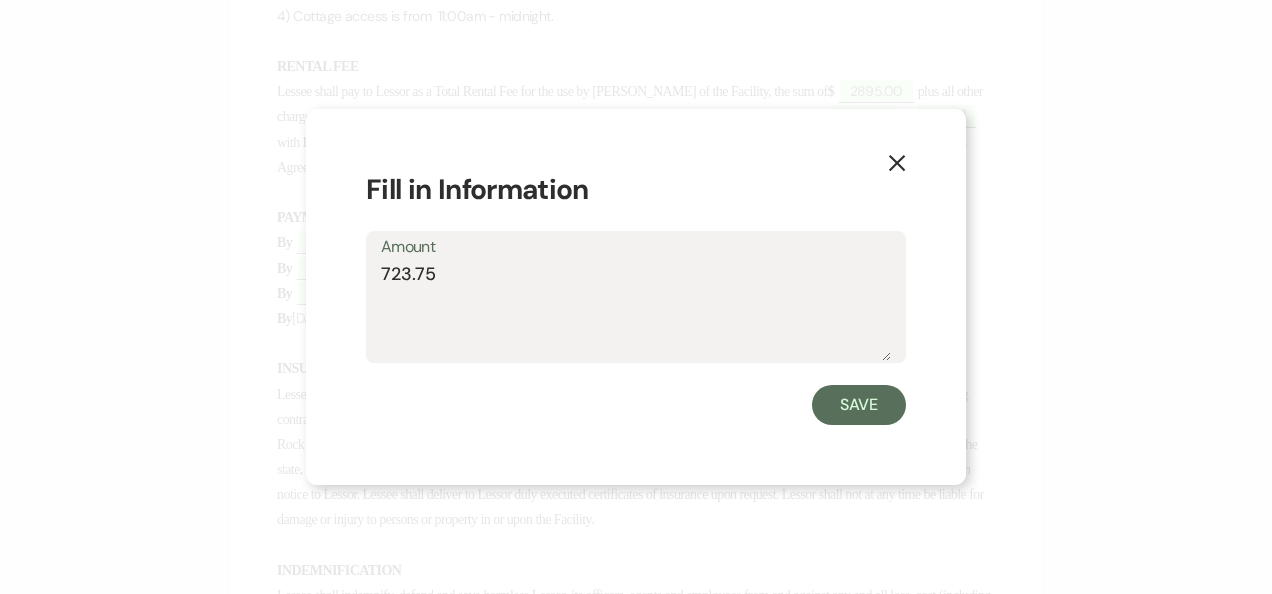 drag, startPoint x: 446, startPoint y: 274, endPoint x: 100, endPoint y: 281, distance: 346.0708 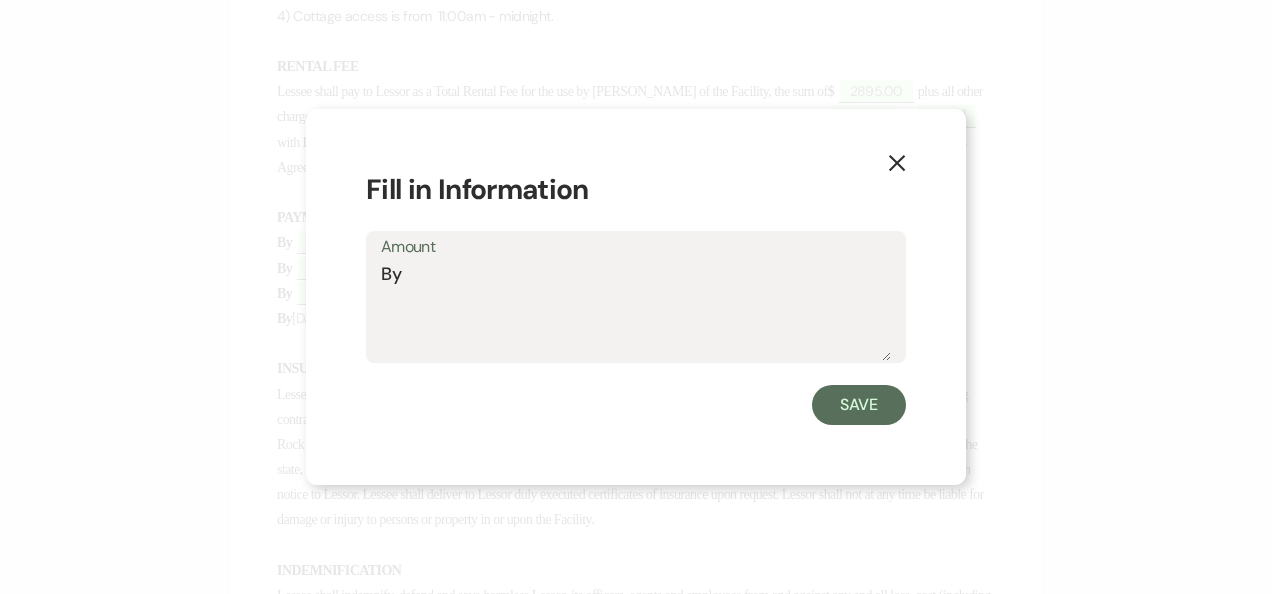 type on "B" 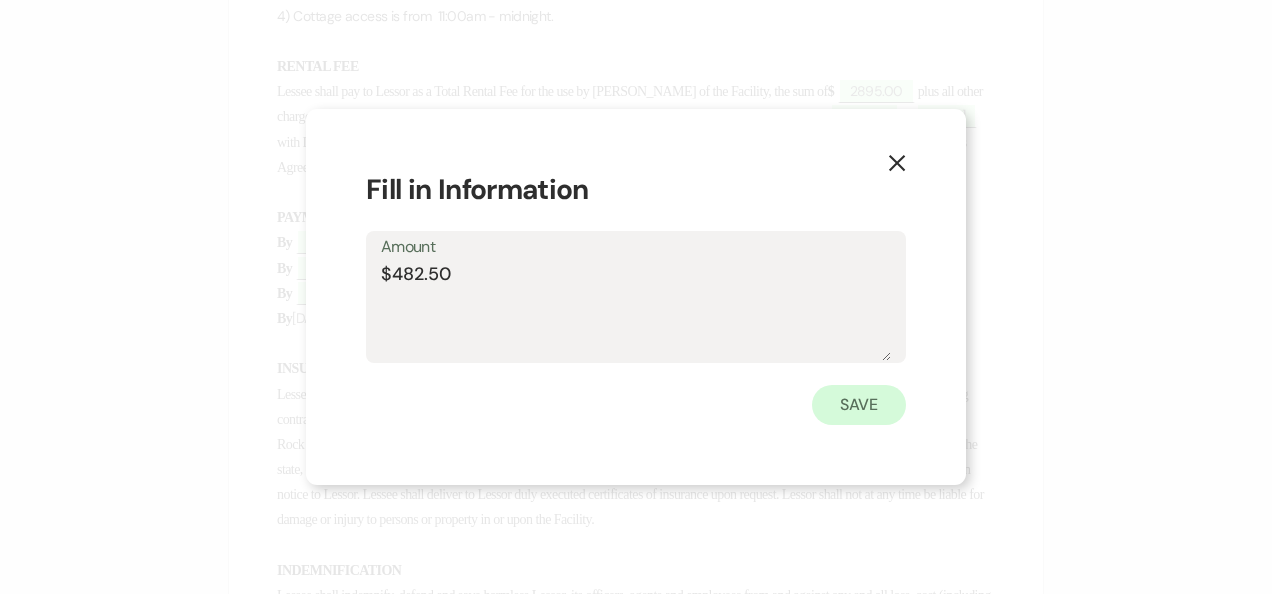 type on "$482.50" 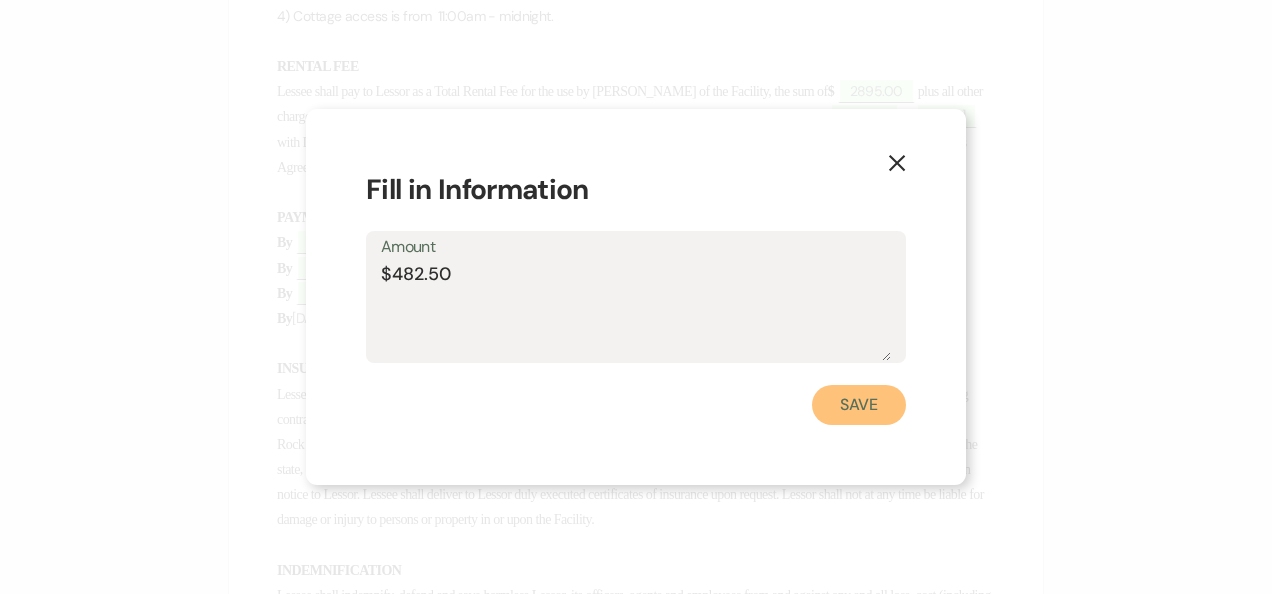 click on "Save" at bounding box center [859, 405] 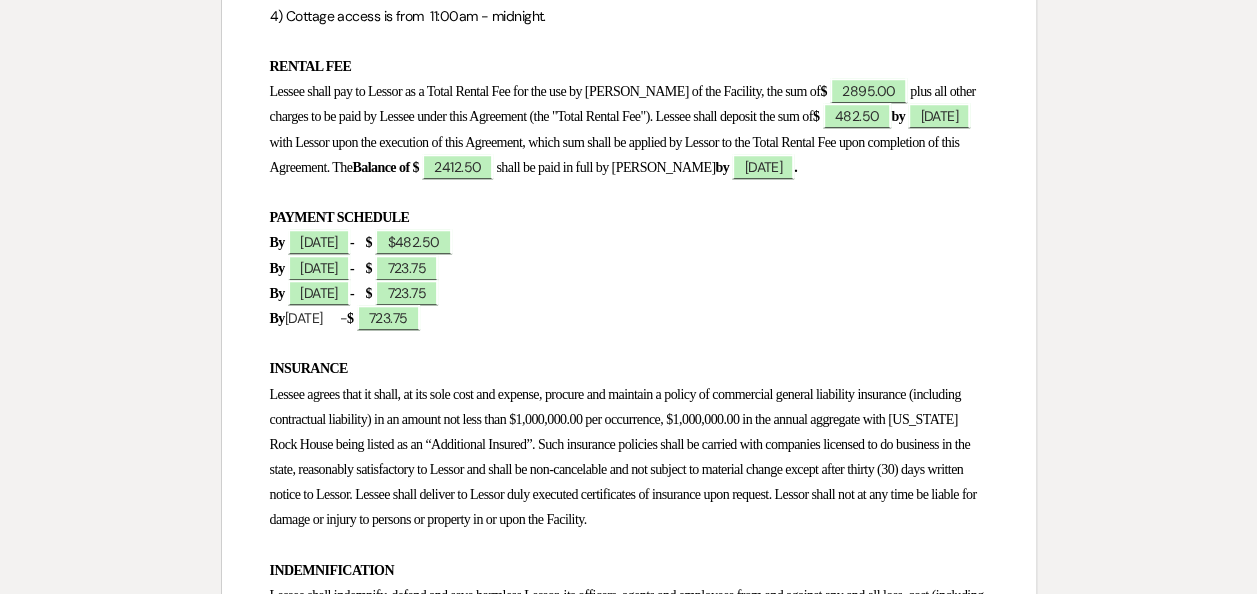 click on "$" at bounding box center [369, 268] 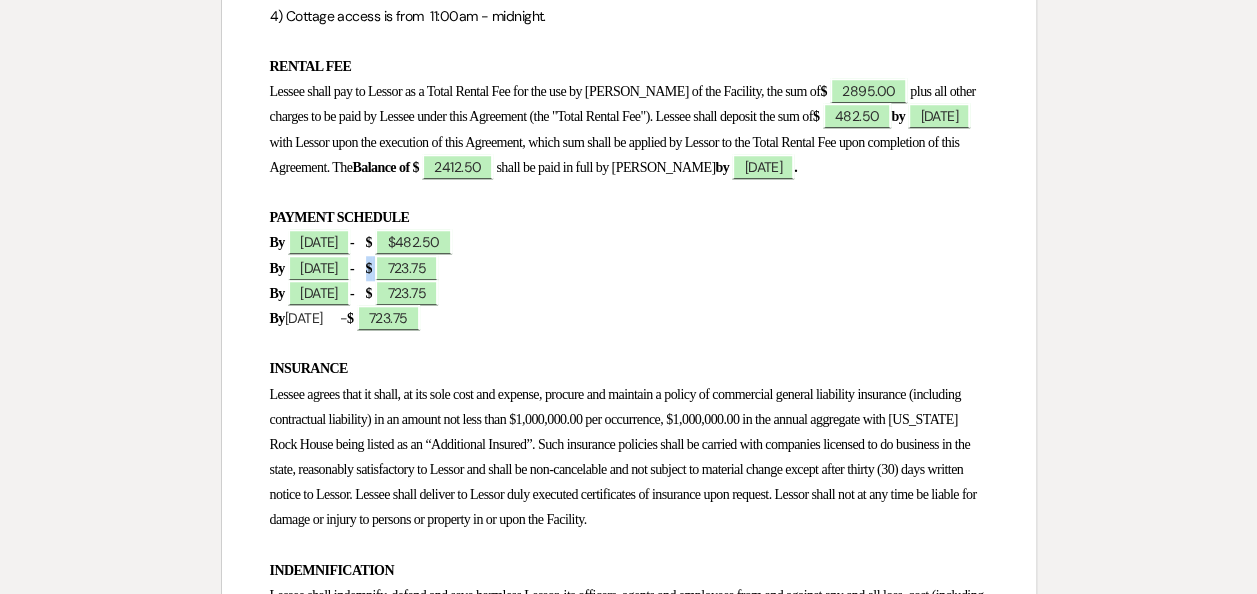 click on "$" at bounding box center (369, 268) 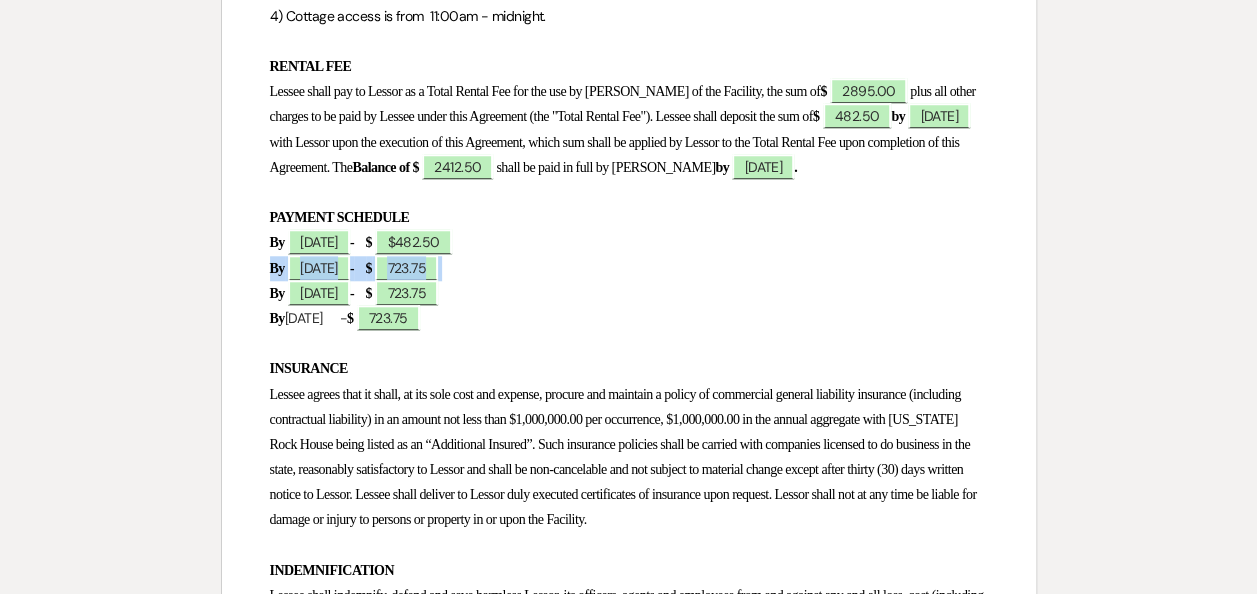 click on "$" at bounding box center (369, 268) 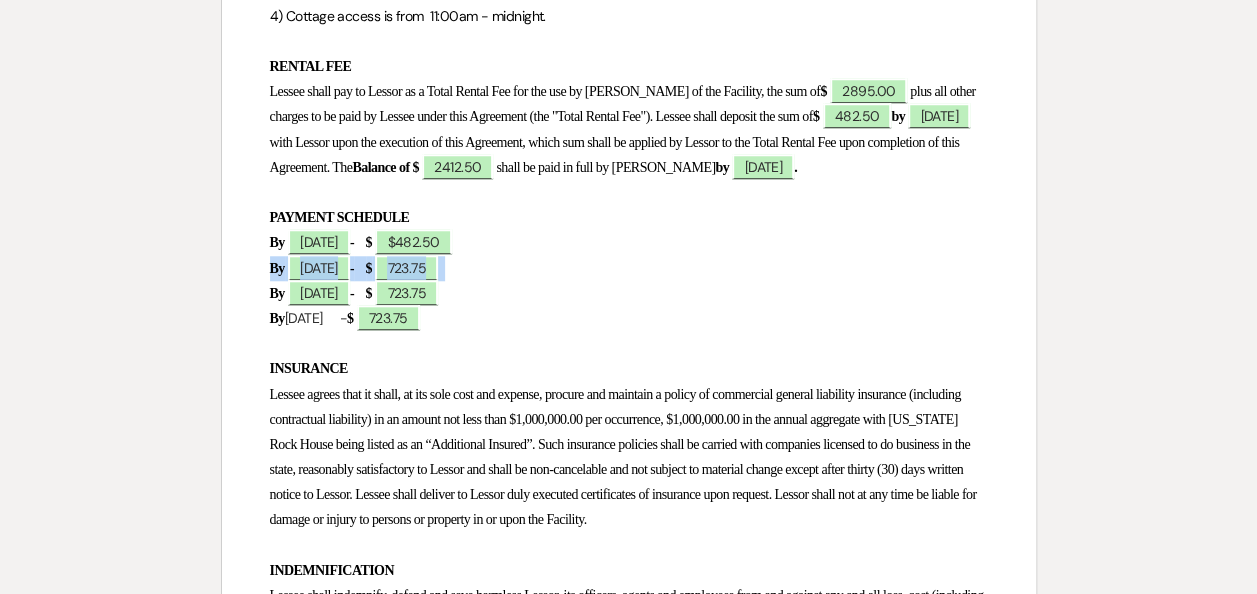 drag, startPoint x: 404, startPoint y: 266, endPoint x: 526, endPoint y: 273, distance: 122.20065 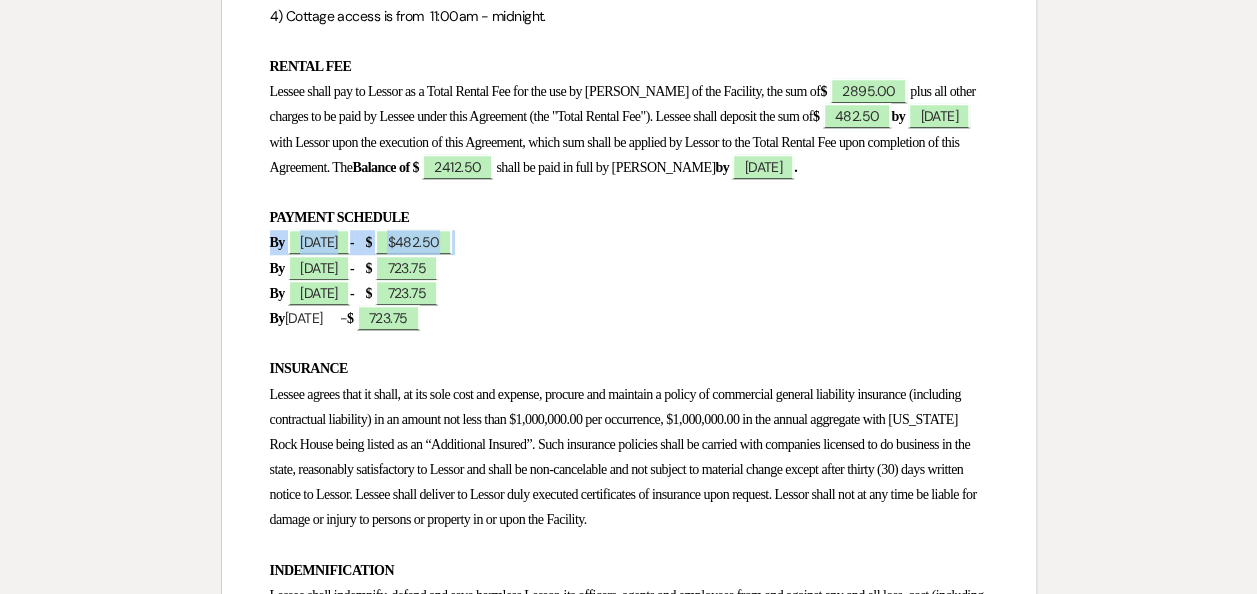 drag, startPoint x: 515, startPoint y: 243, endPoint x: 265, endPoint y: 246, distance: 250.018 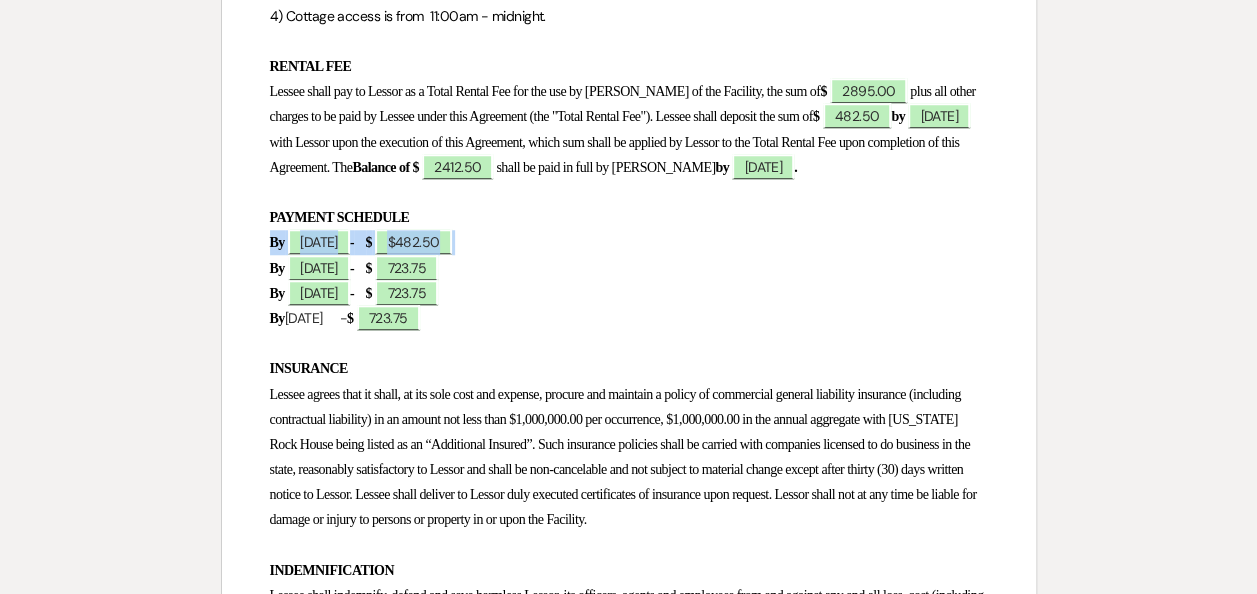 click on "TEXAS ROCK HOUSE RENTAL AGREEMENT This Venue Rental Agreement ("Agreement"), is entered into on  ﻿
7/10/2025
﻿ , by and between  Texas Rock House, LLC , of  3207 Hunter Rd., San Marcos, Texas 78666  ("Lessor") and,  ﻿
Alan & Sandra Ballew
﻿ , of   ﻿
801 Madison Ave.  New Braunfels, TX 78130
﻿  ("Lessee"). The parties hereto, intending to be legally bound, and in consideration of the mutual covenants hereinafter contained, agree as follows:   GRANT Lessor, on the dates and times set forth herein, and subject to the terms and conditions of this Agreement, hereby grants to Lessee a license to use  Texas Rock House  ("Facility") for the  ﻿
Wedding
﻿  of  ﻿
Taylor Monroe & Dria Ballew
﻿  ("Event") to be held on  ﻿
Tues. 11/11/2025
﻿ .   DATE/TIMES OF PERMITTED USE Access to the Venue will commence at  ﻿ ﻿ ." at bounding box center (629, 1610) 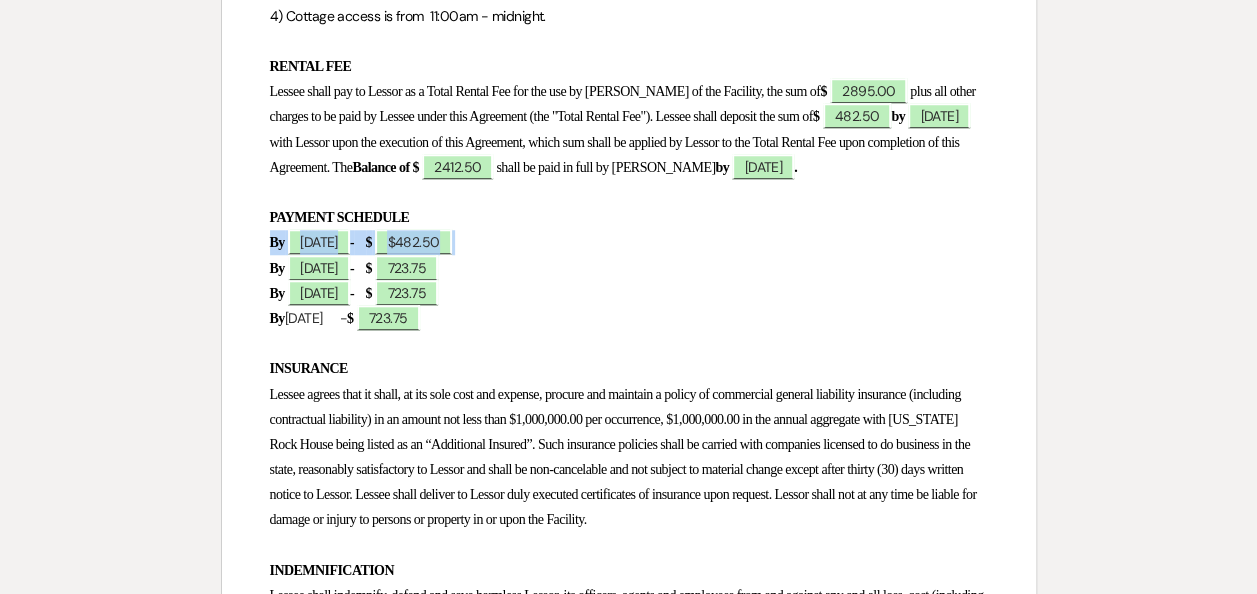 click on "By  ﻿
7/30/2025
﻿   - 	 	 $
$482.50" at bounding box center [629, 242] 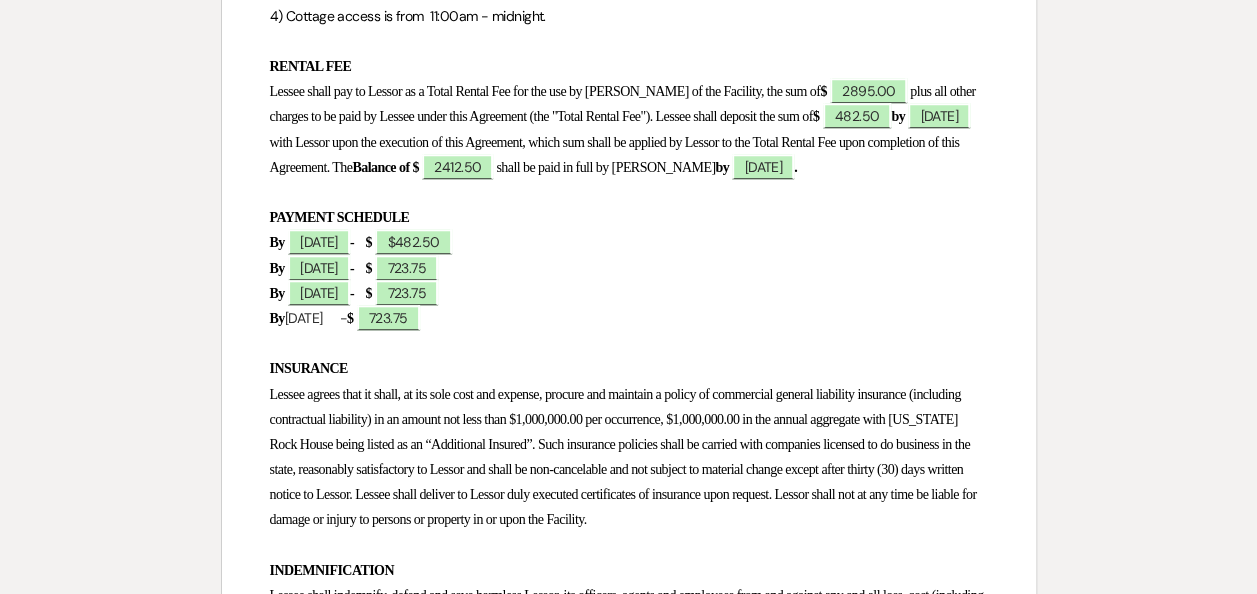 click on "By  ﻿
7/30/2025
﻿   - 	 	 $
$482.50" at bounding box center [629, 242] 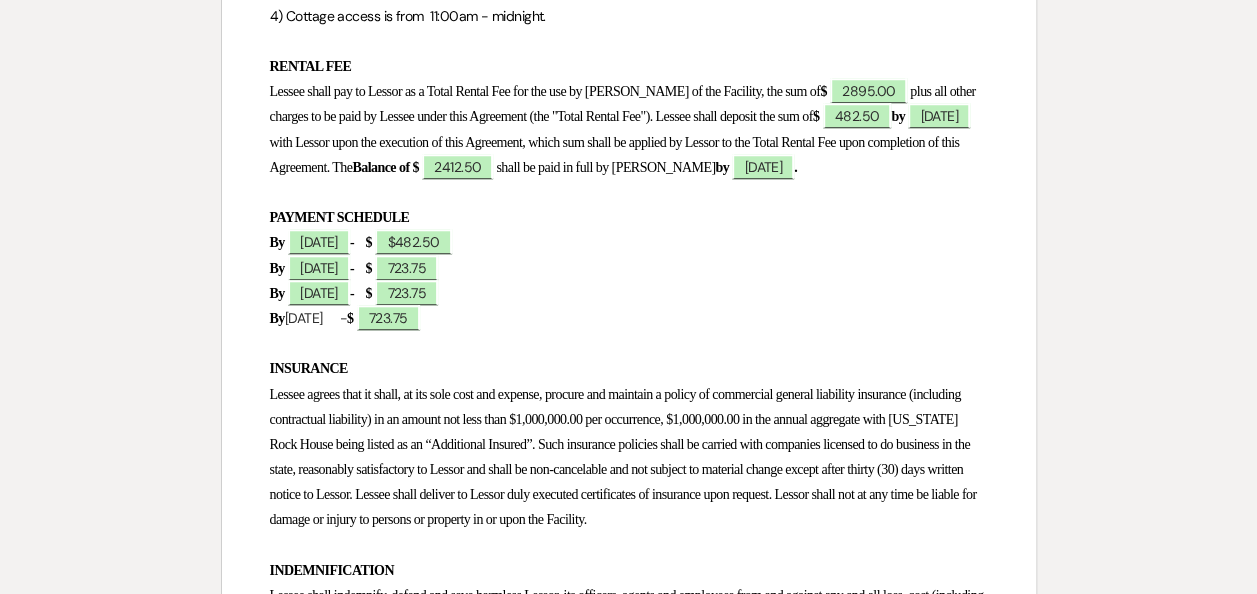 click on "By  ﻿
7/30/2025
﻿   - 	 	 $
$482.50" at bounding box center (629, 242) 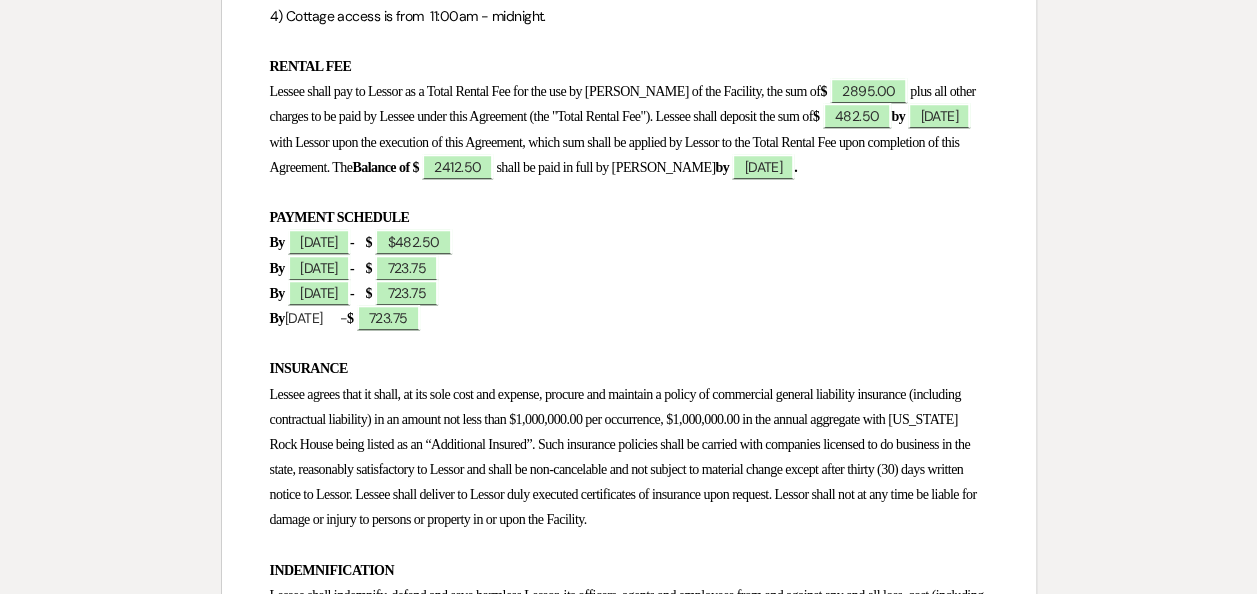 scroll, scrollTop: 0, scrollLeft: 0, axis: both 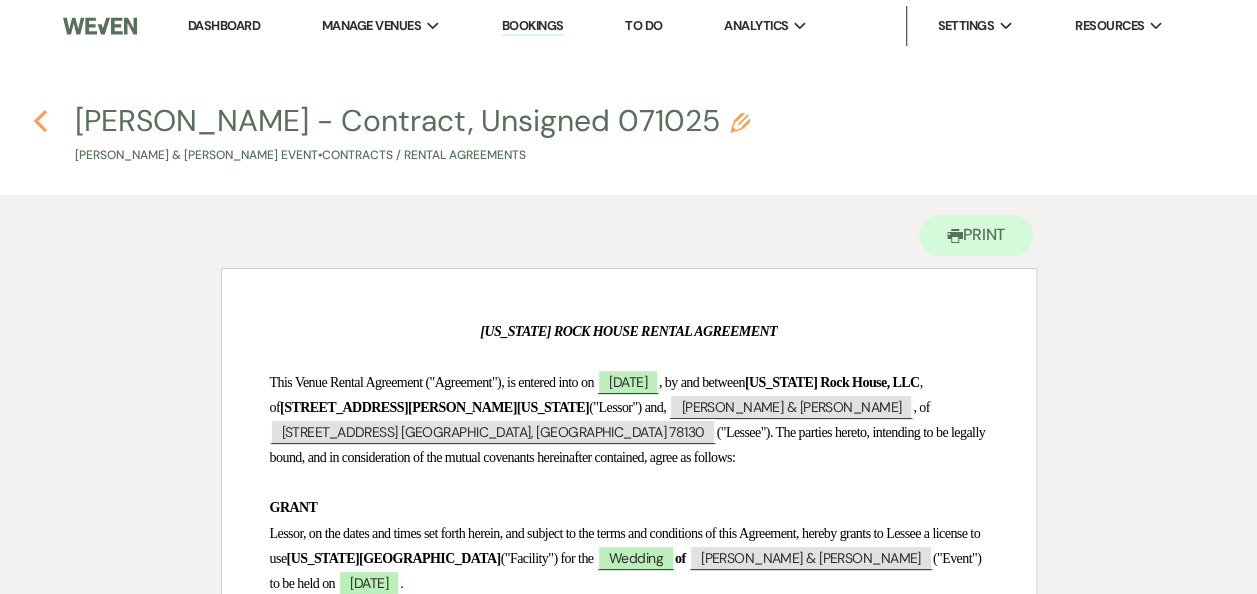 click 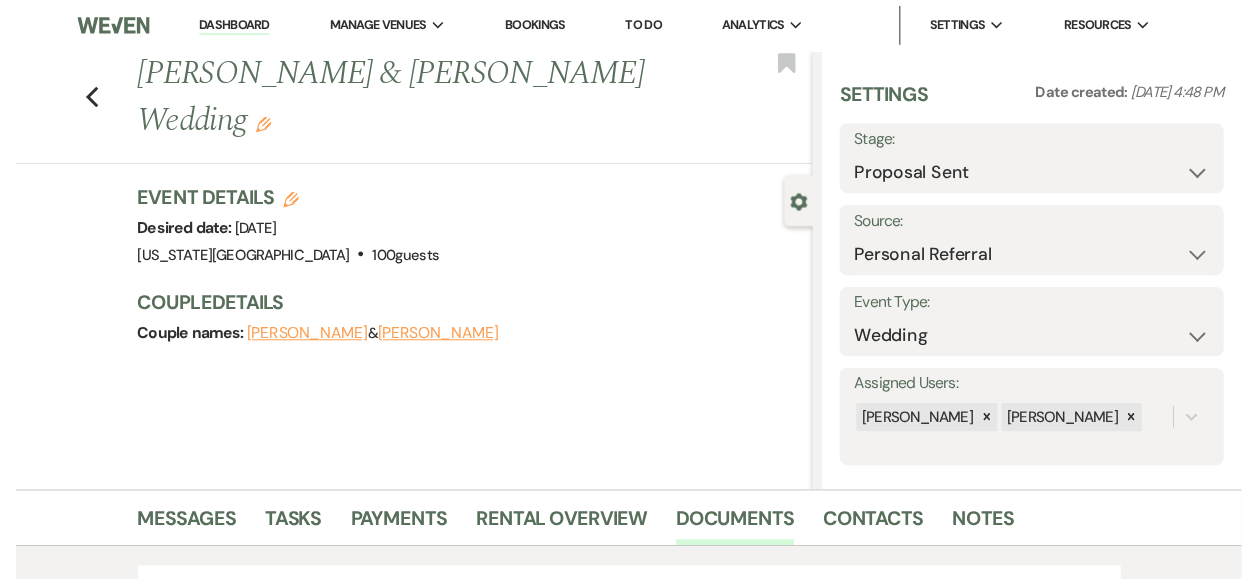 scroll, scrollTop: 670, scrollLeft: 0, axis: vertical 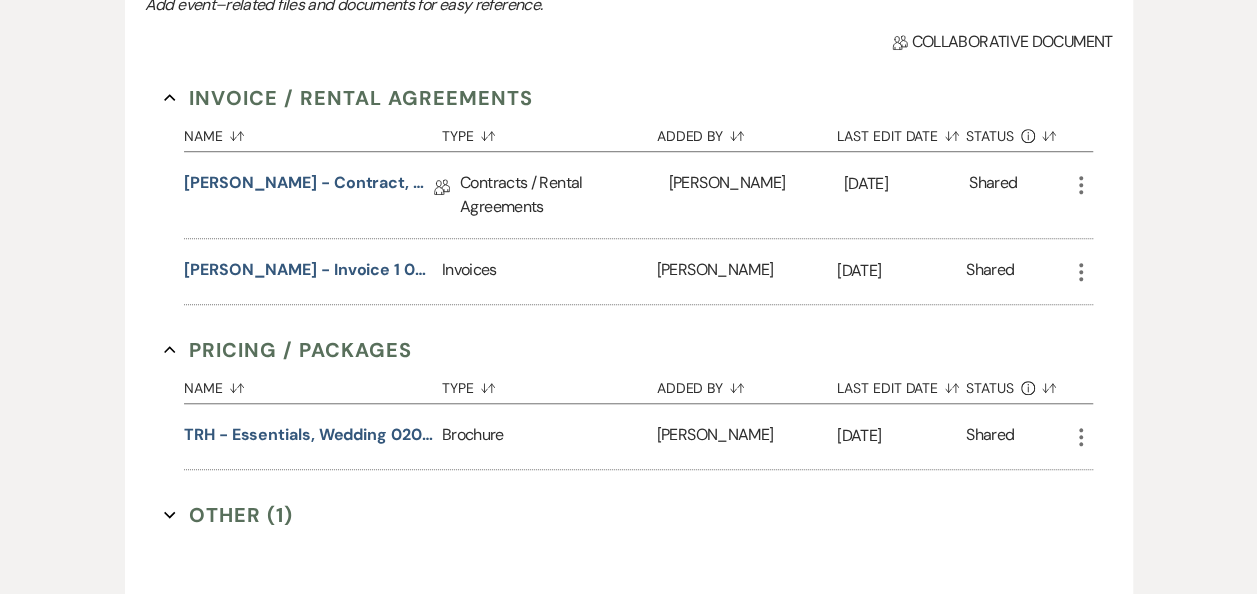 click on "More" 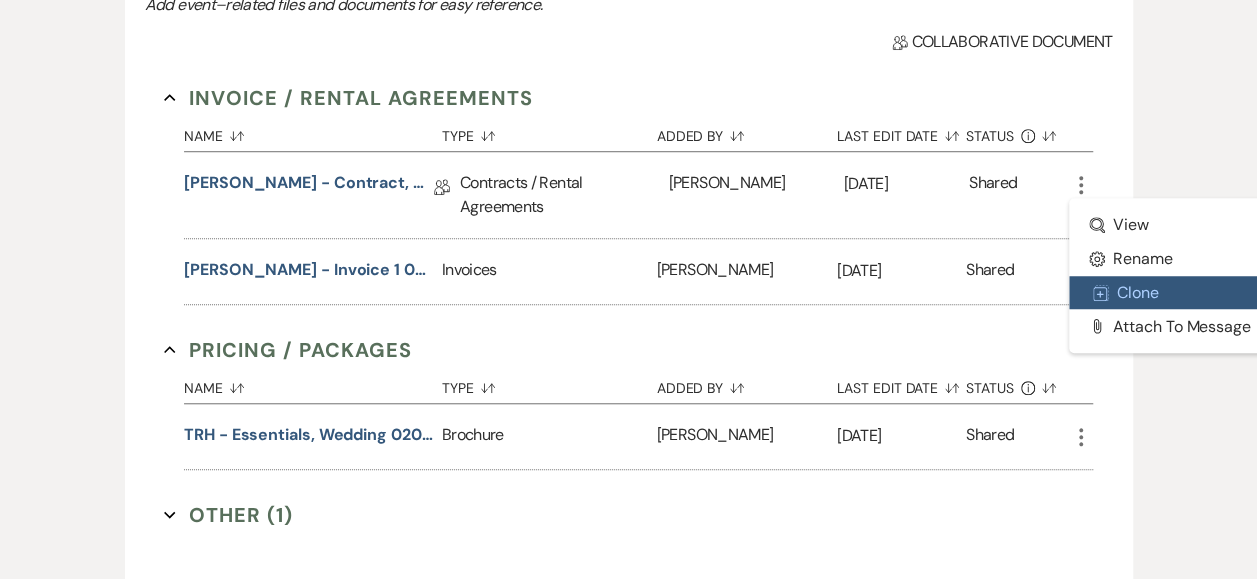 click on "Duplicate Clone" at bounding box center [1170, 293] 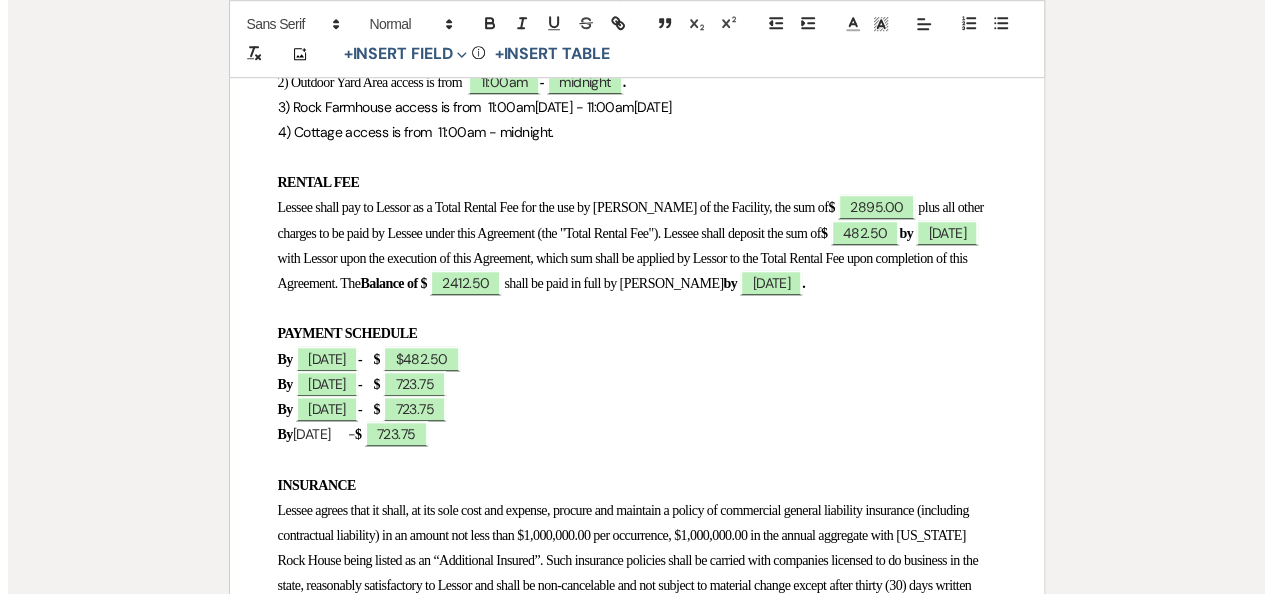 scroll, scrollTop: 779, scrollLeft: 0, axis: vertical 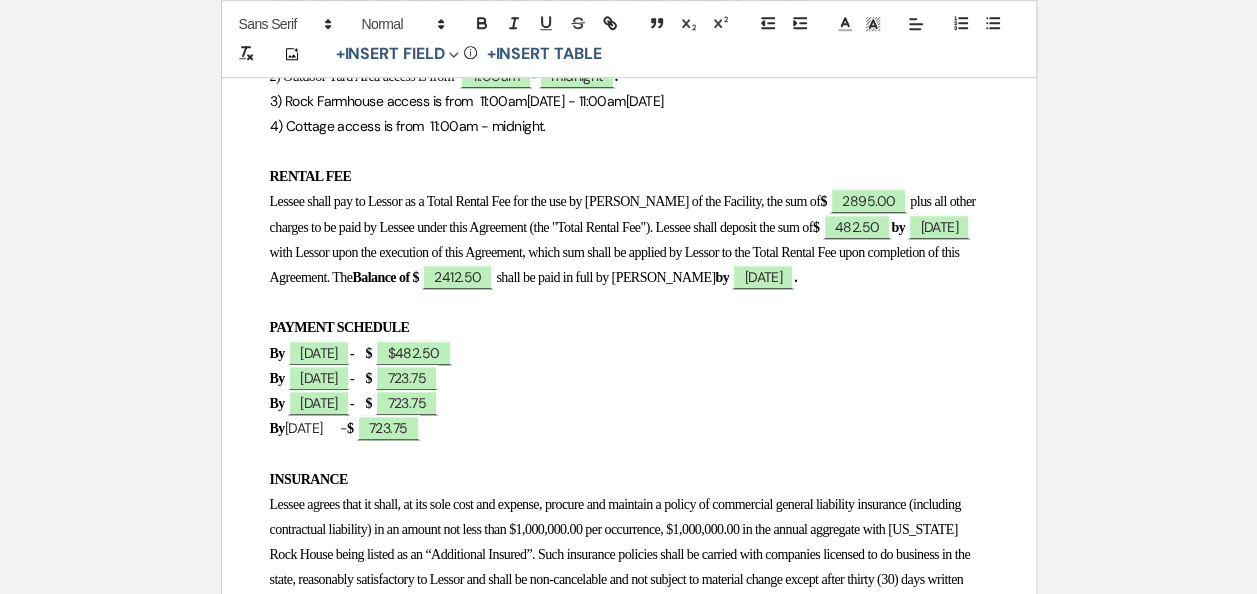 click on "By  ﻿
7/30/2025
﻿   - 	 	 $ ﻿
$482.50
﻿" at bounding box center [629, 353] 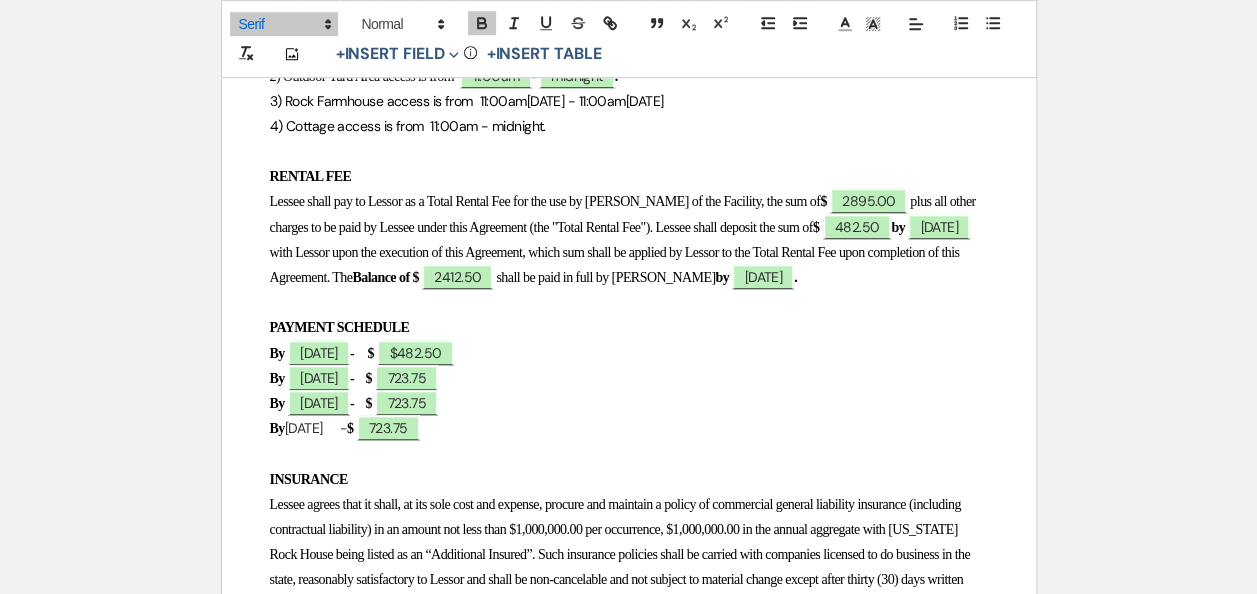 type 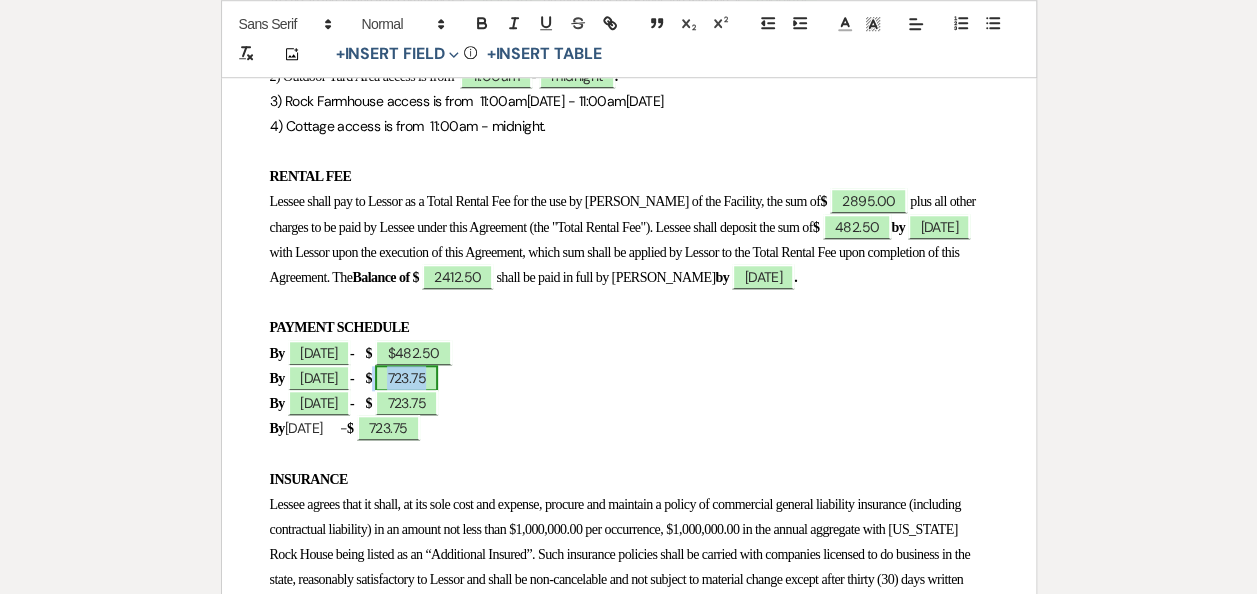 click on "723.75" at bounding box center [406, 378] 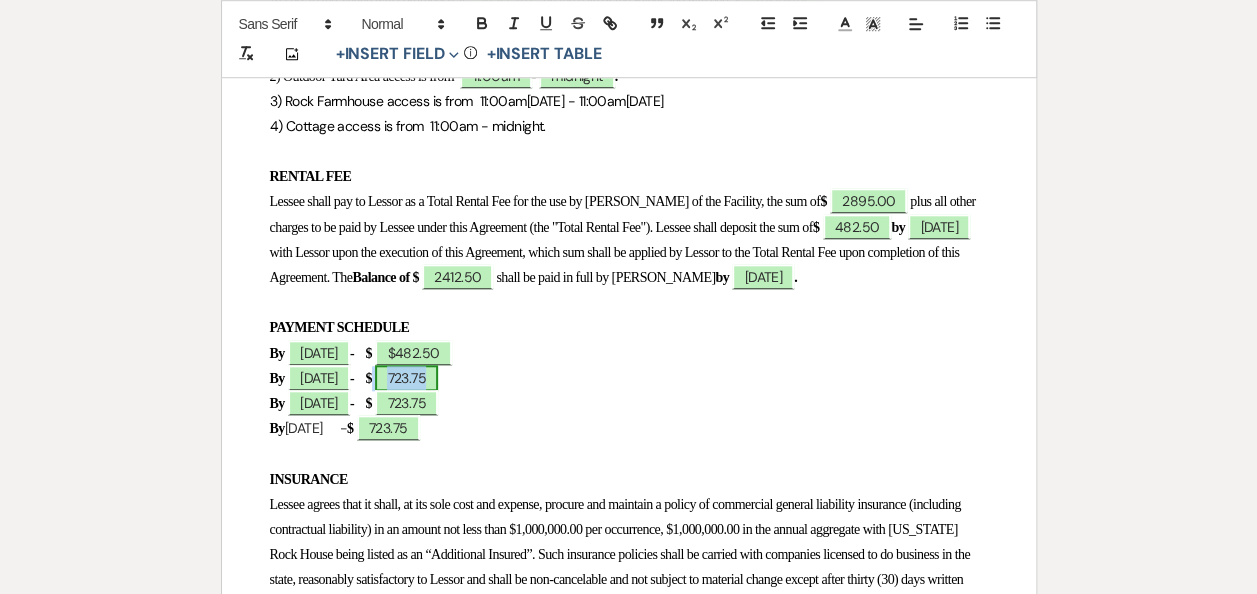 select on "owner" 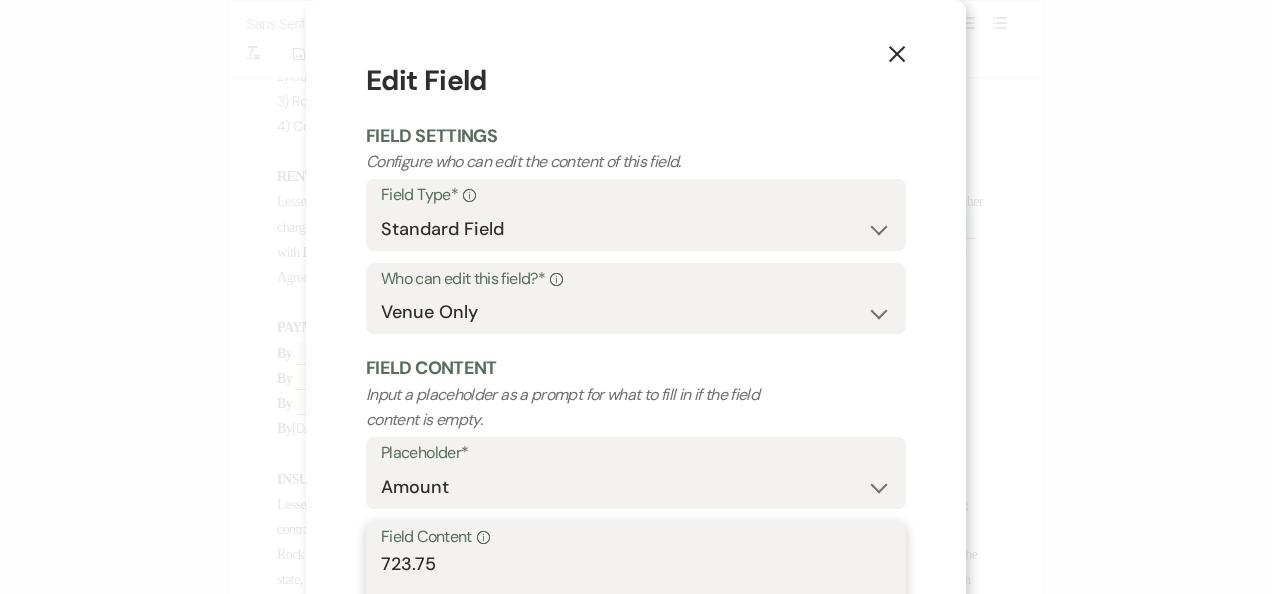 drag, startPoint x: 483, startPoint y: 564, endPoint x: -4, endPoint y: 558, distance: 487.03696 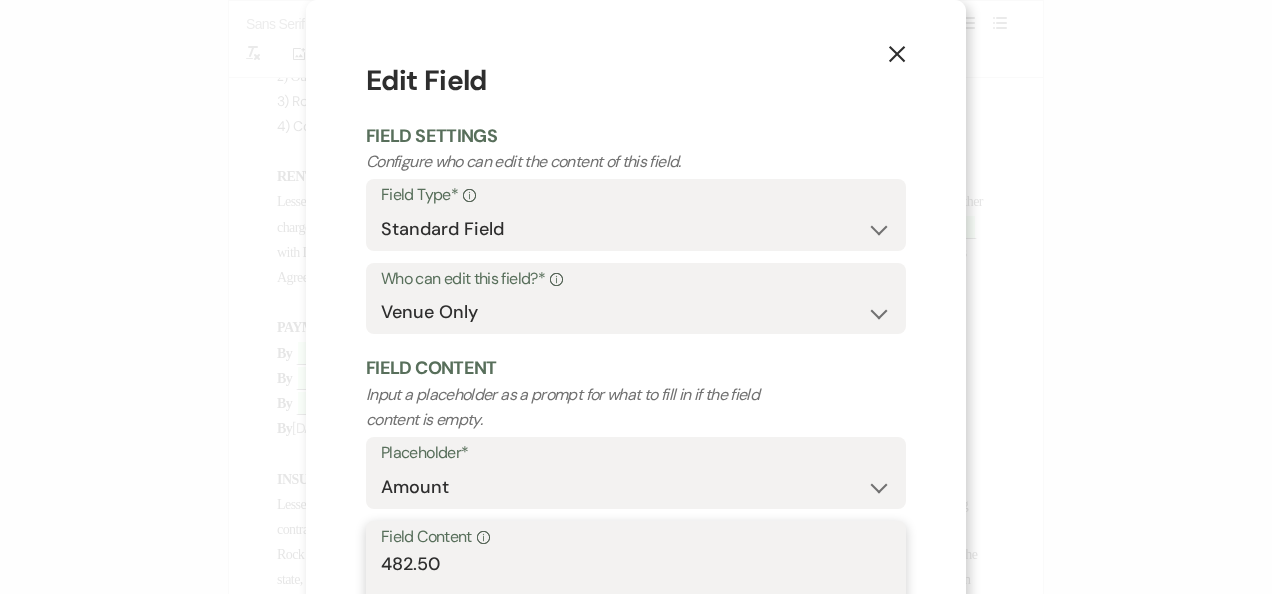 drag, startPoint x: 450, startPoint y: 572, endPoint x: 225, endPoint y: 532, distance: 228.5279 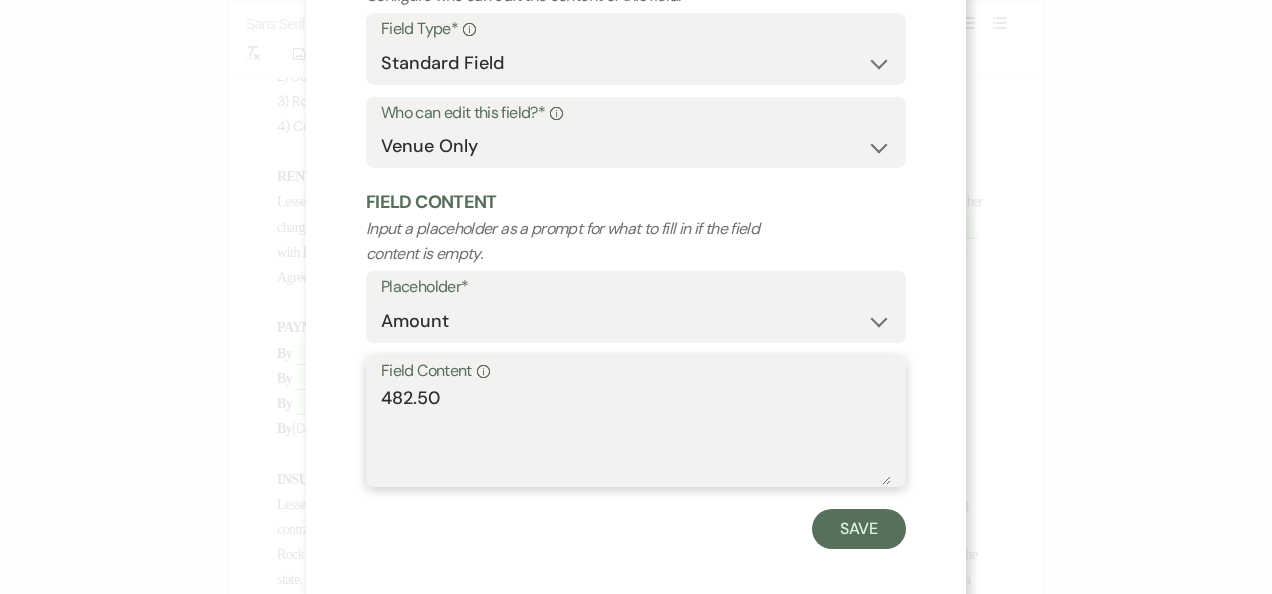 scroll, scrollTop: 181, scrollLeft: 0, axis: vertical 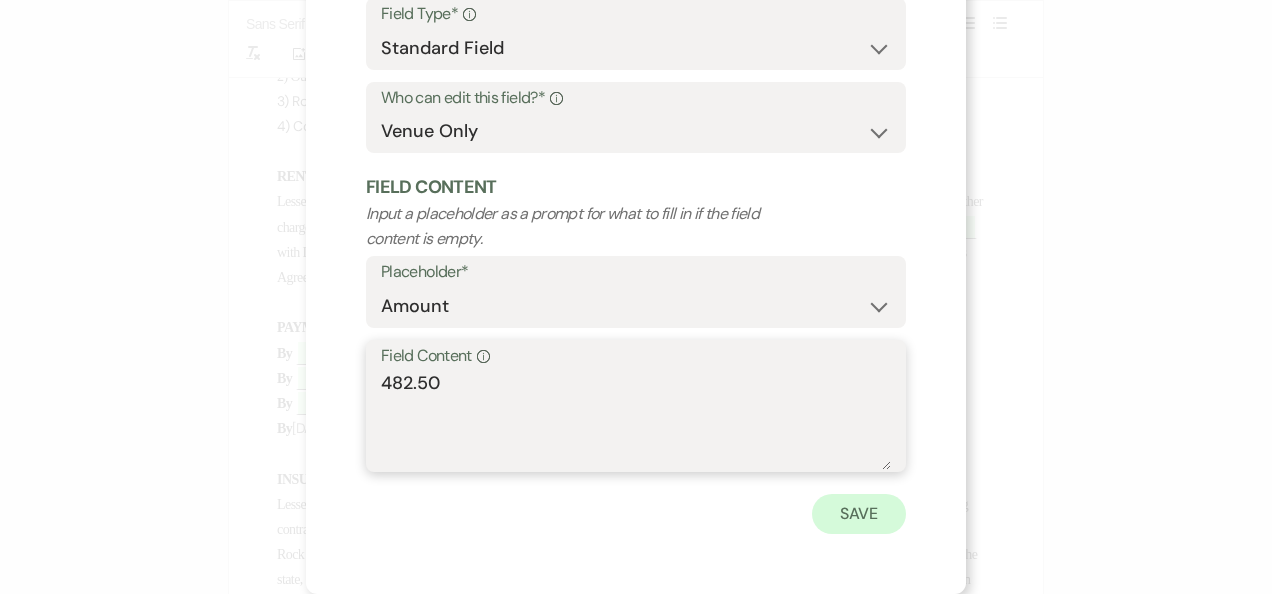type on "482.50" 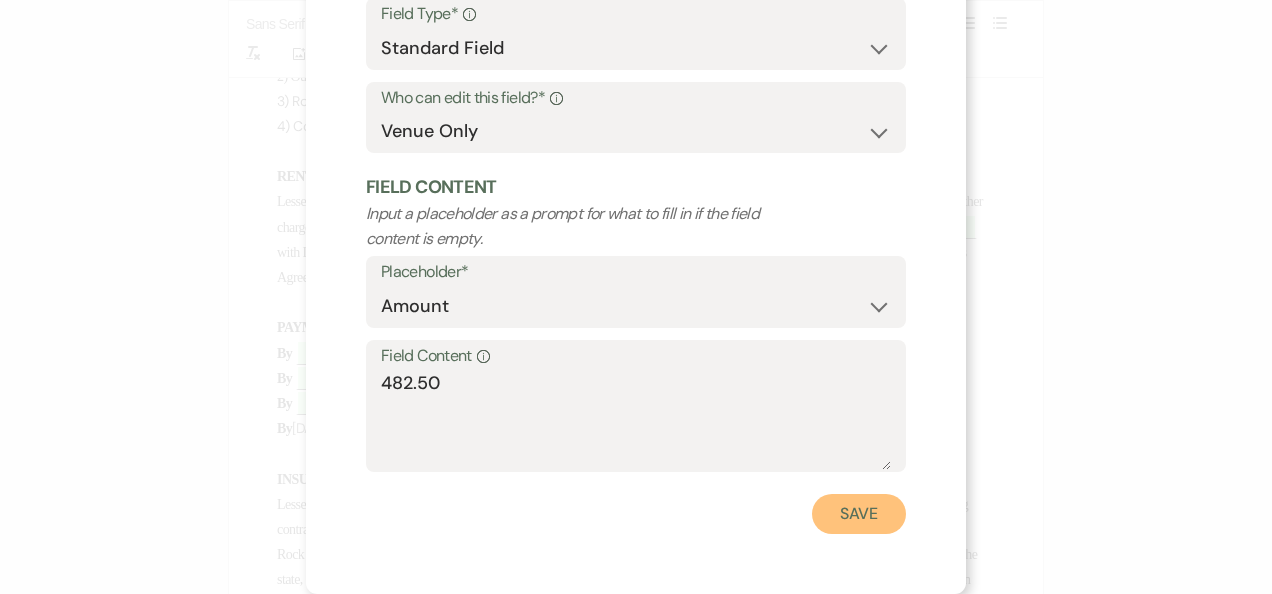 click on "Save" at bounding box center [859, 514] 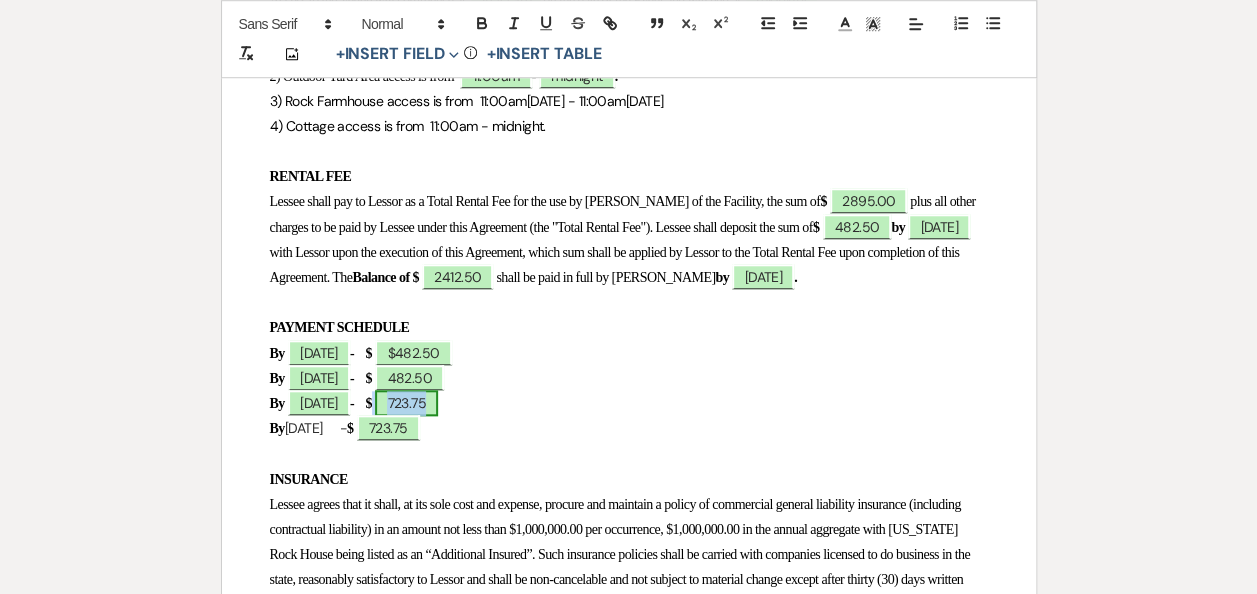 click on "723.75" at bounding box center (406, 403) 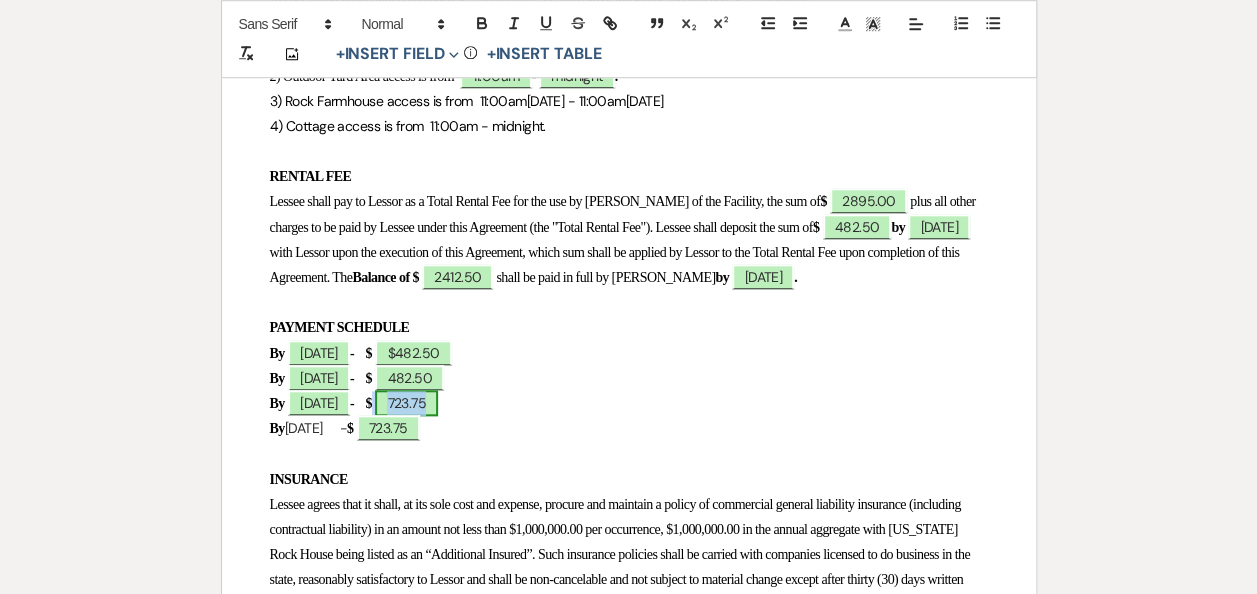 select on "owner" 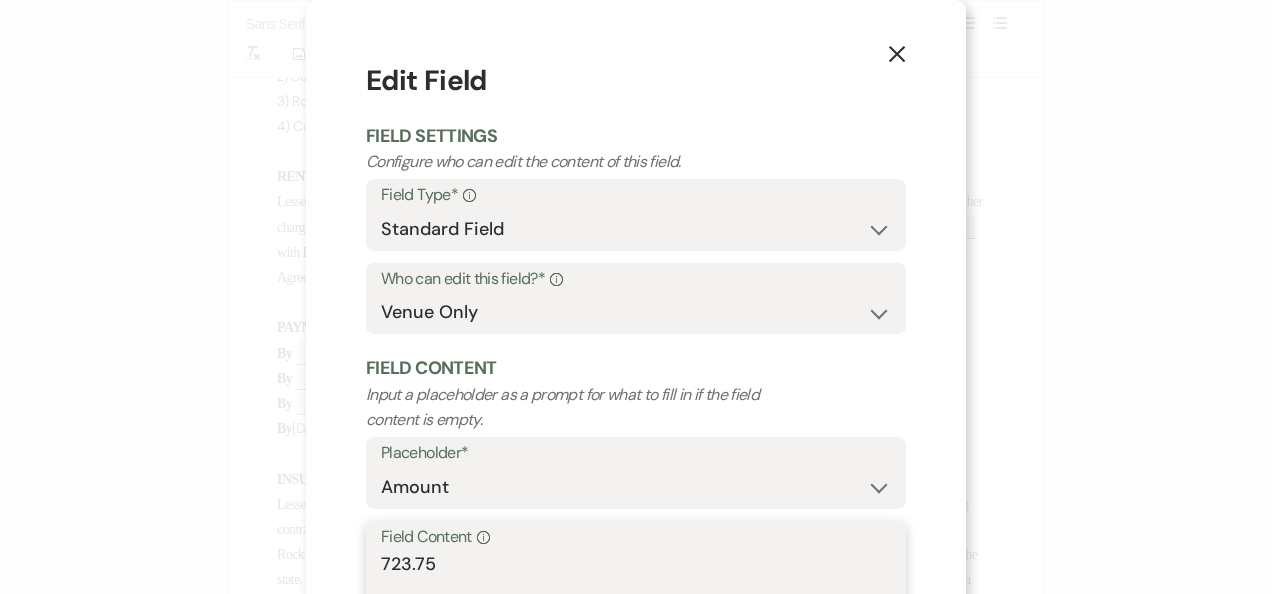 drag, startPoint x: 443, startPoint y: 562, endPoint x: 135, endPoint y: 563, distance: 308.00162 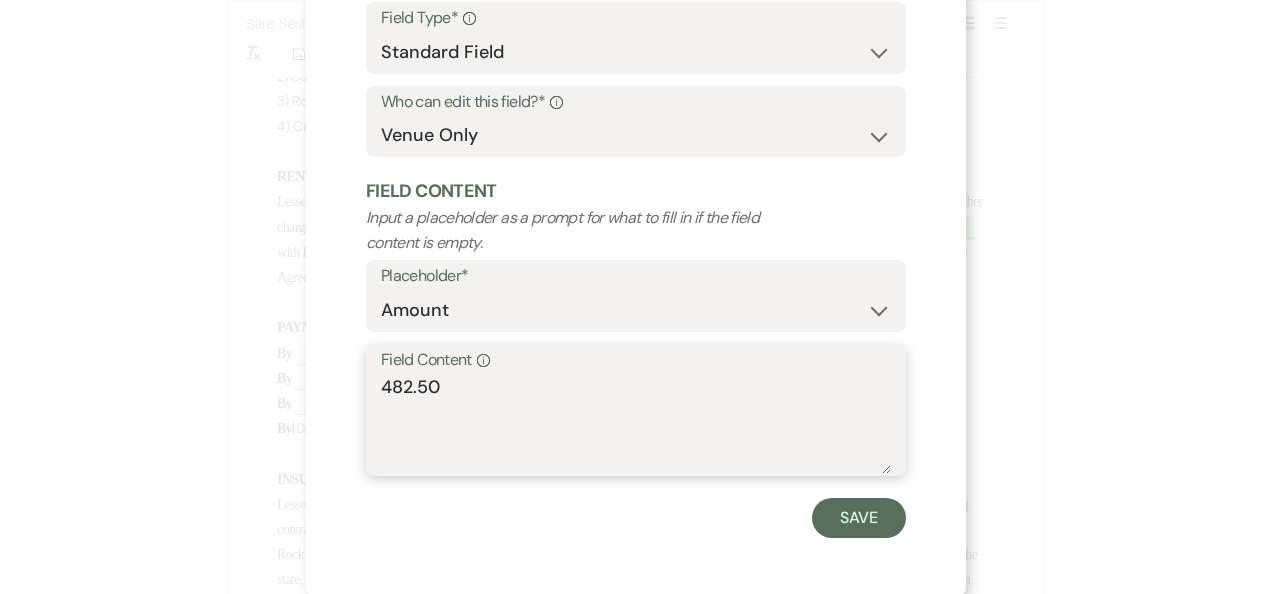scroll, scrollTop: 181, scrollLeft: 0, axis: vertical 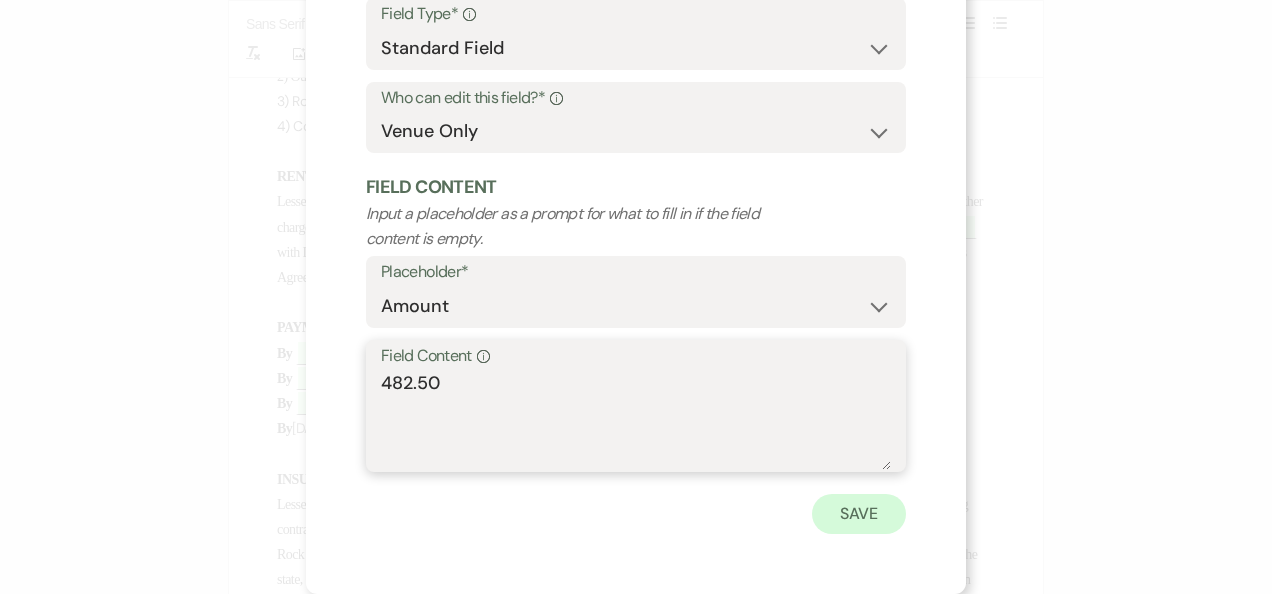 type on "482.50" 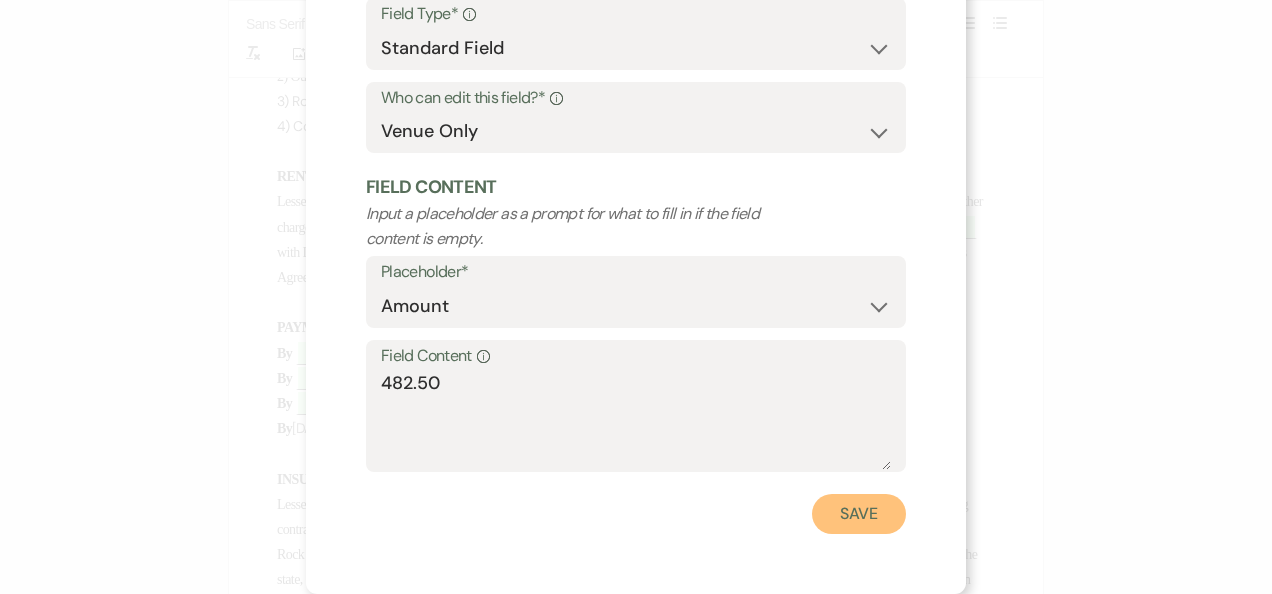 click on "Save" at bounding box center (859, 514) 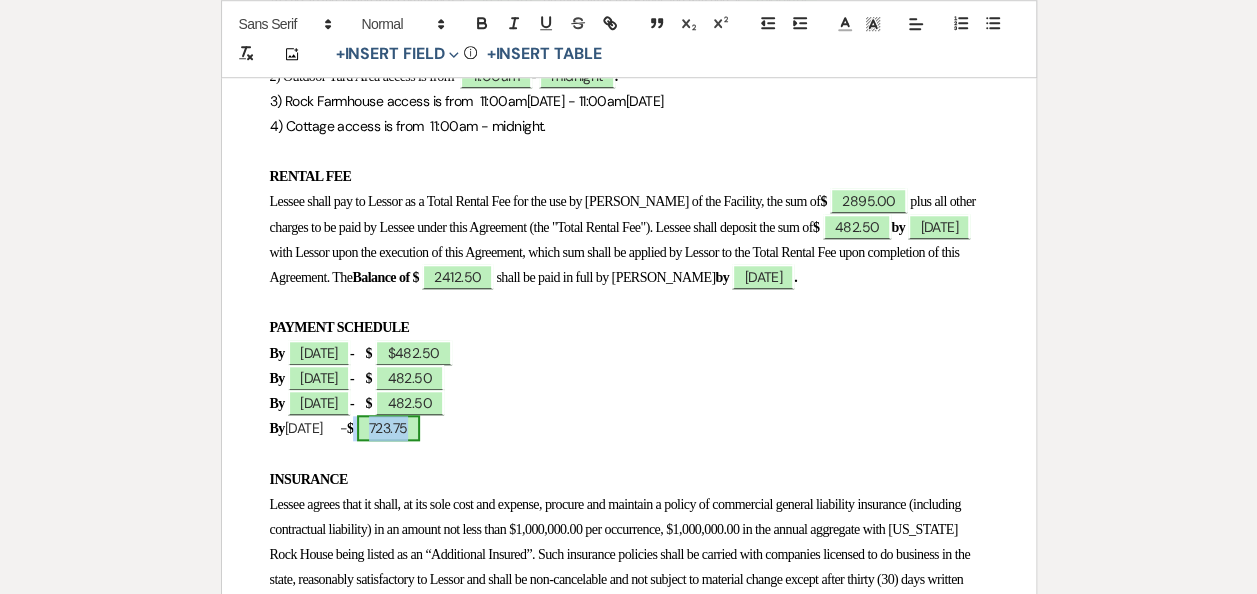 click on "723.75" at bounding box center [388, 428] 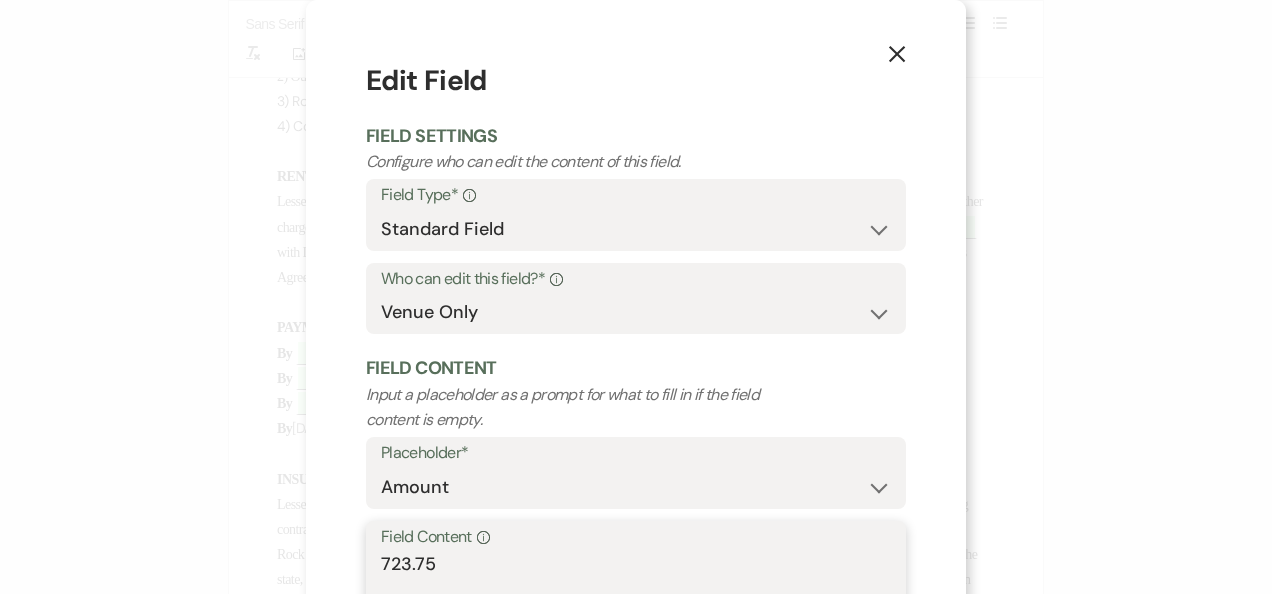 drag, startPoint x: 470, startPoint y: 564, endPoint x: 145, endPoint y: 560, distance: 325.02463 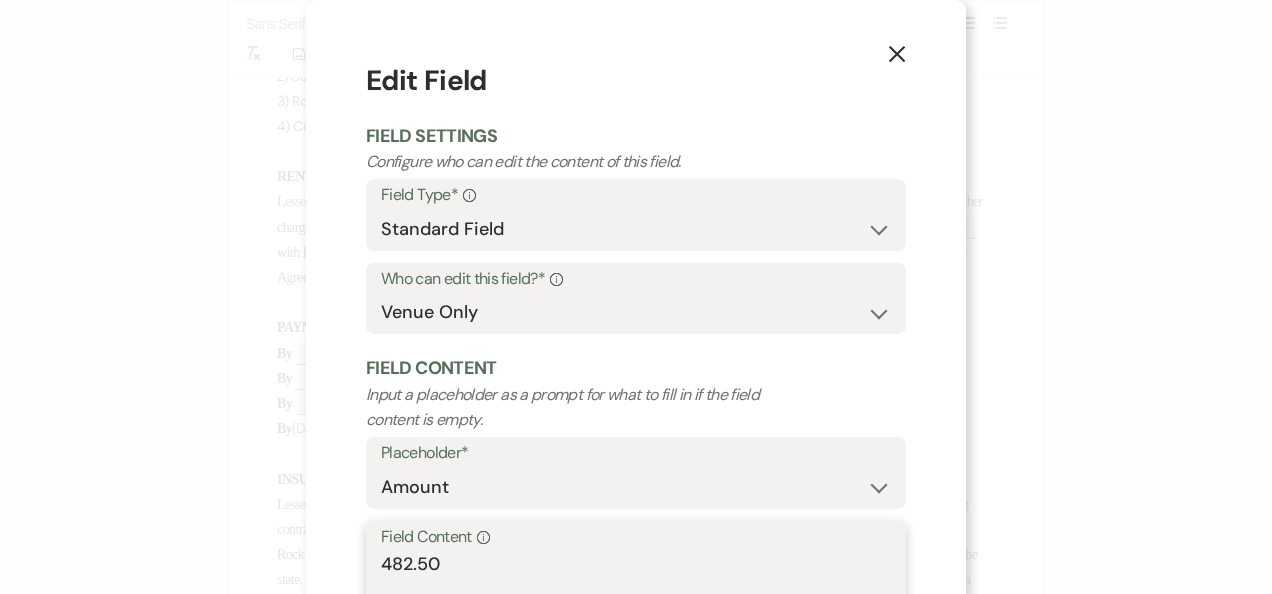 scroll, scrollTop: 181, scrollLeft: 0, axis: vertical 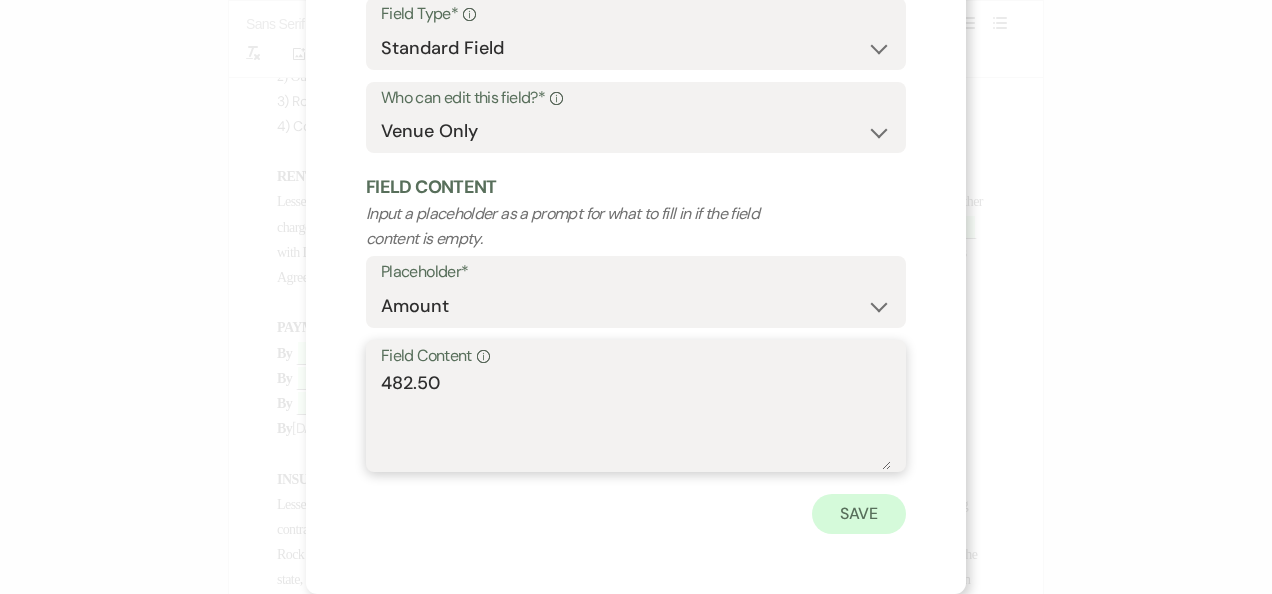 type on "482.50" 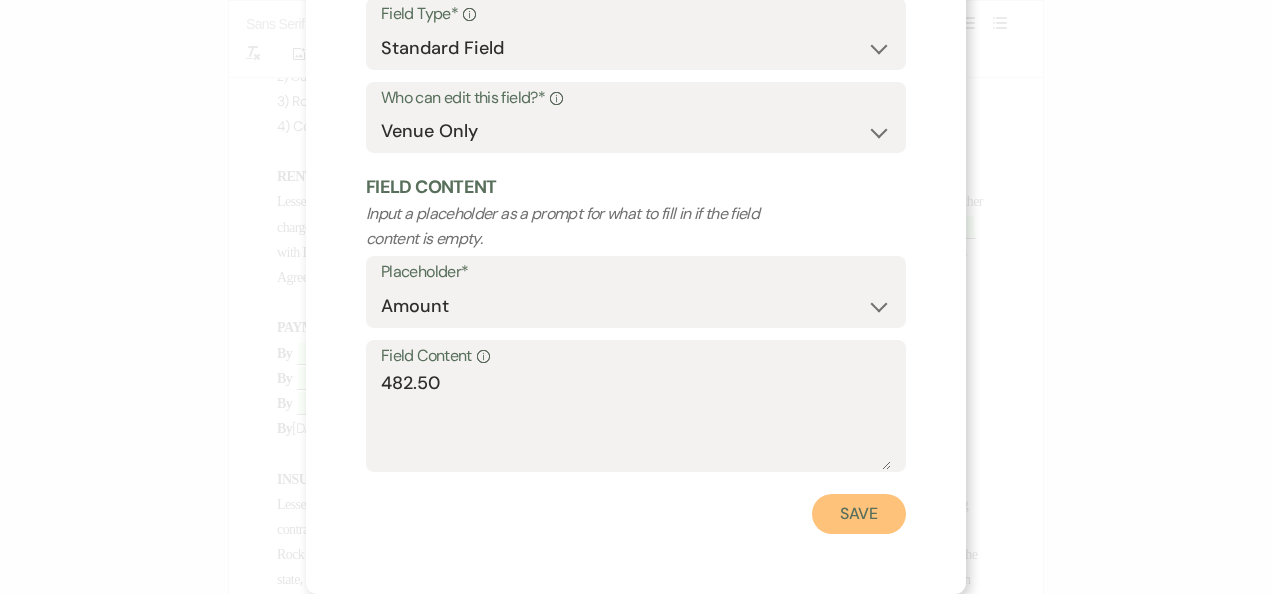 click on "Save" at bounding box center [859, 514] 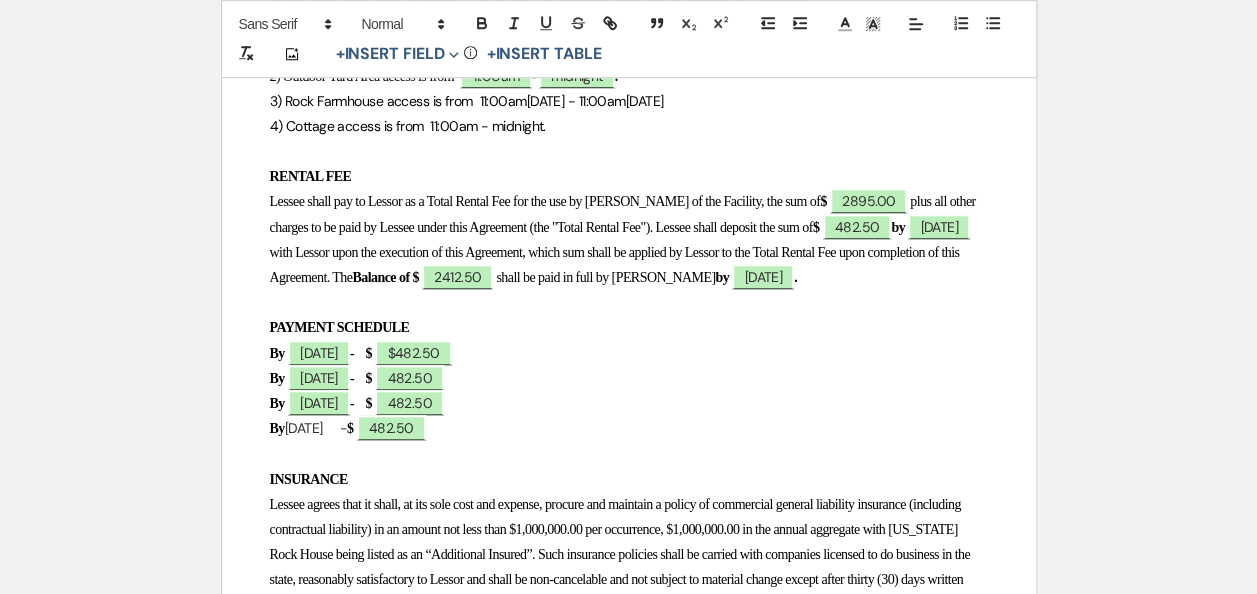 click on "By       10/29/2025     - 	 $
482.50" at bounding box center [629, 428] 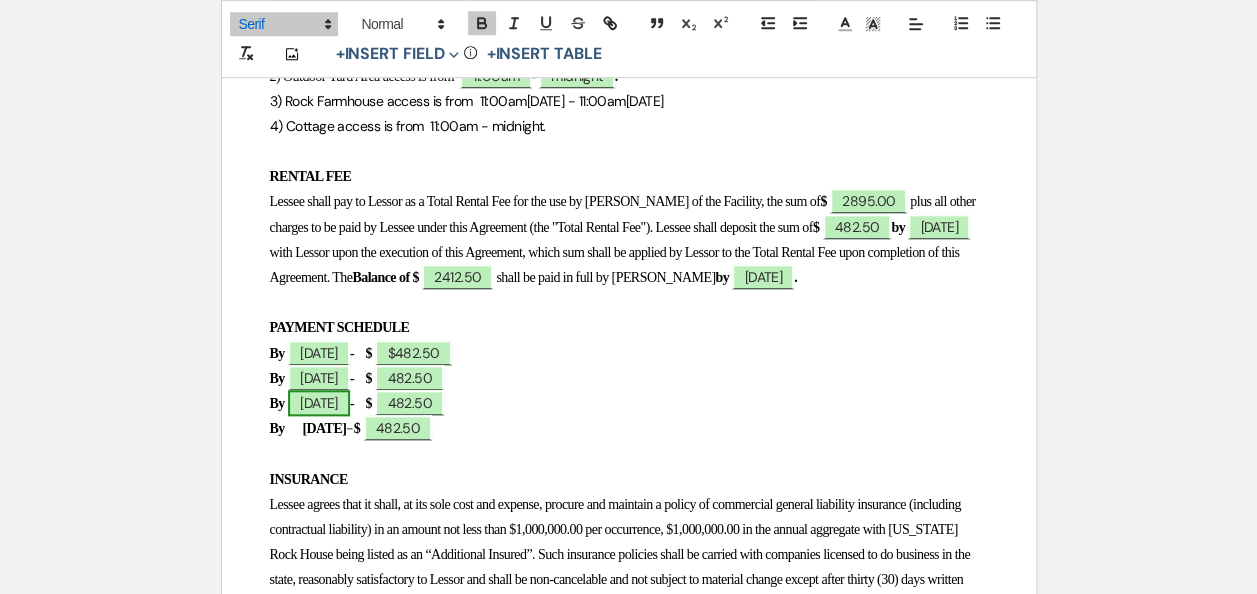 click on "8/31/2025" at bounding box center (319, 403) 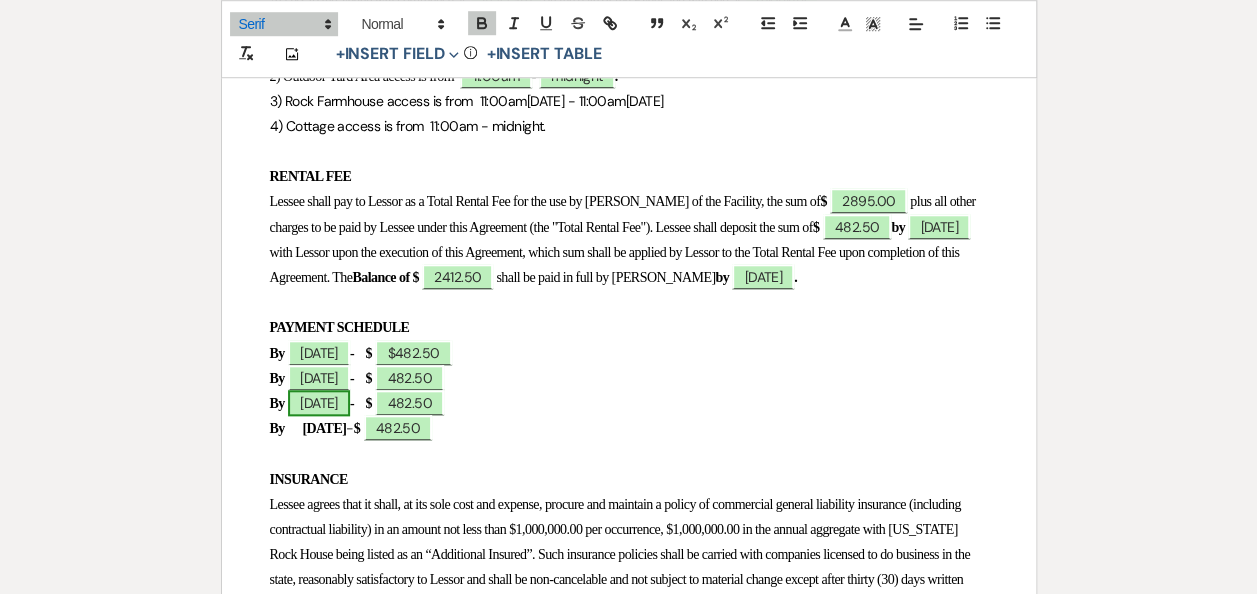 select on "owner" 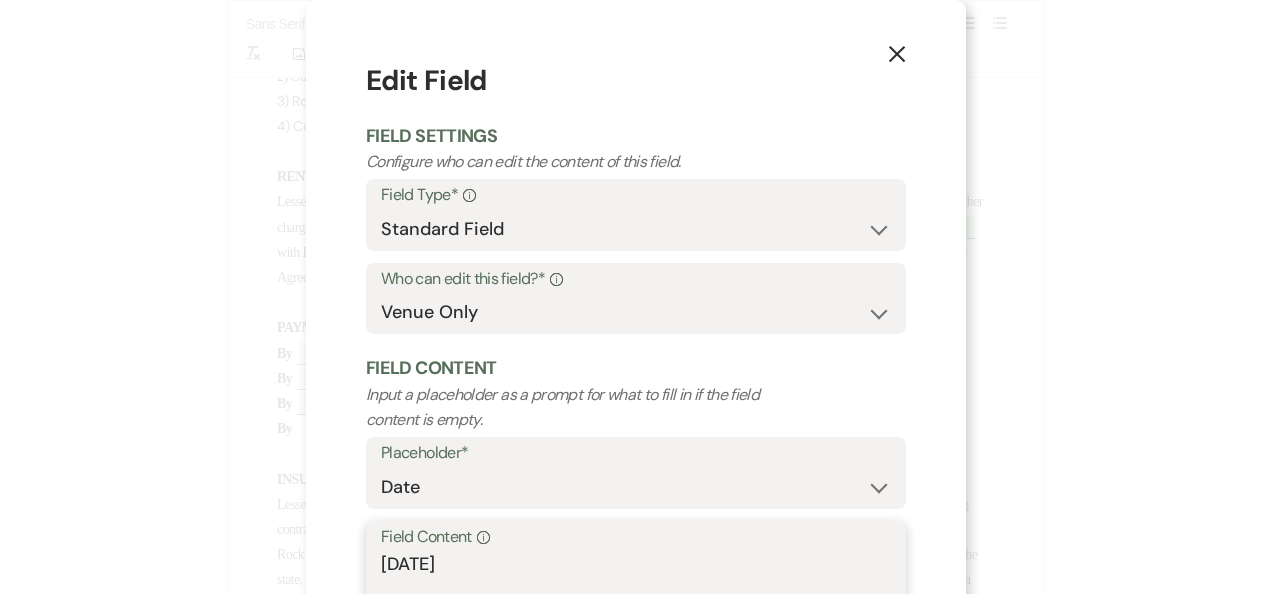 drag, startPoint x: 465, startPoint y: 572, endPoint x: 125, endPoint y: 544, distance: 341.151 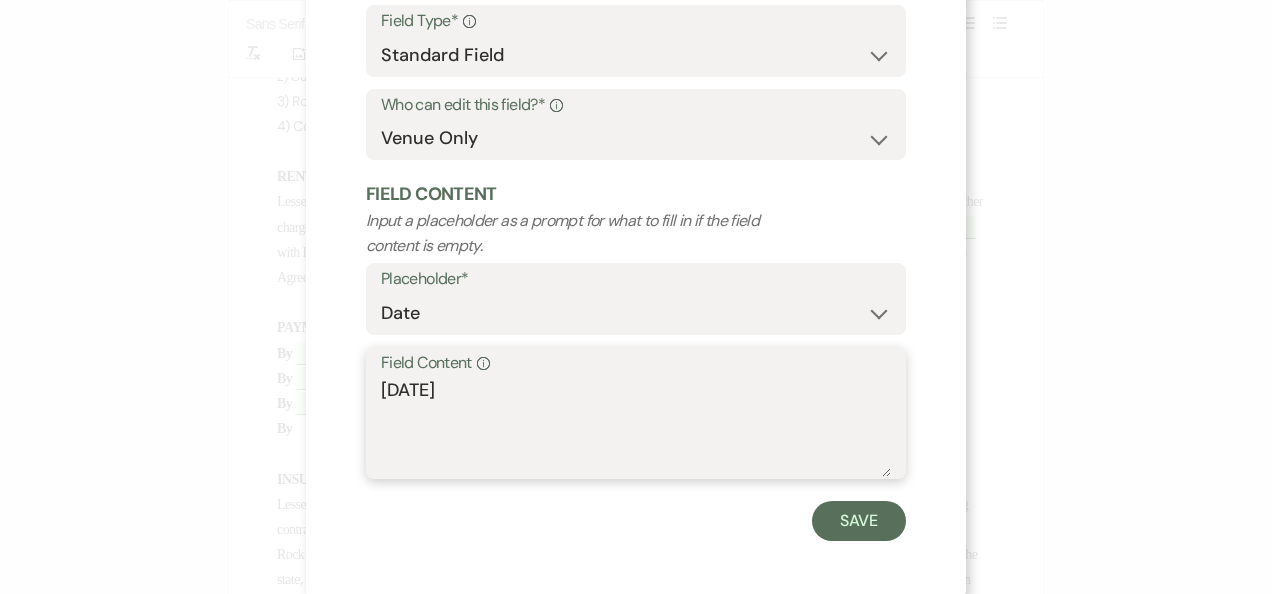 scroll, scrollTop: 181, scrollLeft: 0, axis: vertical 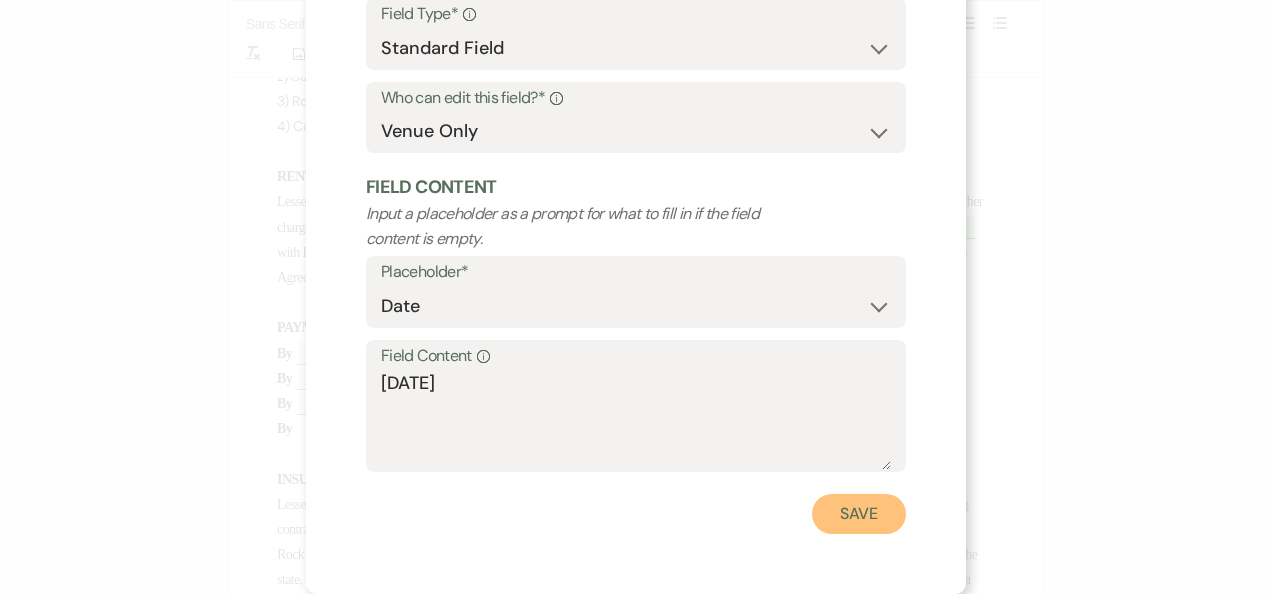 click on "Save" at bounding box center [859, 514] 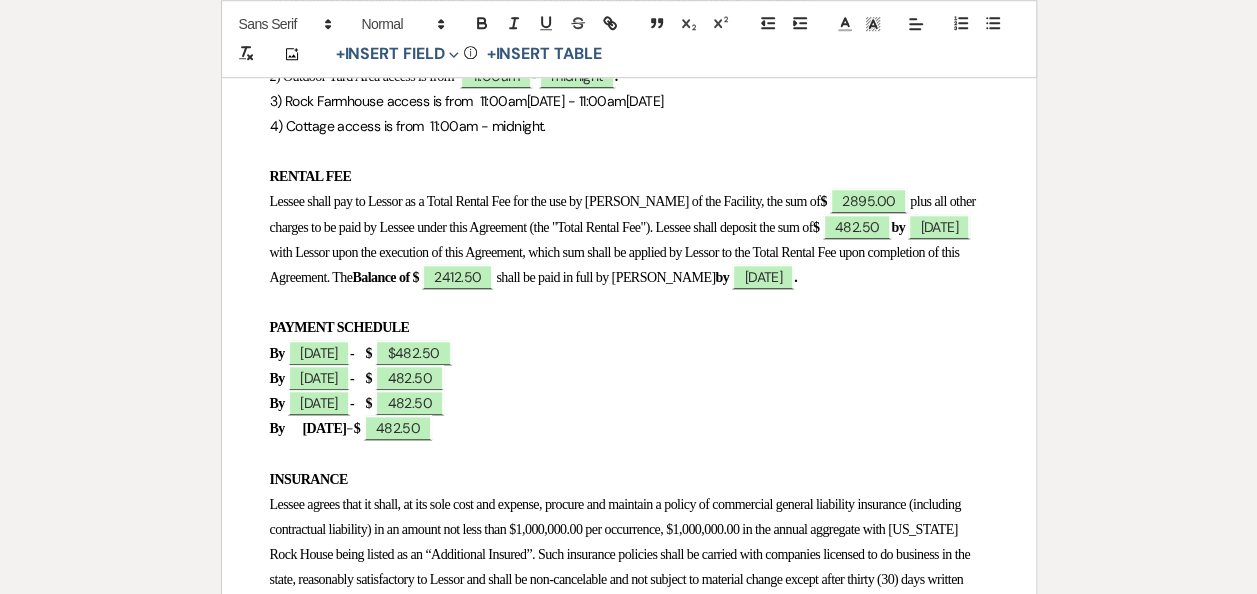 click on "By      9/15/2025" at bounding box center (308, 428) 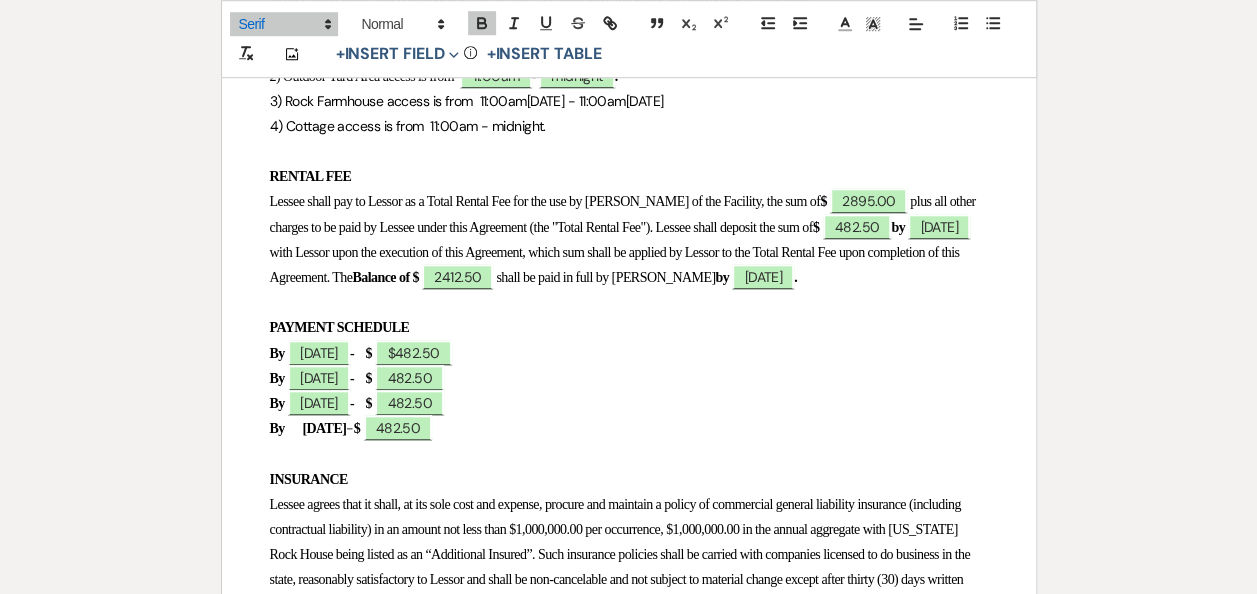 drag, startPoint x: 374, startPoint y: 426, endPoint x: 305, endPoint y: 426, distance: 69 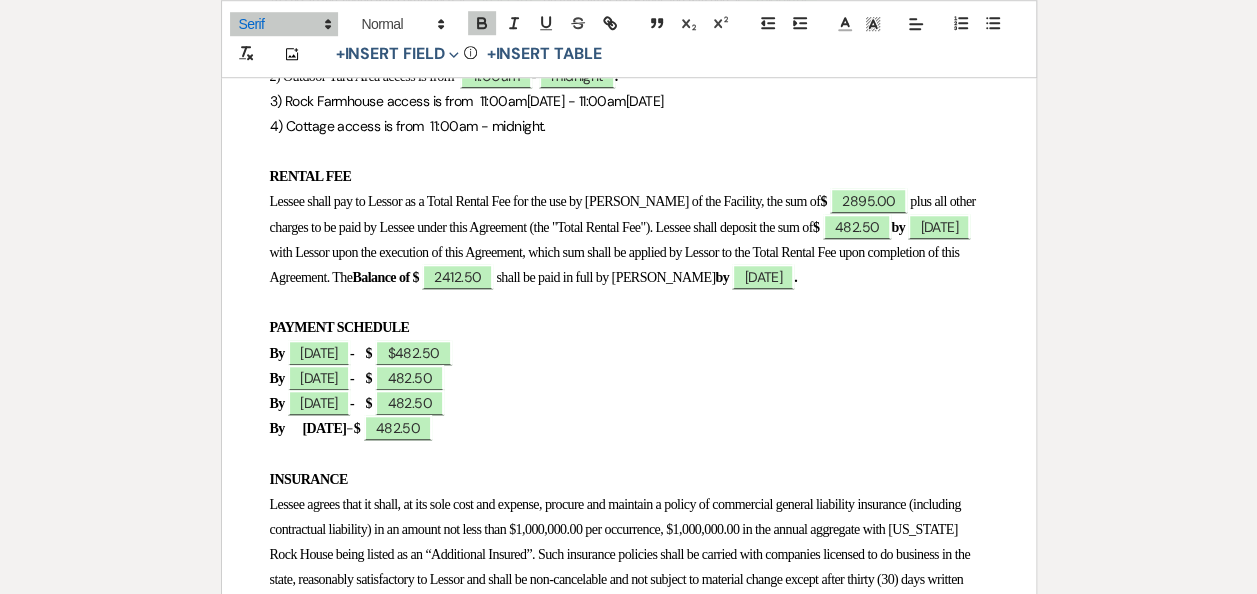 click on "By      9/15/2025      - 	 $
482.50" at bounding box center (629, 428) 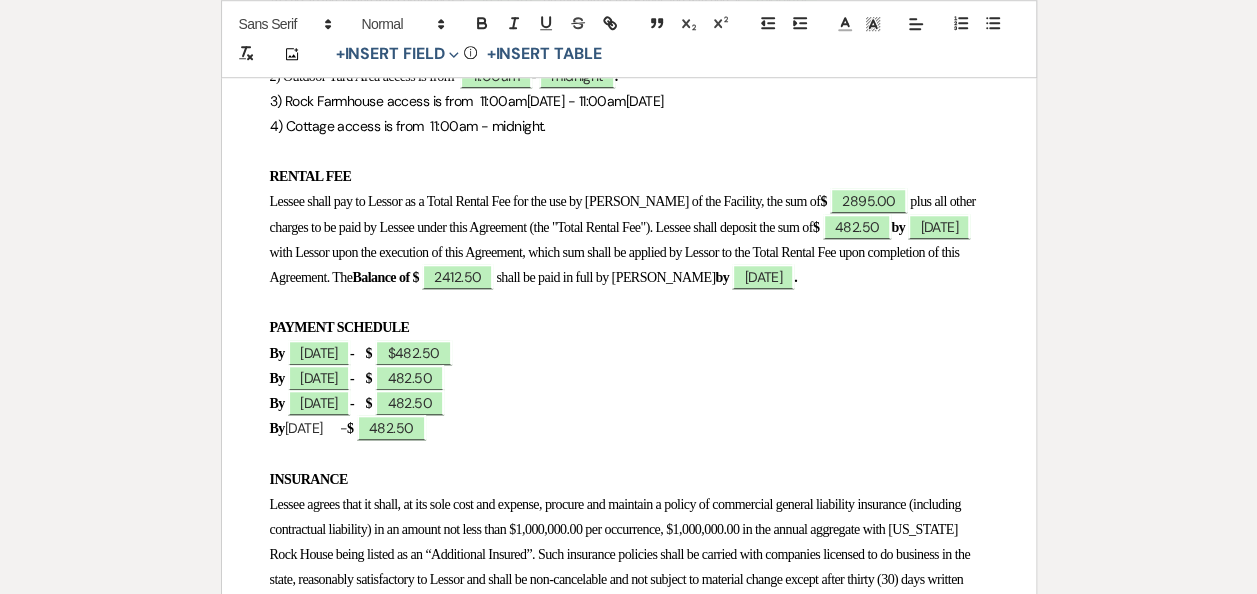 click on "By       8/31/2025     - 	 $
482.50" at bounding box center [629, 428] 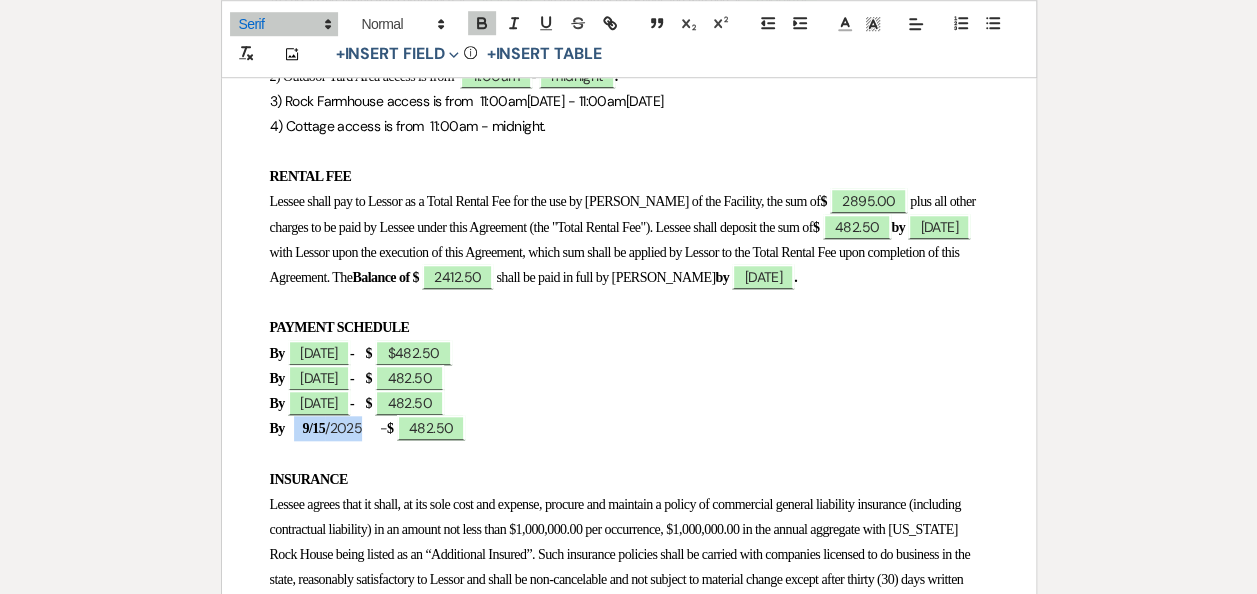 drag, startPoint x: 369, startPoint y: 425, endPoint x: 296, endPoint y: 421, distance: 73.109505 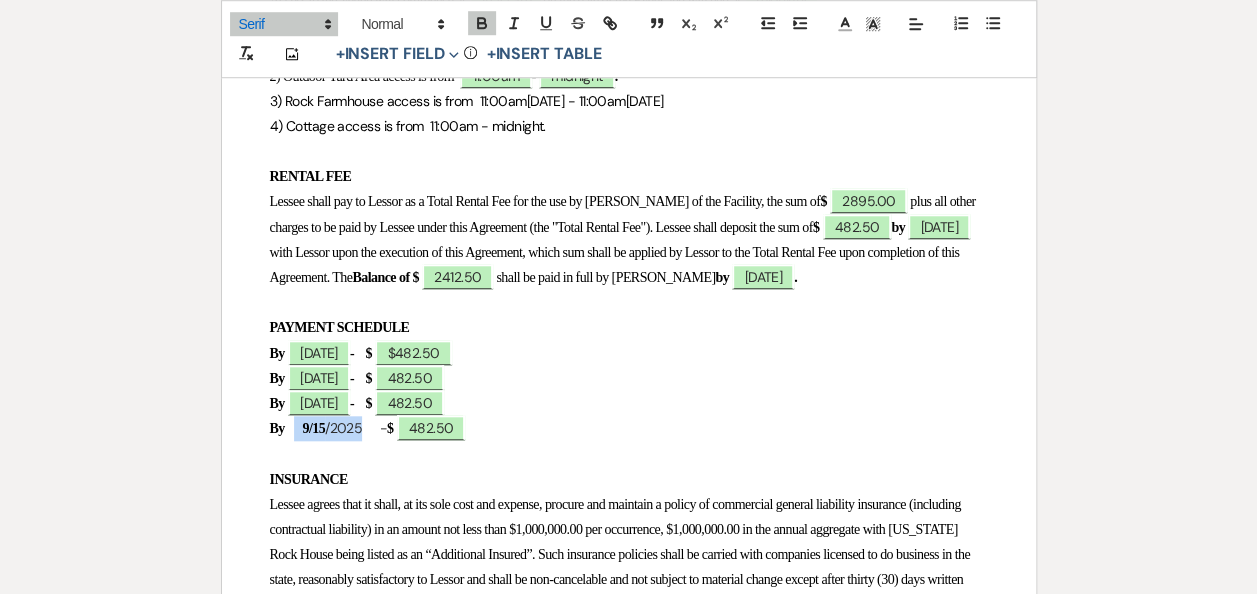 click on "By      9/15 /2025     - 	 $
482.50" at bounding box center [629, 428] 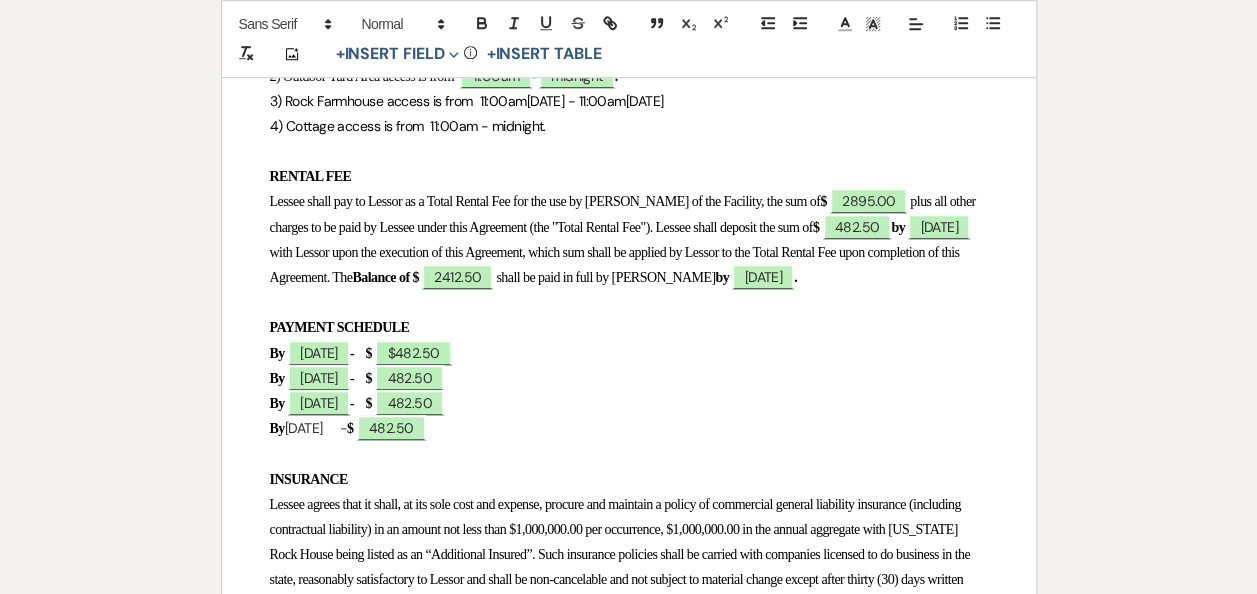 click on "By    8/31/2025     - 	 $
482.50" at bounding box center [629, 428] 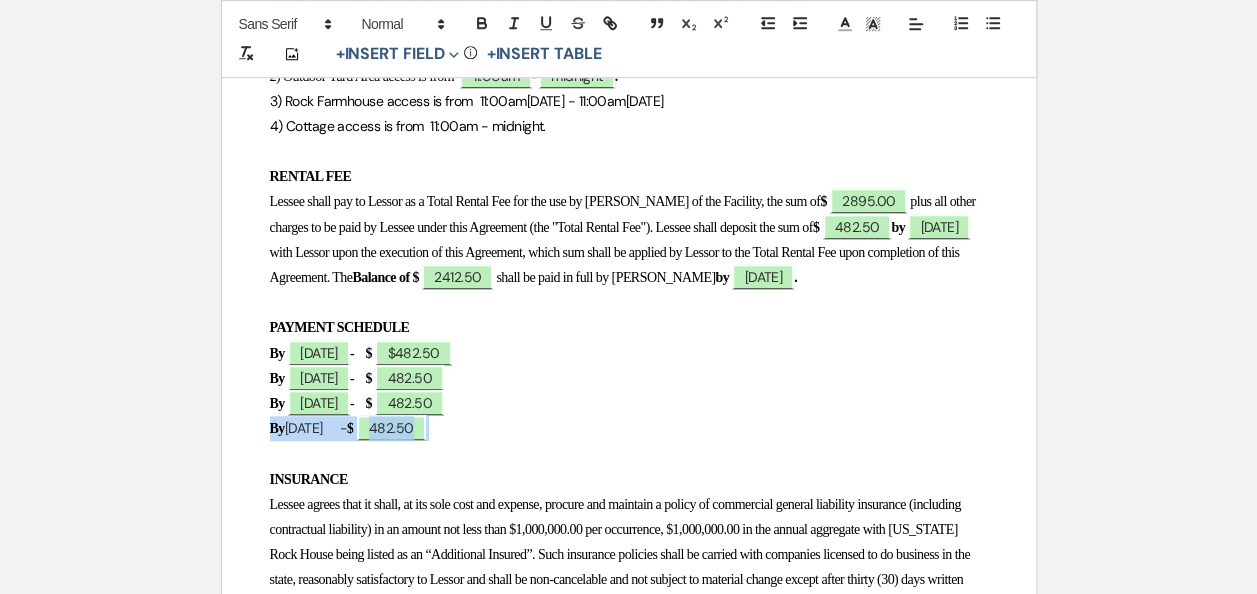 drag, startPoint x: 497, startPoint y: 424, endPoint x: 260, endPoint y: 428, distance: 237.03375 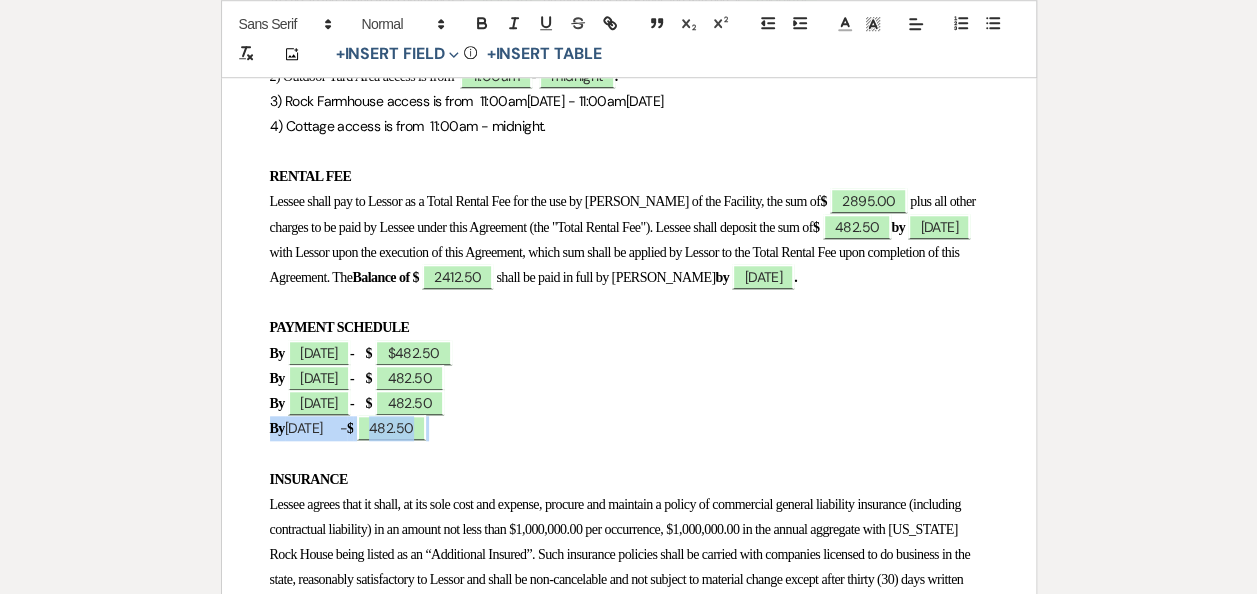 click on "TEXAS ROCK HOUSE RENTAL AGREEMENT This Venue Rental Agreement ("Agreement"), is entered into on  ﻿
7/10/2025
﻿ , by and between  Texas Rock House, LLC , of  3207 Hunter Rd., San Marcos, Texas 78666  ("Lessor") and,  ﻿
Alan & Sandra Ballew
﻿ , of   ﻿
801 Madison Ave.  New Braunfels, TX 78130
﻿  ("Lessee"). The parties hereto, intending to be legally bound, and in consideration of the mutual covenants hereinafter contained, agree as follows:   GRANT Lessor, on the dates and times set forth herein, and subject to the terms and conditions of this Agreement, hereby grants to Lessee a license to use  Texas Rock House  ("Facility") for the  ﻿
Wedding
﻿  of  ﻿
Taylor Monroe & Dria Ballew
﻿  ("Event") to be held on  ﻿
Tues. 11/11/2025
﻿ .   DATE/TIMES OF PERMITTED USE Access to the Venue will commence at  ﻿ ﻿ ." at bounding box center [629, 1712] 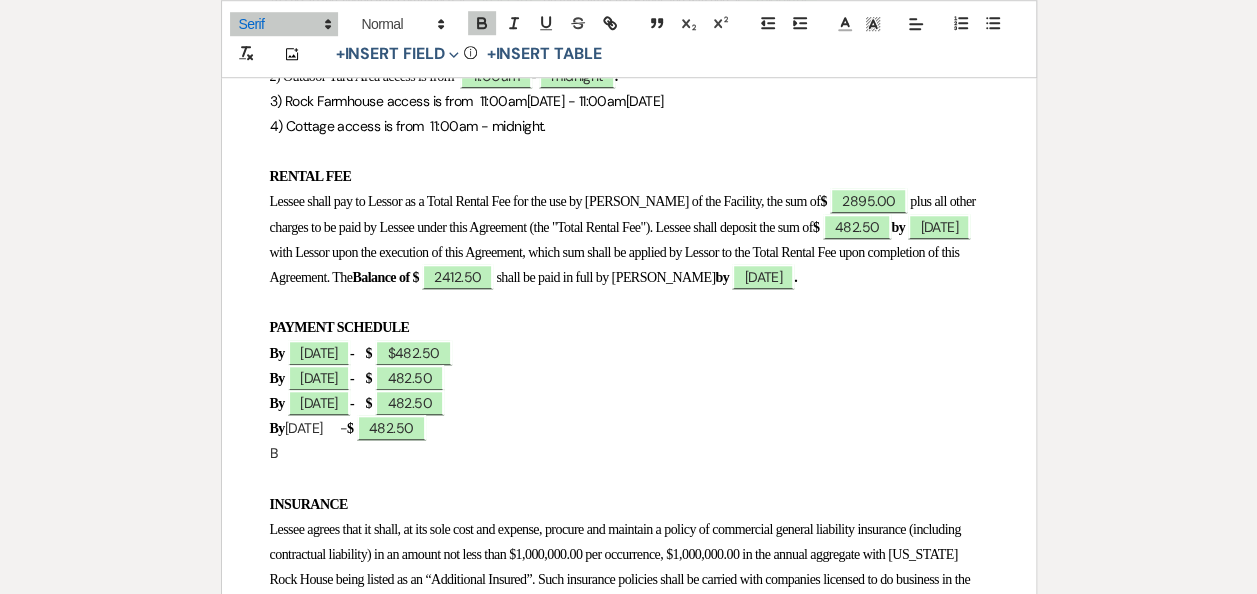 drag, startPoint x: 289, startPoint y: 428, endPoint x: 268, endPoint y: 428, distance: 21 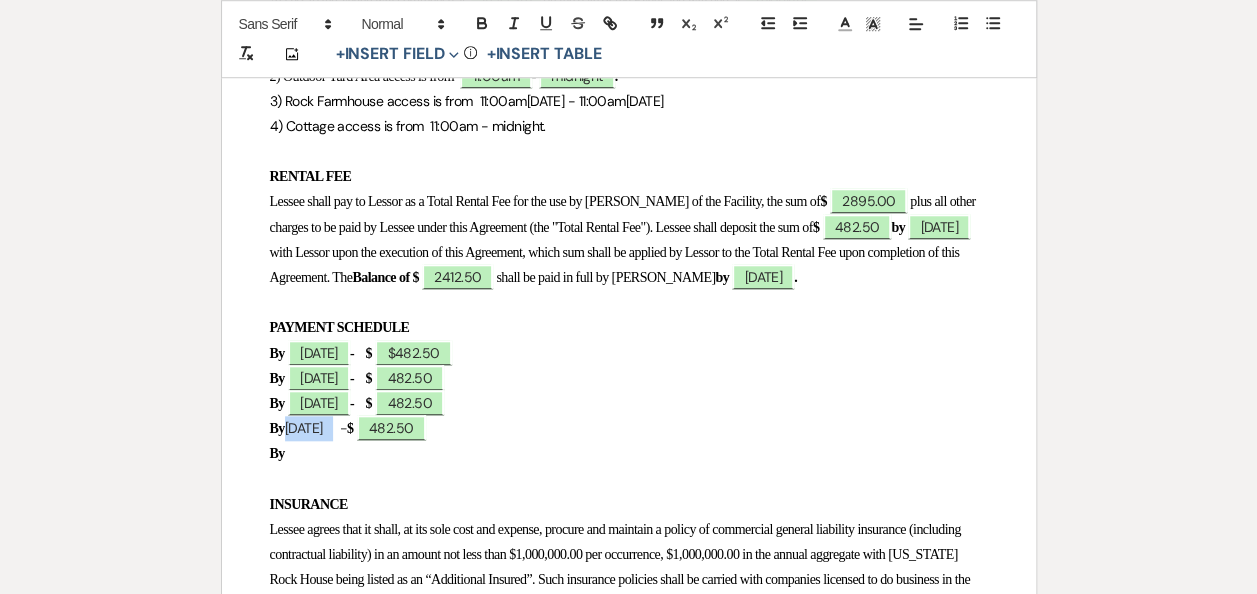 drag, startPoint x: 362, startPoint y: 426, endPoint x: 306, endPoint y: 428, distance: 56.0357 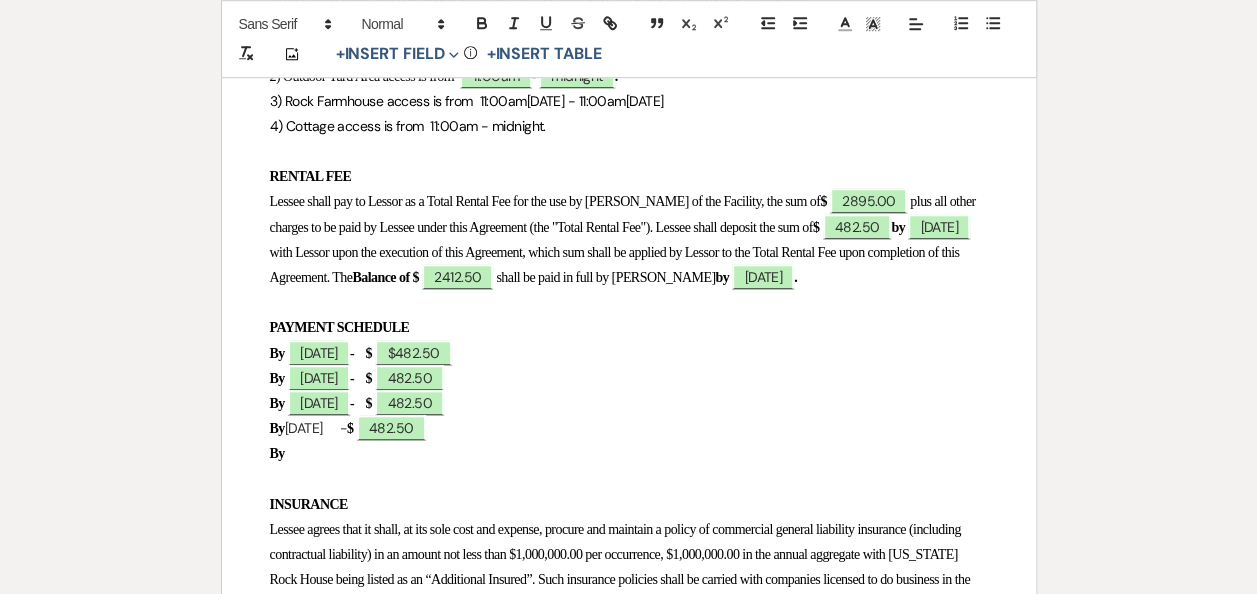 click on "By" at bounding box center (629, 453) 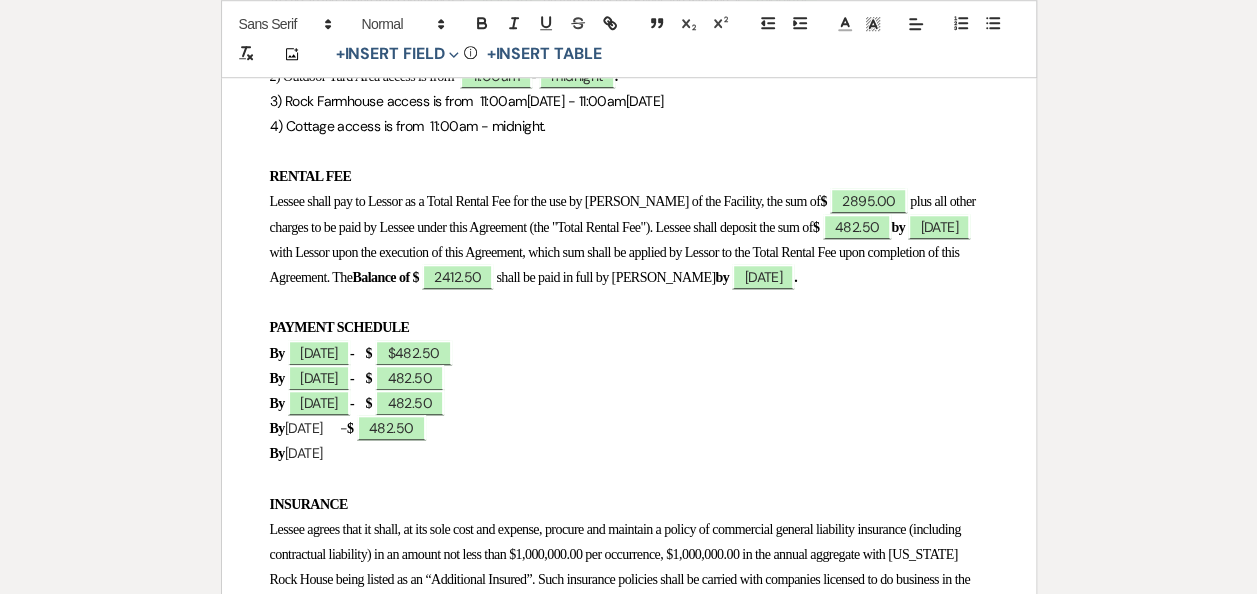 click on "By       9/15/2025" at bounding box center (629, 453) 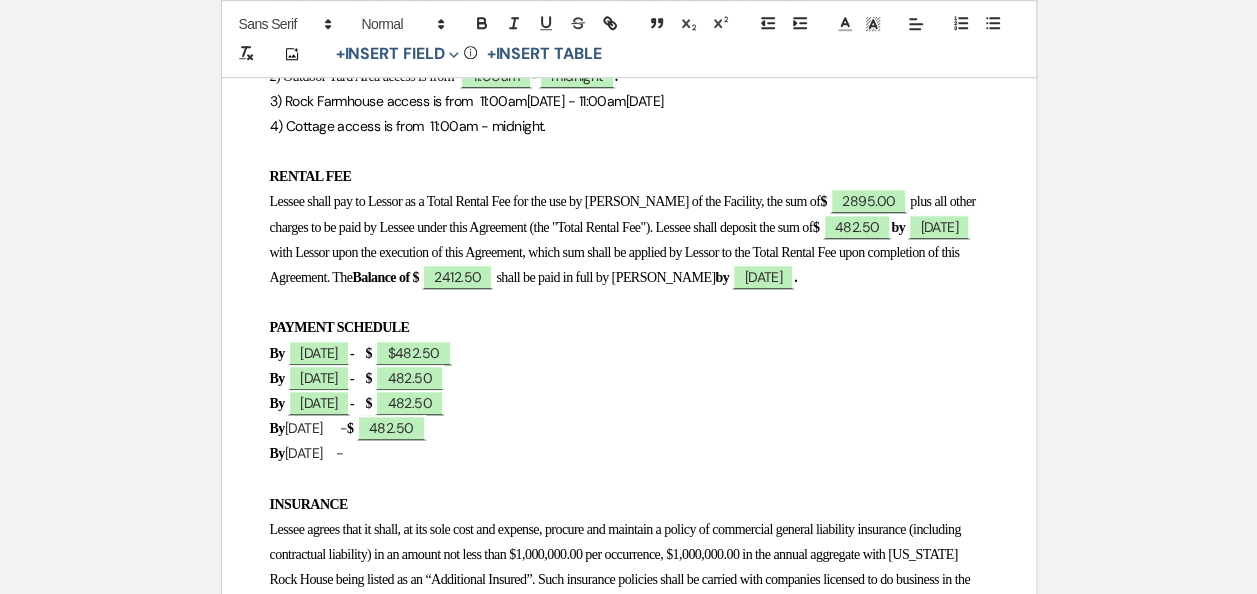 click on "482.50" at bounding box center (389, 427) 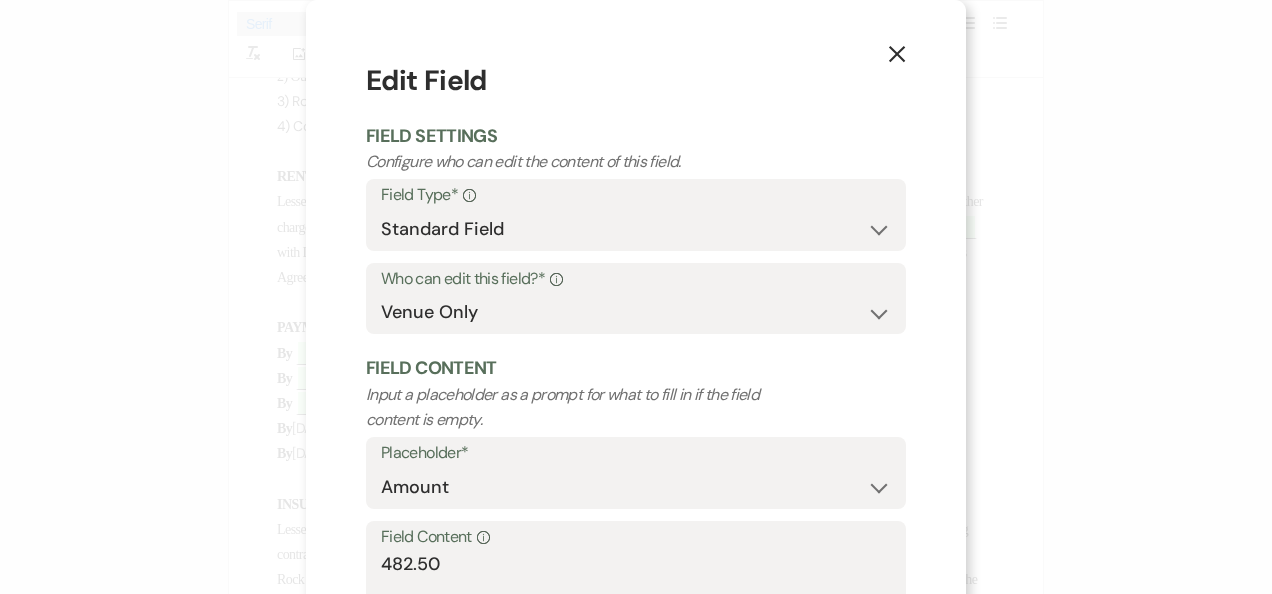 click on "X" 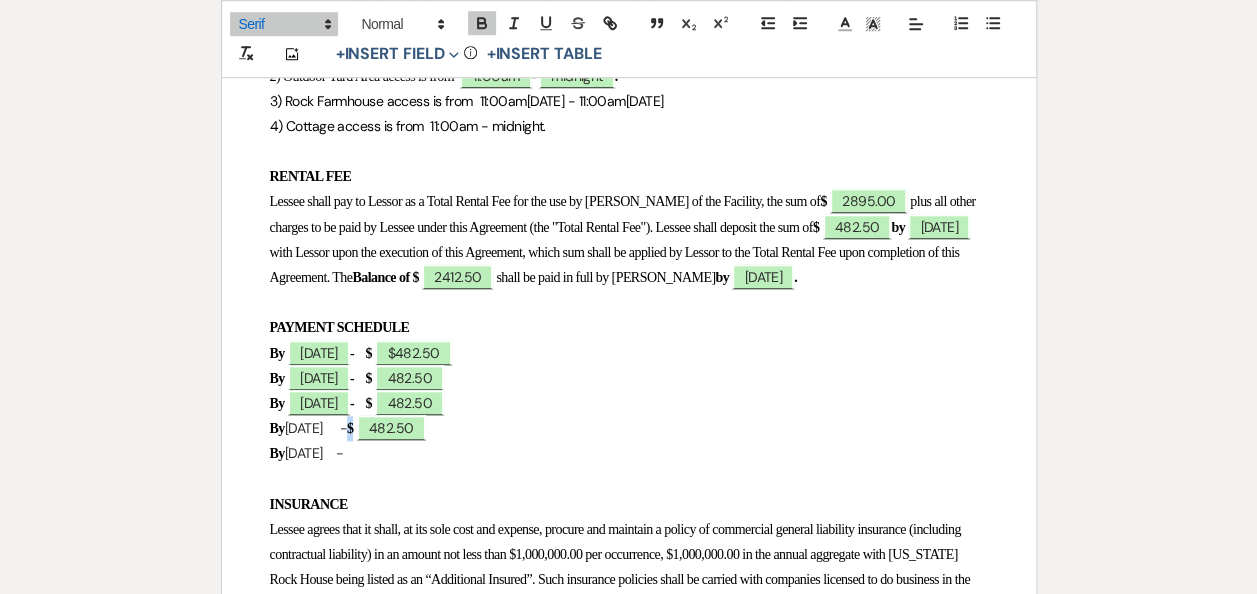 drag, startPoint x: 410, startPoint y: 418, endPoint x: 401, endPoint y: 423, distance: 10.29563 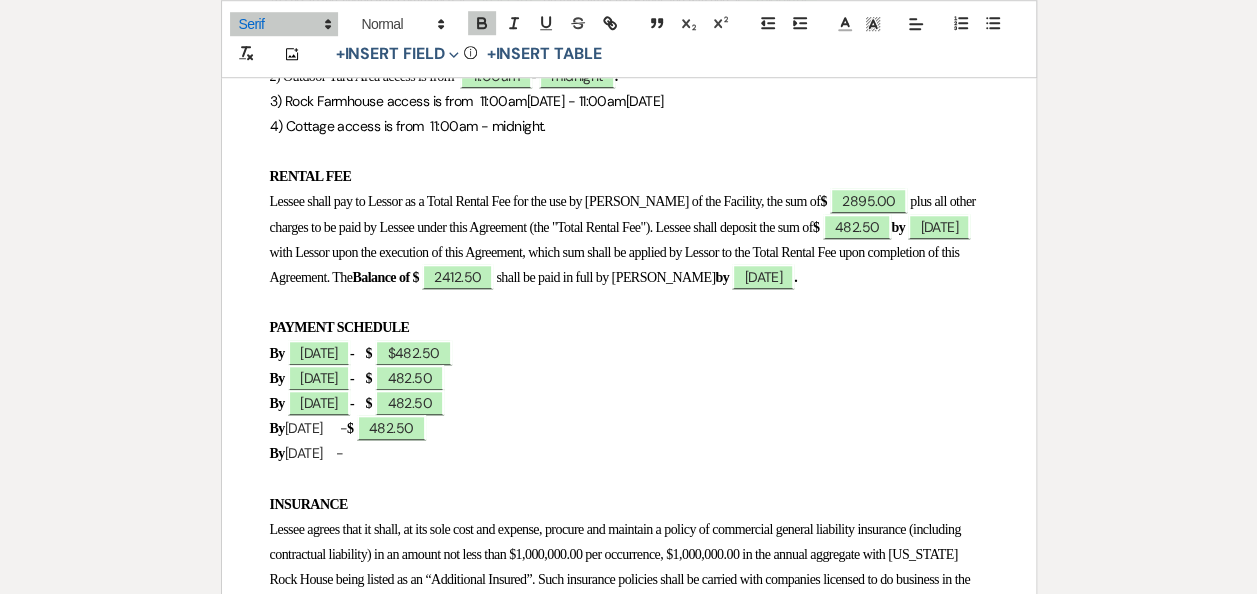 click on "By       9/30/2025    -" at bounding box center [629, 453] 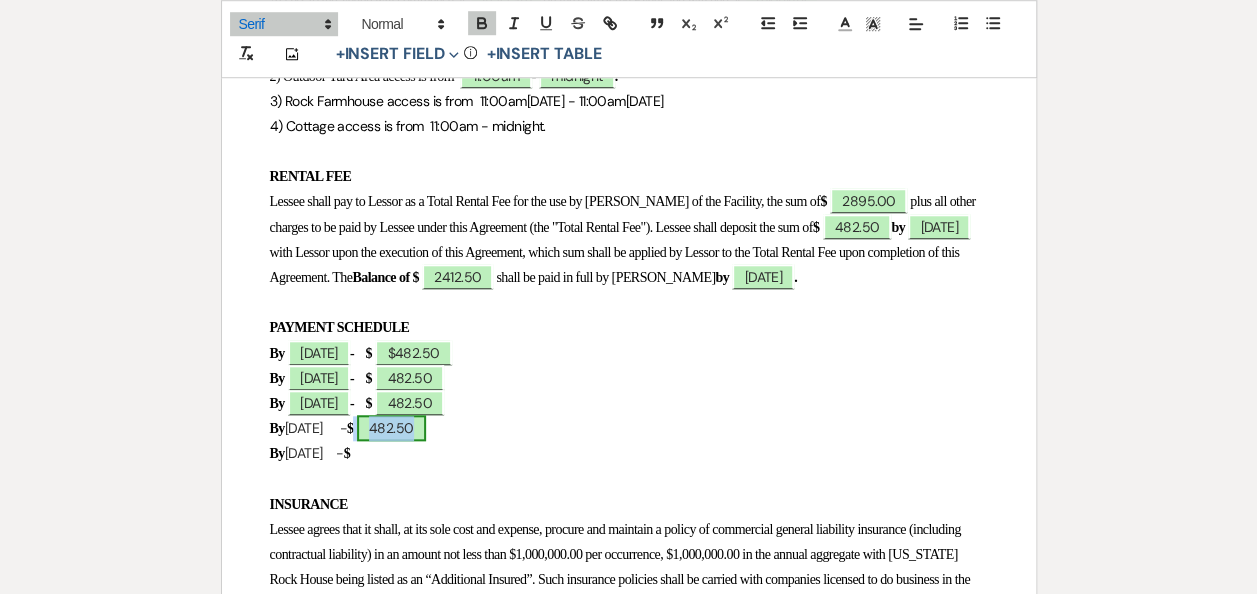 click on "482.50" at bounding box center [391, 428] 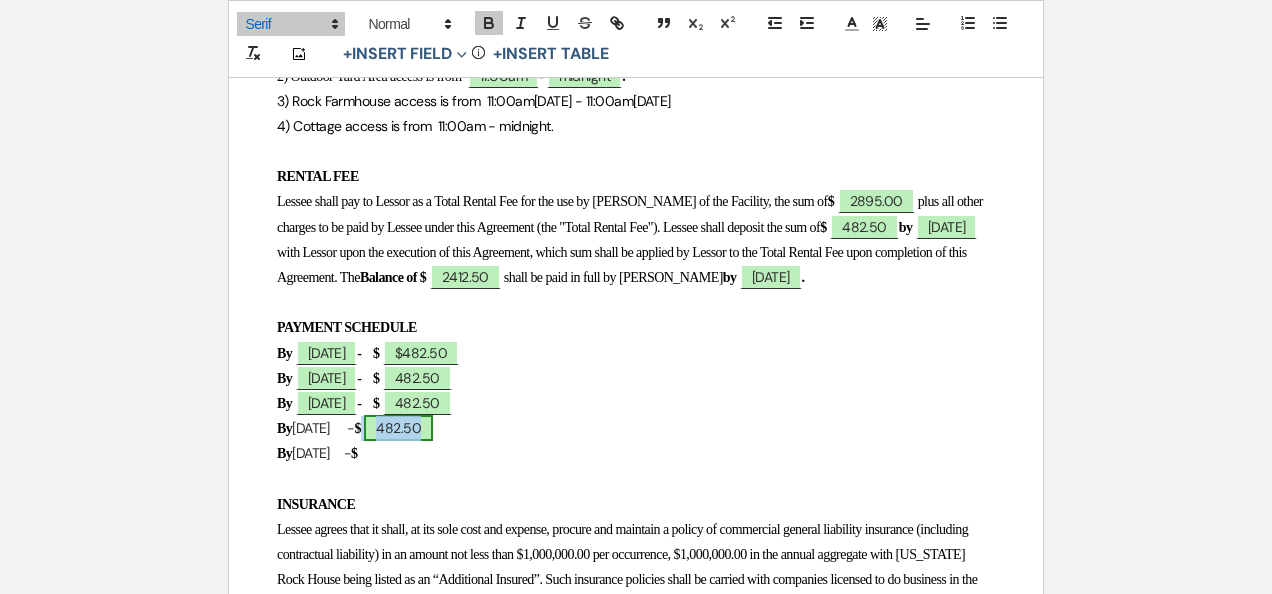 select on "owner" 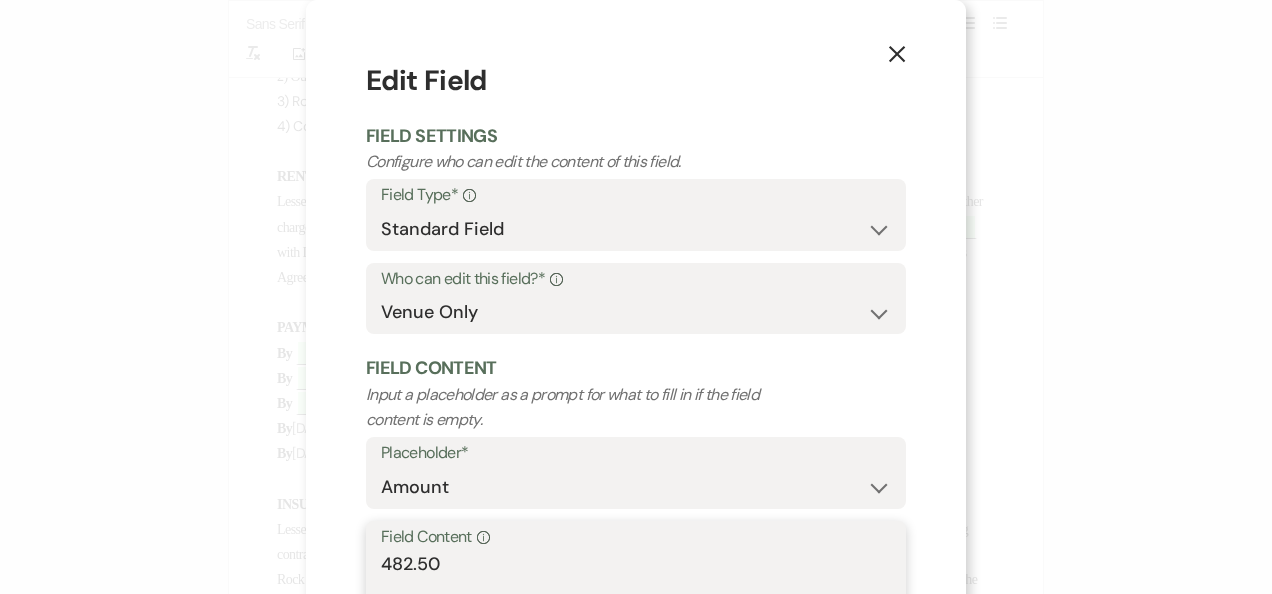 drag, startPoint x: 437, startPoint y: 560, endPoint x: 326, endPoint y: 554, distance: 111.16204 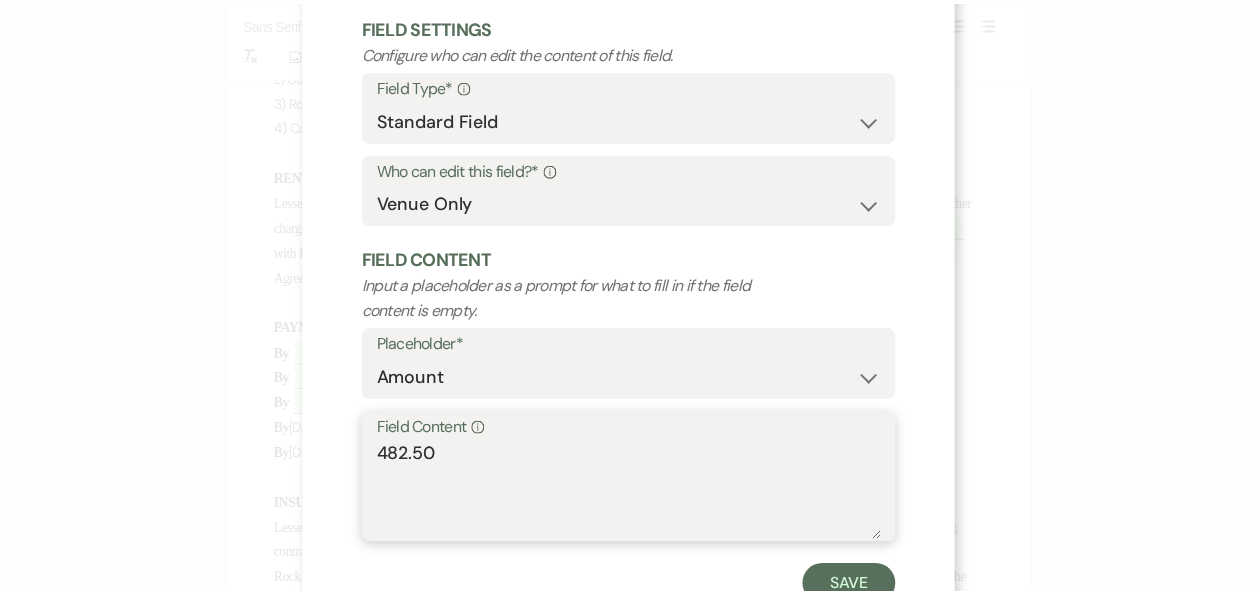 scroll, scrollTop: 181, scrollLeft: 0, axis: vertical 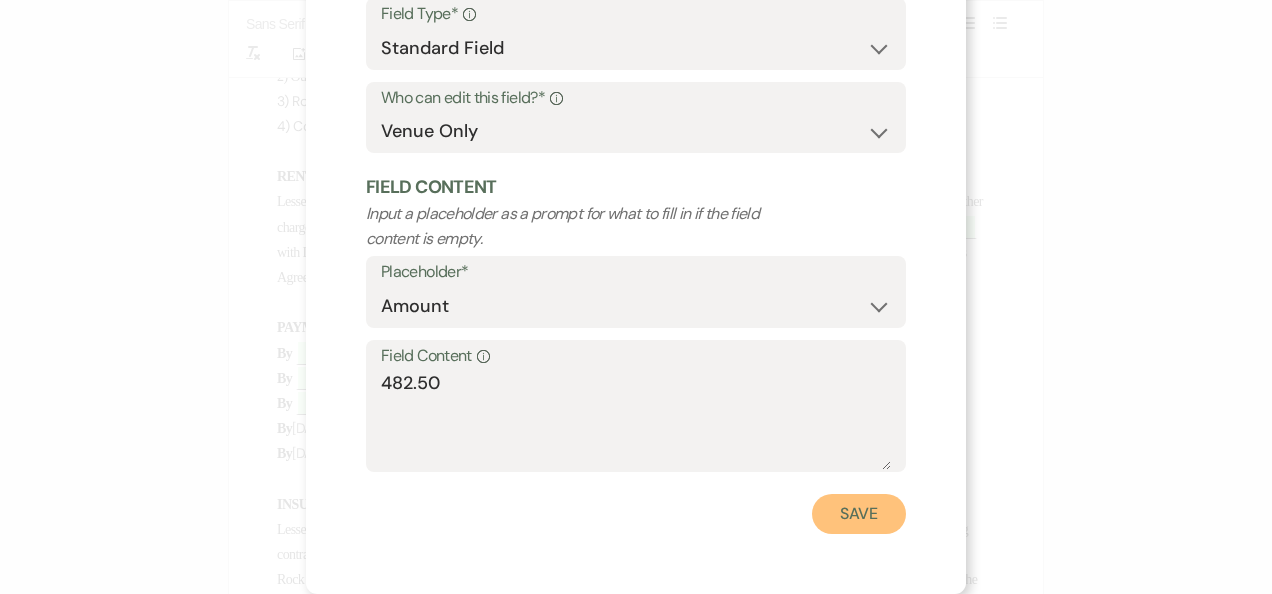 click on "Save" at bounding box center (859, 514) 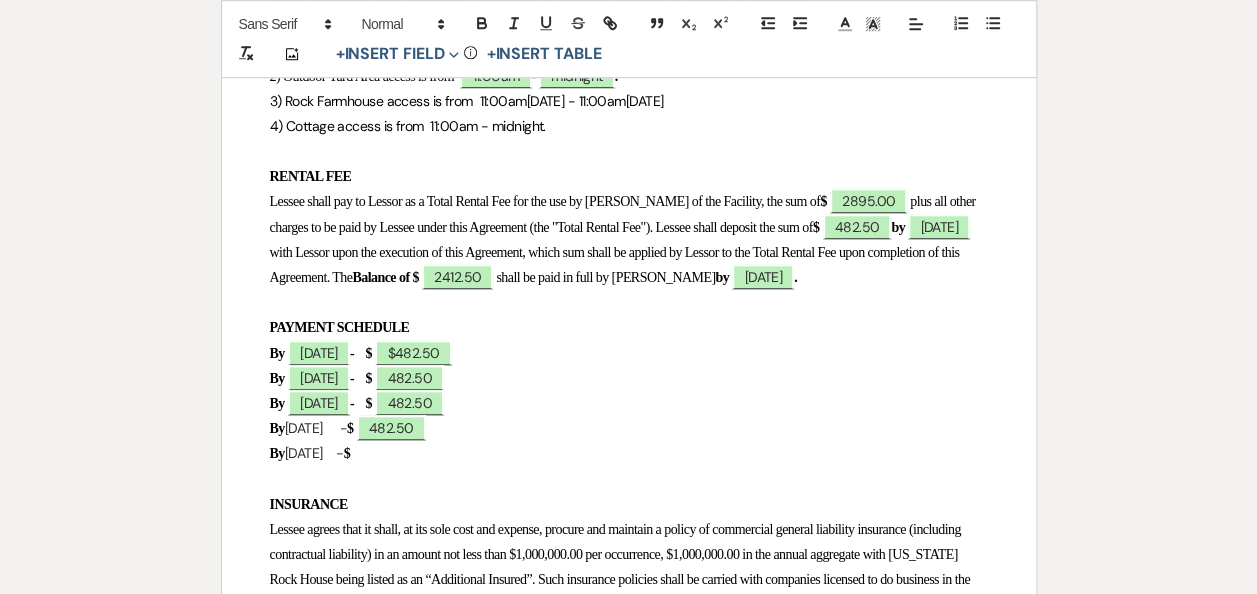 click on "By       9/30/2025    -     $" at bounding box center [629, 453] 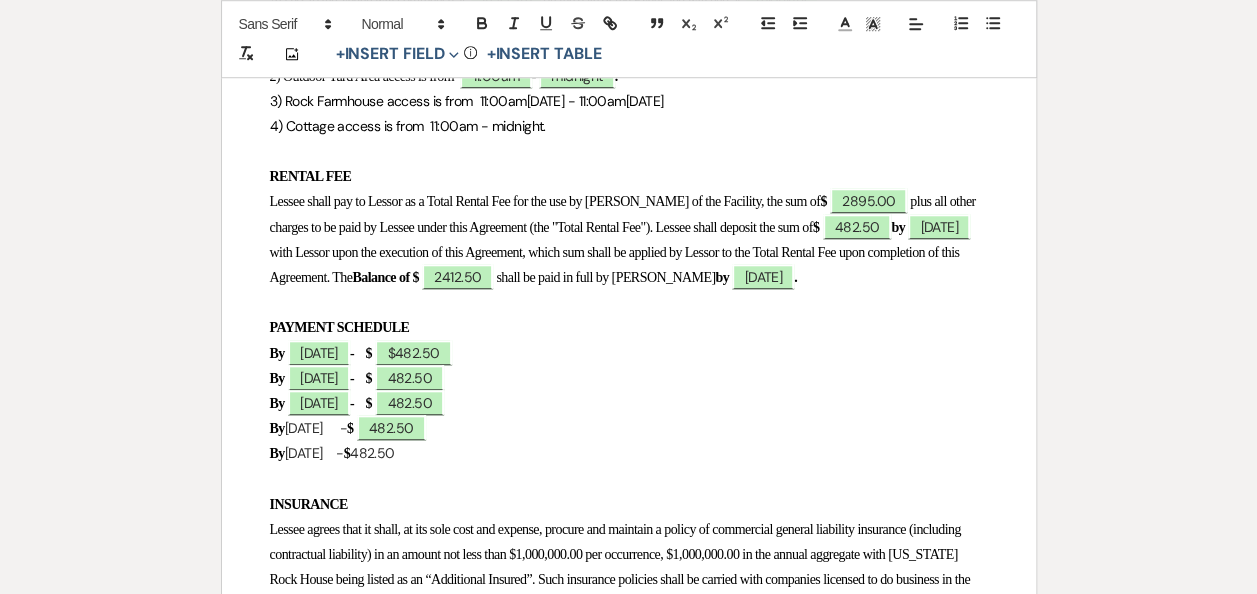 click on "By       9/30/2025    -     $       482.50" at bounding box center [629, 453] 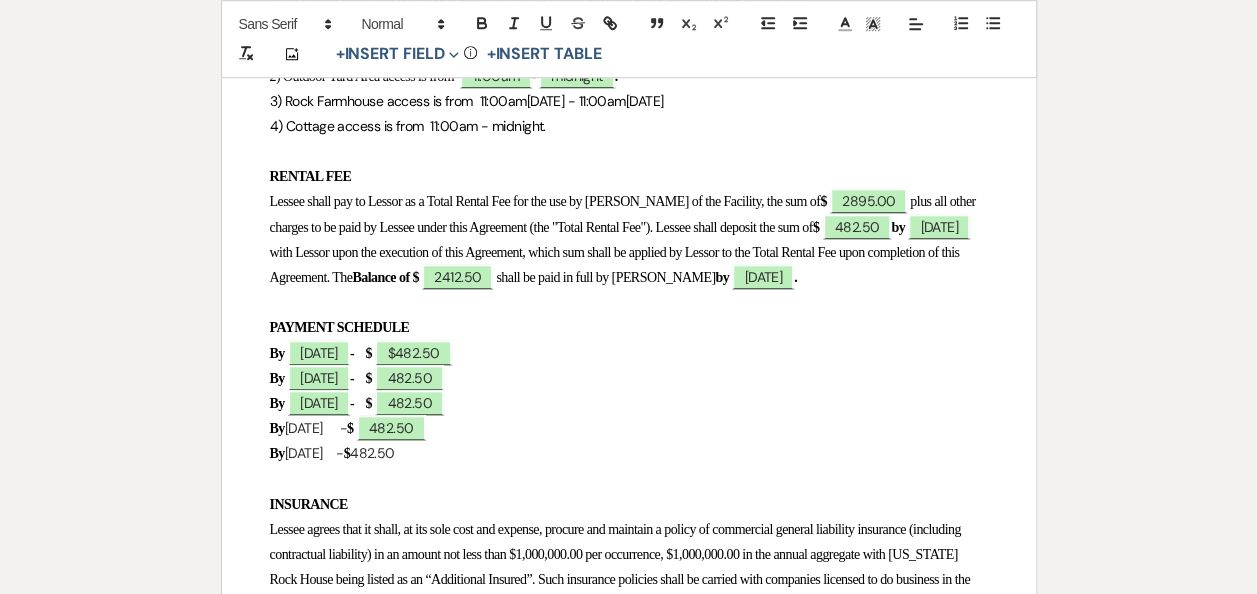 click on "TEXAS ROCK HOUSE RENTAL AGREEMENT This Venue Rental Agreement ("Agreement"), is entered into on  ﻿
7/10/2025
﻿ , by and between  Texas Rock House, LLC , of  3207 Hunter Rd., San Marcos, Texas 78666  ("Lessor") and,  ﻿
Alan & Sandra Ballew
﻿ , of   ﻿
801 Madison Ave.  New Braunfels, TX 78130
﻿  ("Lessee"). The parties hereto, intending to be legally bound, and in consideration of the mutual covenants hereinafter contained, agree as follows:   GRANT Lessor, on the dates and times set forth herein, and subject to the terms and conditions of this Agreement, hereby grants to Lessee a license to use  Texas Rock House  ("Facility") for the  ﻿
Wedding
﻿  of  ﻿
Taylor Monroe & Dria Ballew
﻿  ("Event") to be held on  ﻿
Tues. 11/11/2025
﻿ .   DATE/TIMES OF PERMITTED USE Access to the Venue will commence at  ﻿ ﻿ ." at bounding box center [629, 1724] 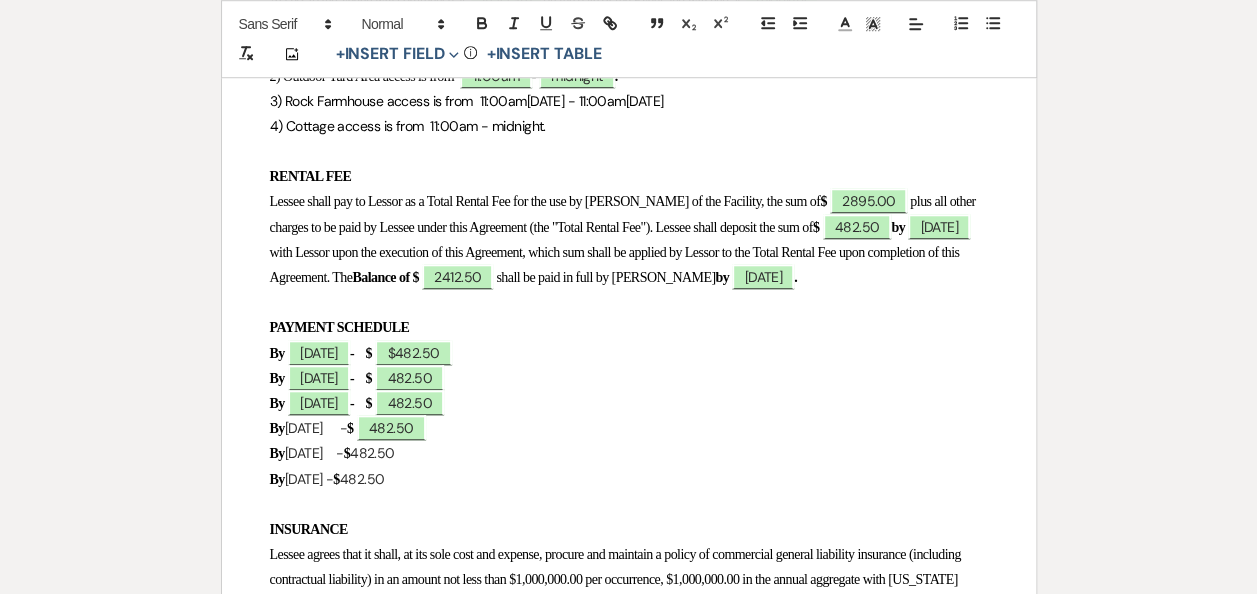 click on "By  9/30/2025 -  $  482.50" at bounding box center (629, 479) 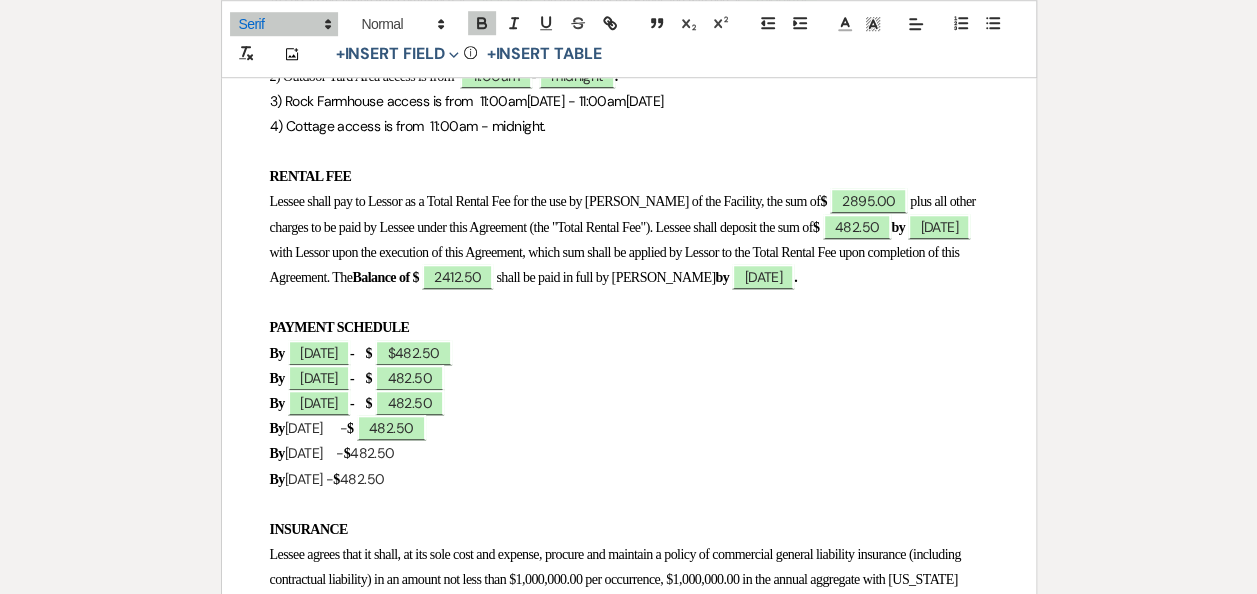 click on "$" at bounding box center [336, 479] 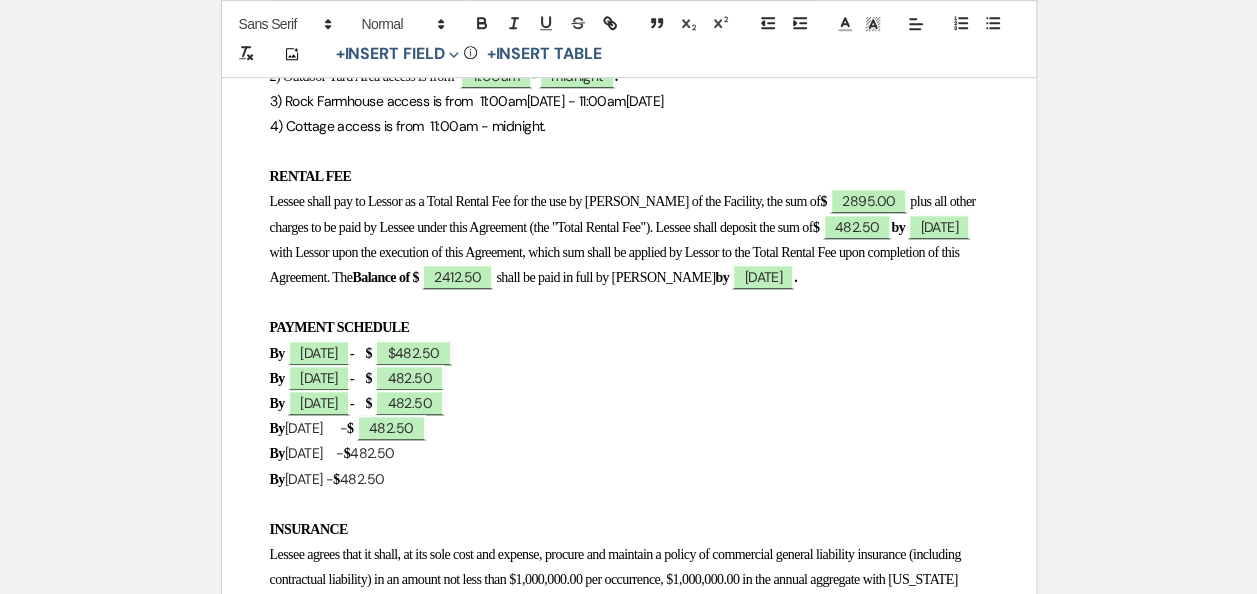 click on "By       9/30/2025 -        $  482.50" at bounding box center (629, 479) 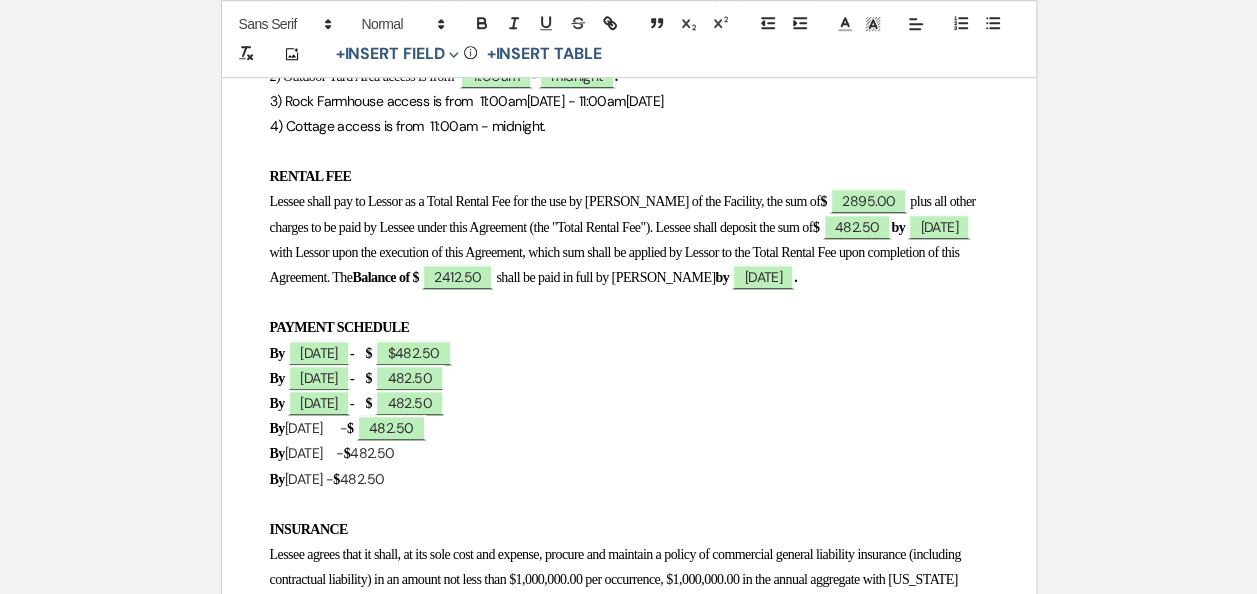 click on "By       9/30/2025 -        $      482.50" at bounding box center [629, 479] 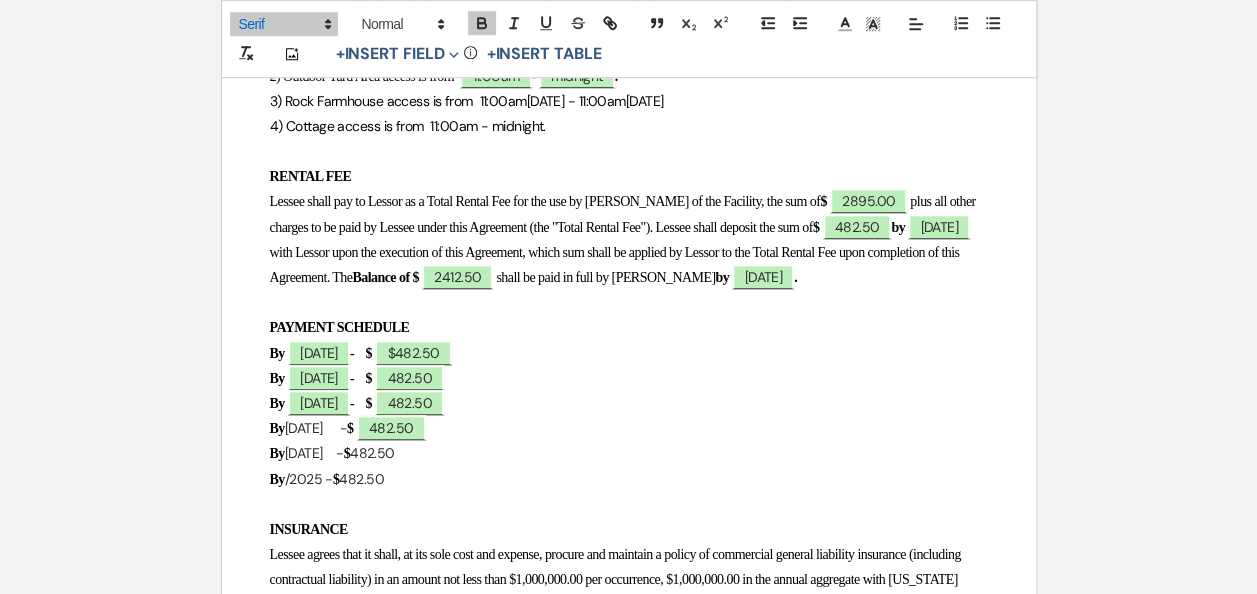 click on "By       /2025 -        $      482.50" at bounding box center [629, 479] 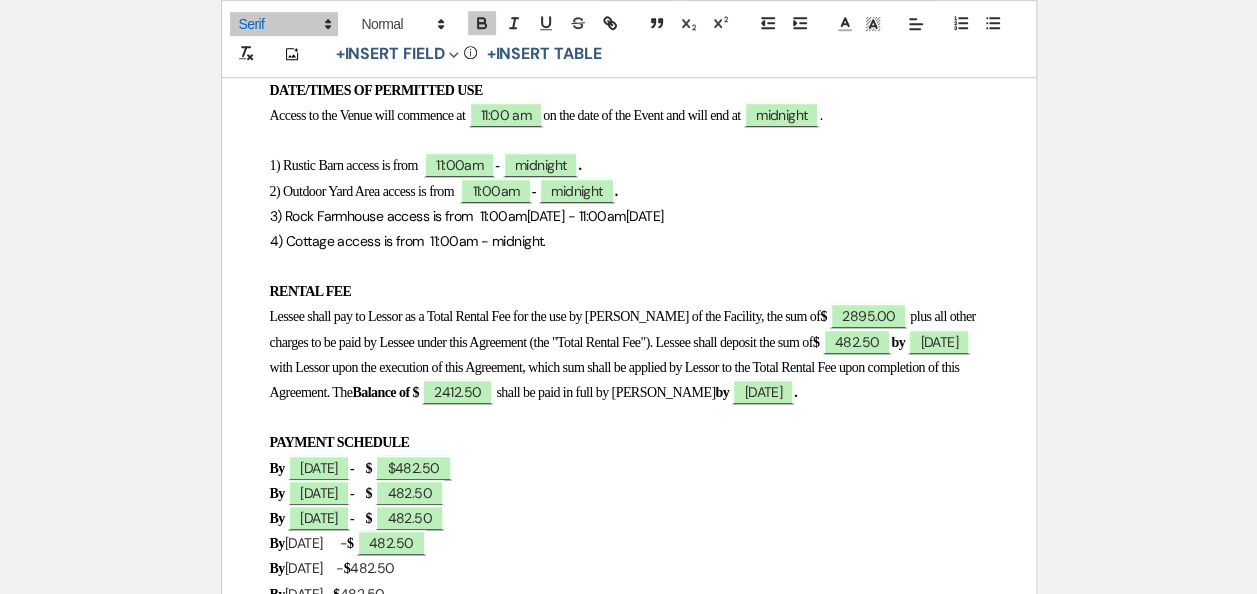 scroll, scrollTop: 525, scrollLeft: 0, axis: vertical 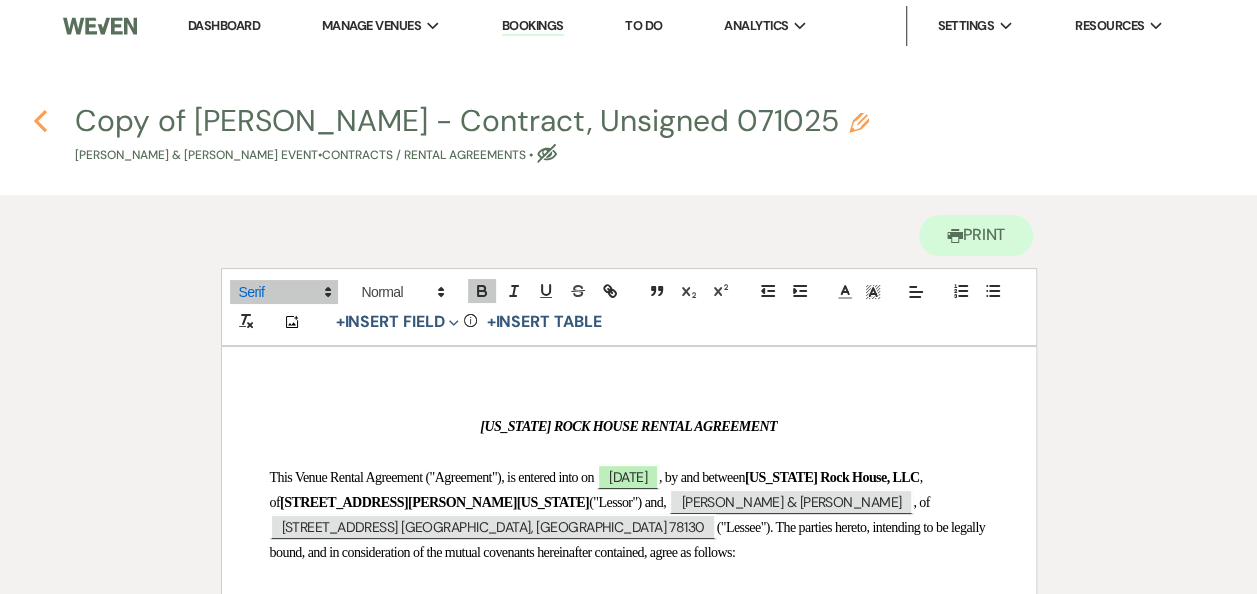 click 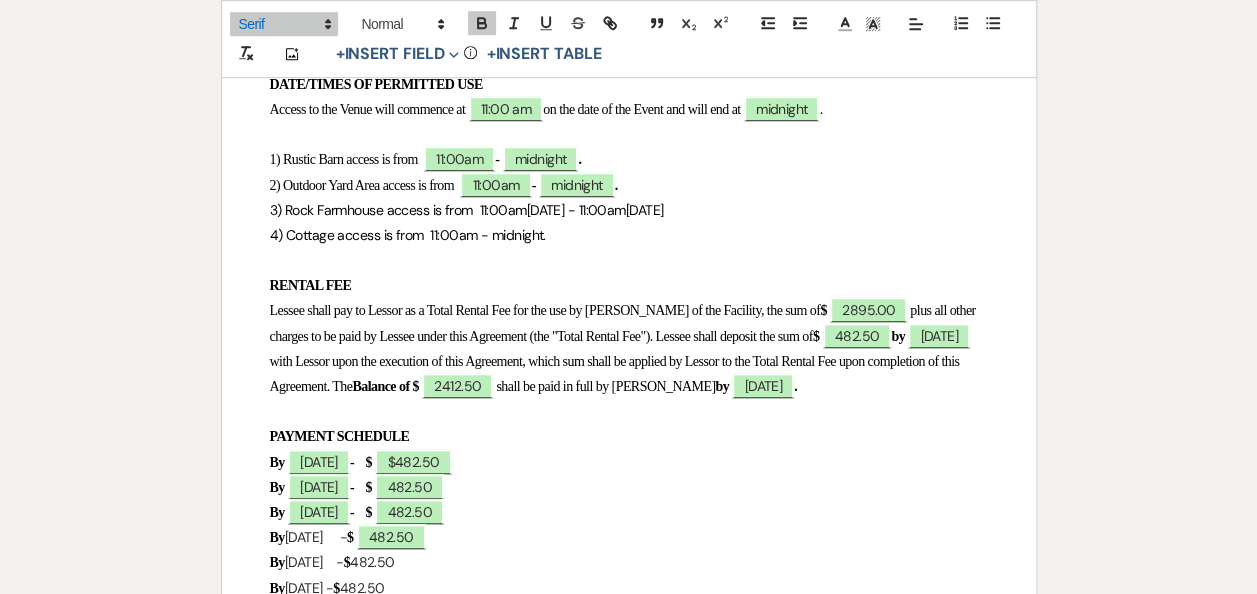 select on "6" 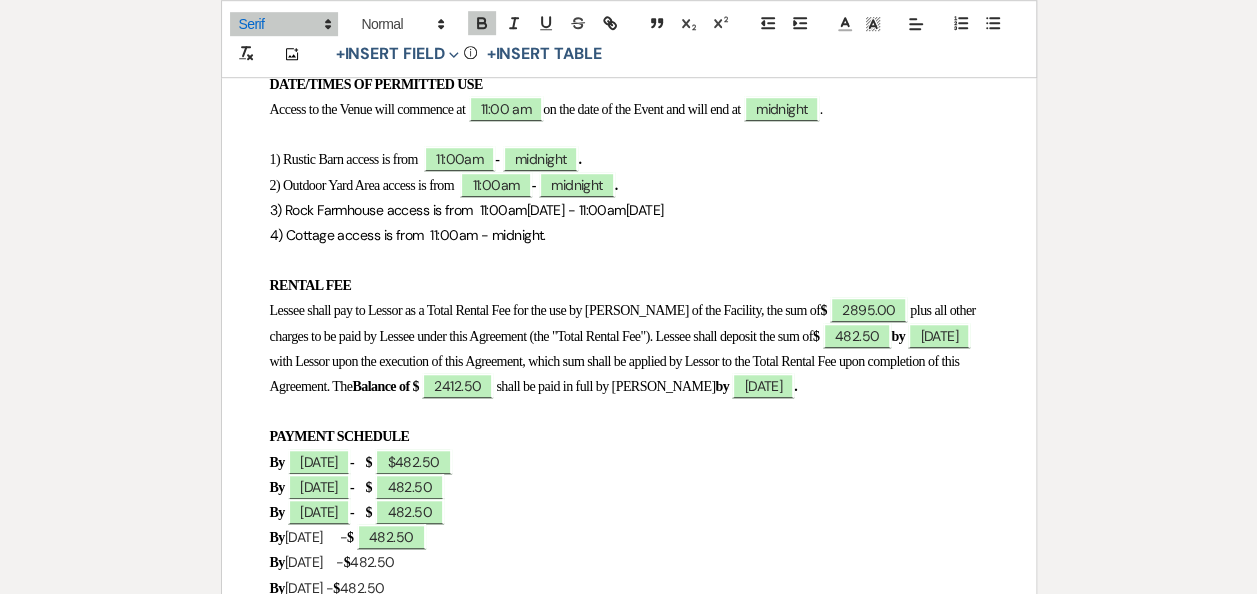 select on "12" 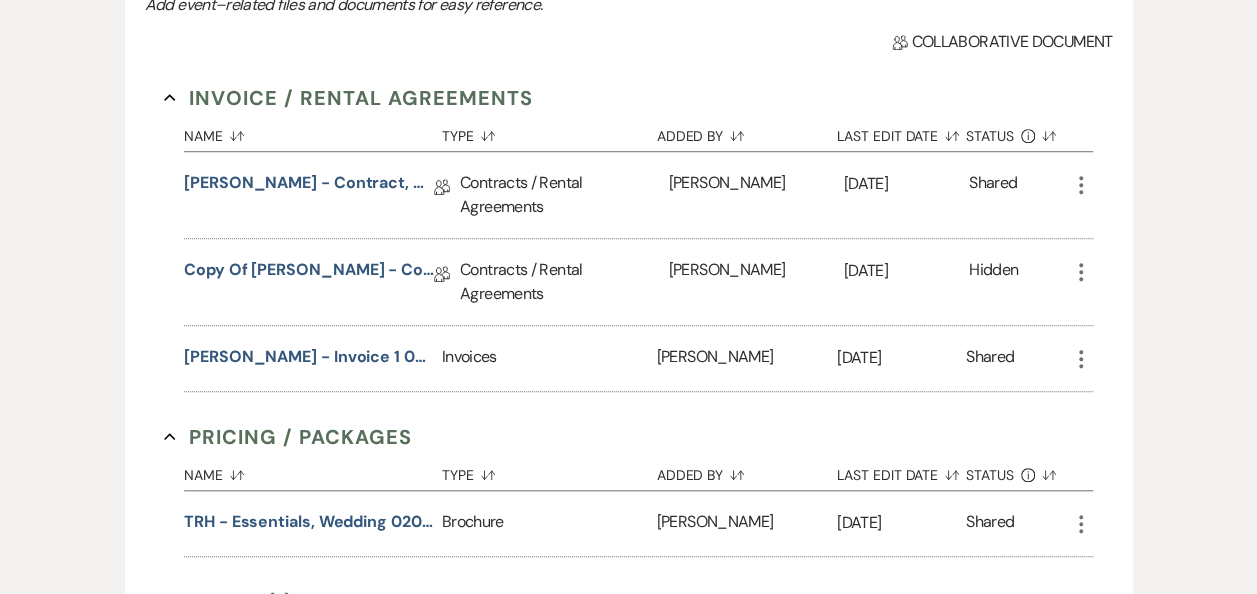click 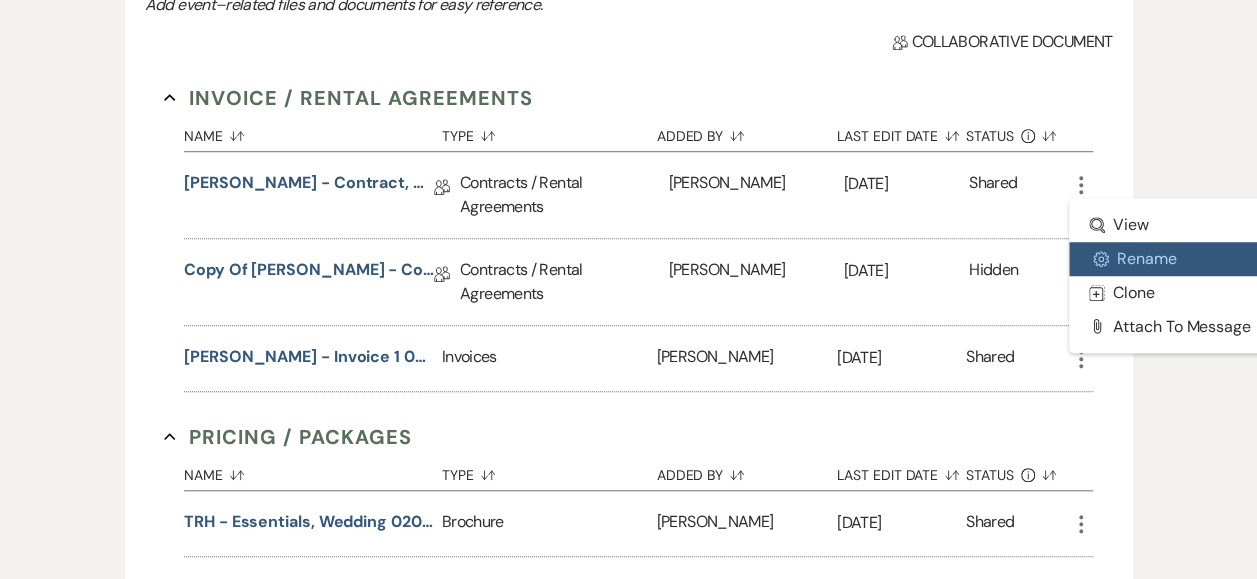 click on "Settings Gear Rename" at bounding box center (1170, 259) 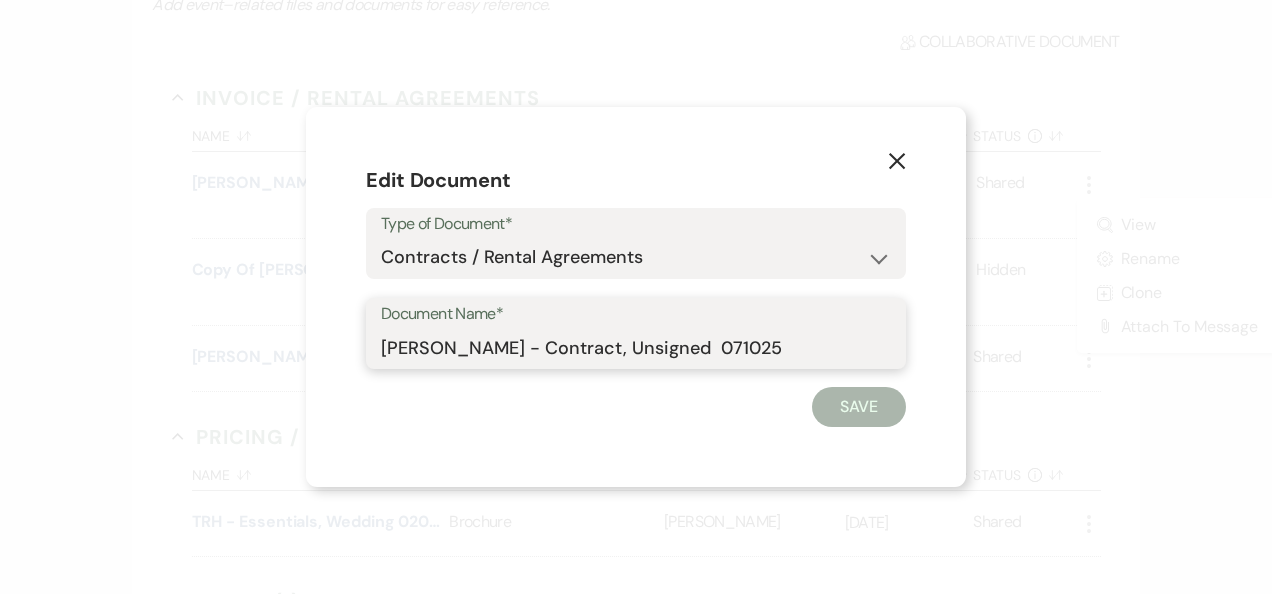 click on "Ballew - Contract, Unsigned  071025" at bounding box center [636, 347] 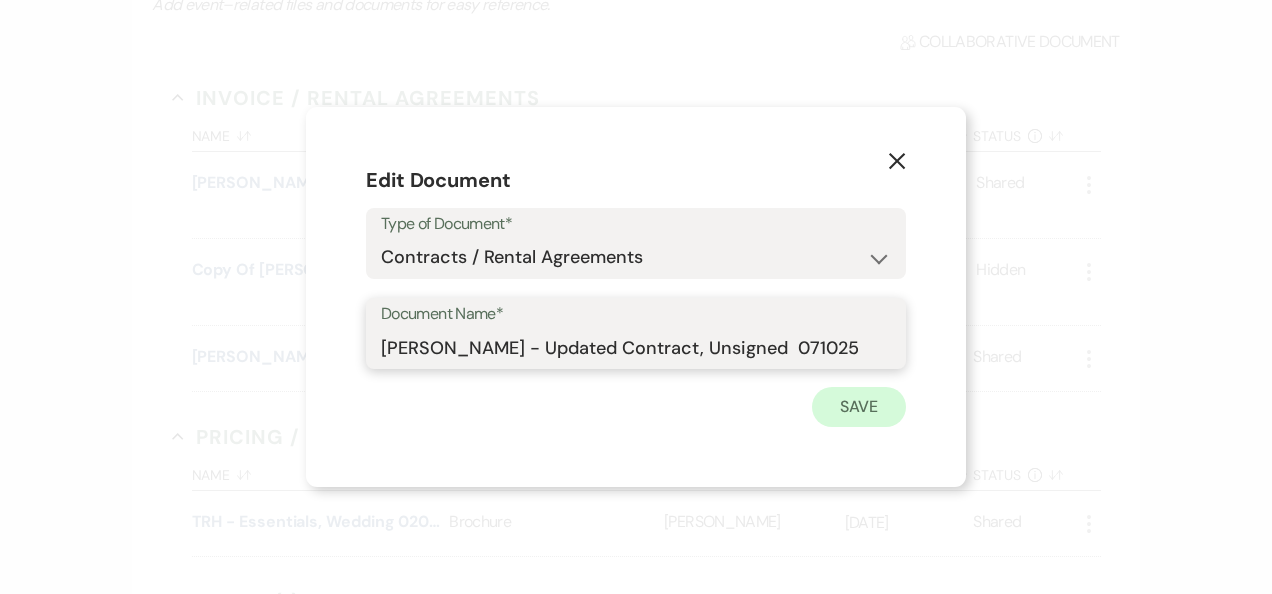 type on "Ballew - Updated Contract, Unsigned  071025" 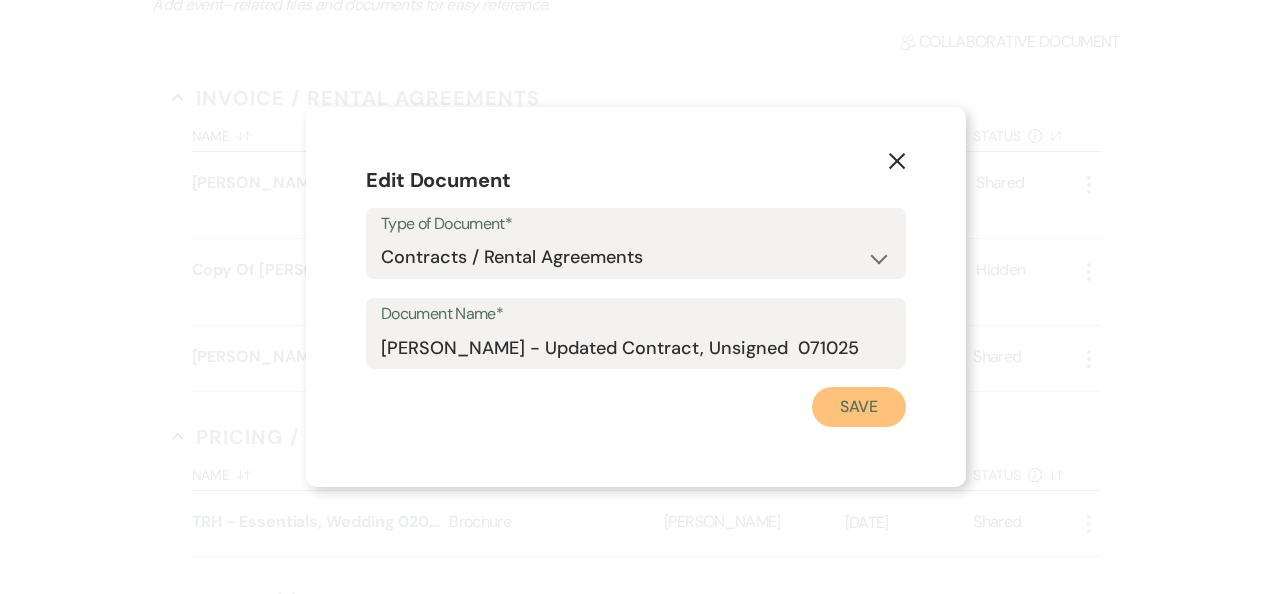 click on "Save" at bounding box center (859, 407) 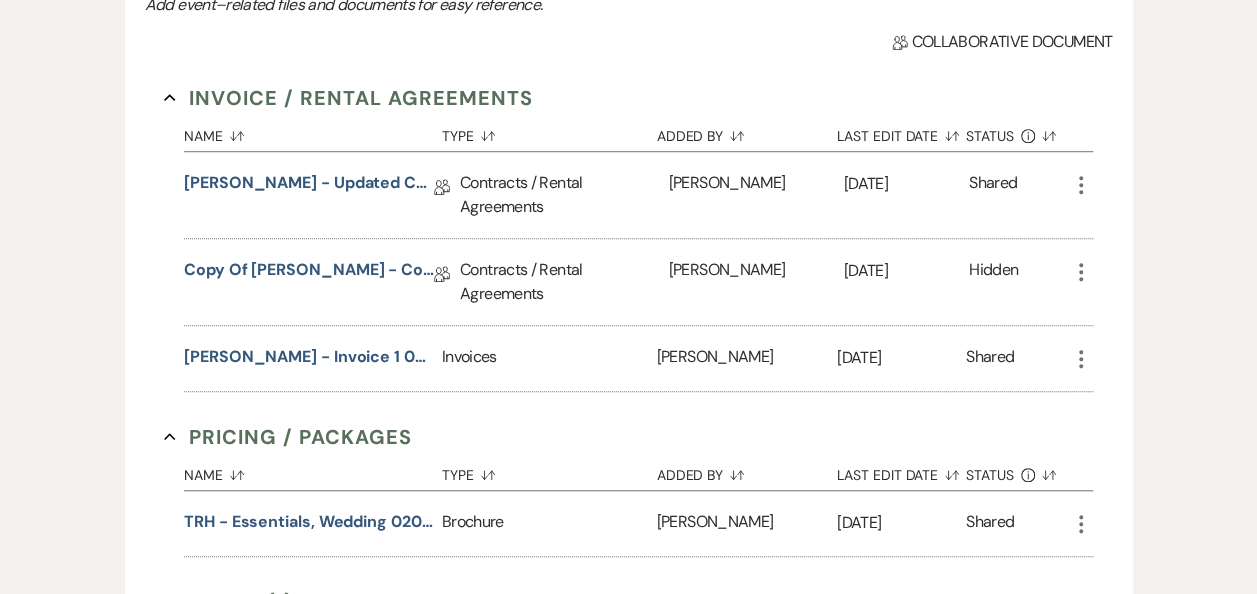 click on "More" 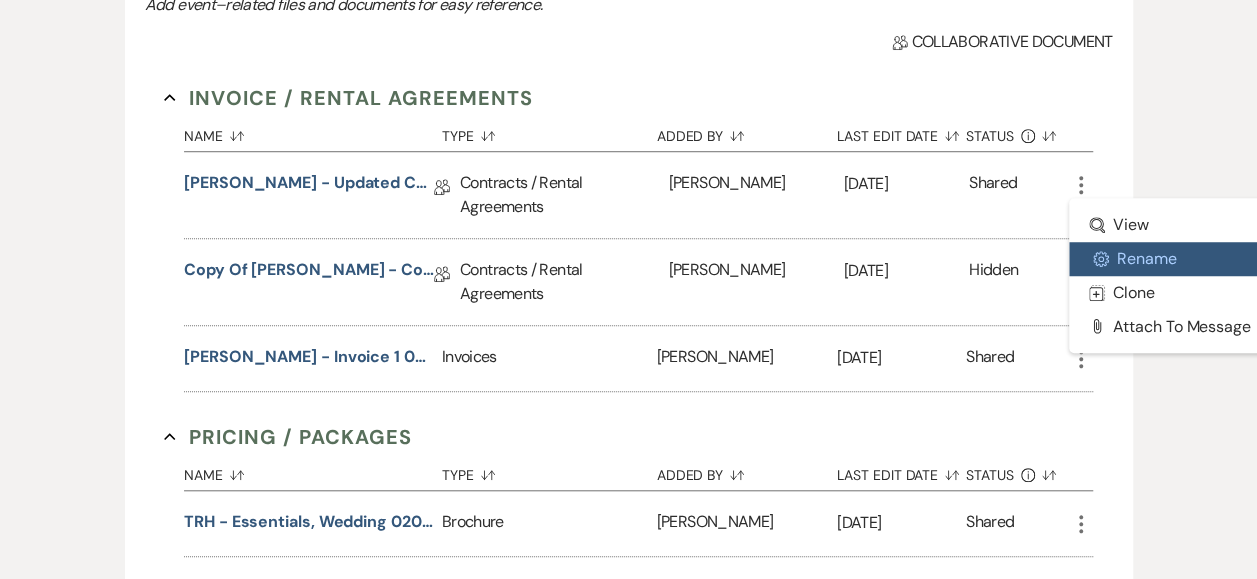 click on "Settings Gear" 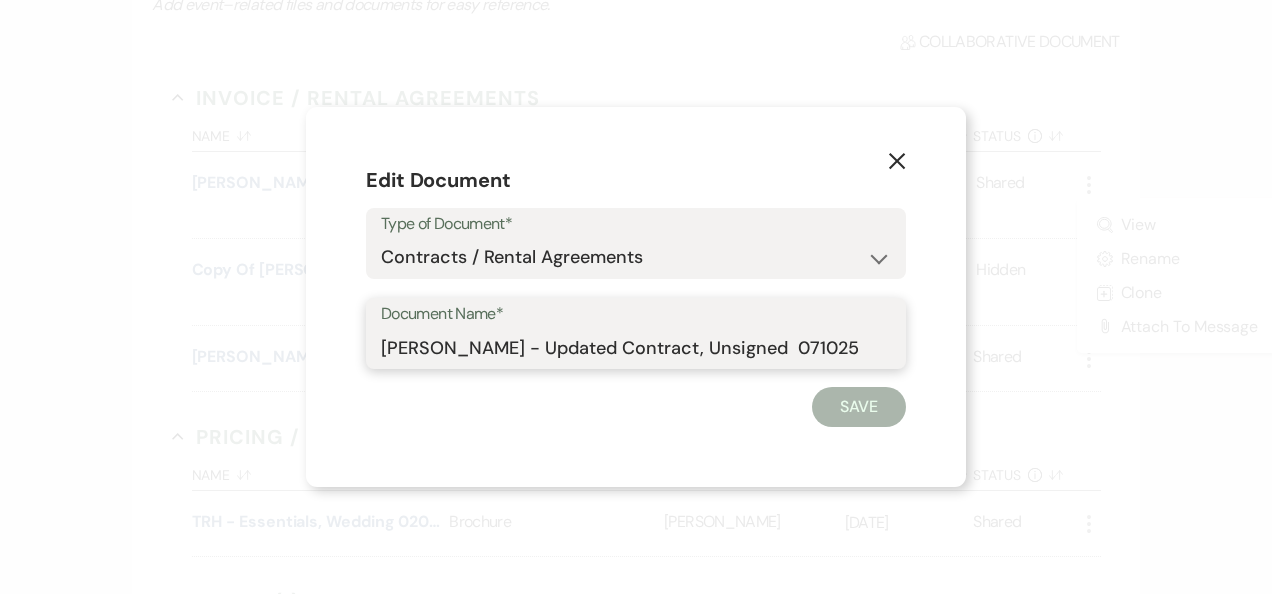 click on "Ballew - Updated Contract, Unsigned  071025" at bounding box center [636, 347] 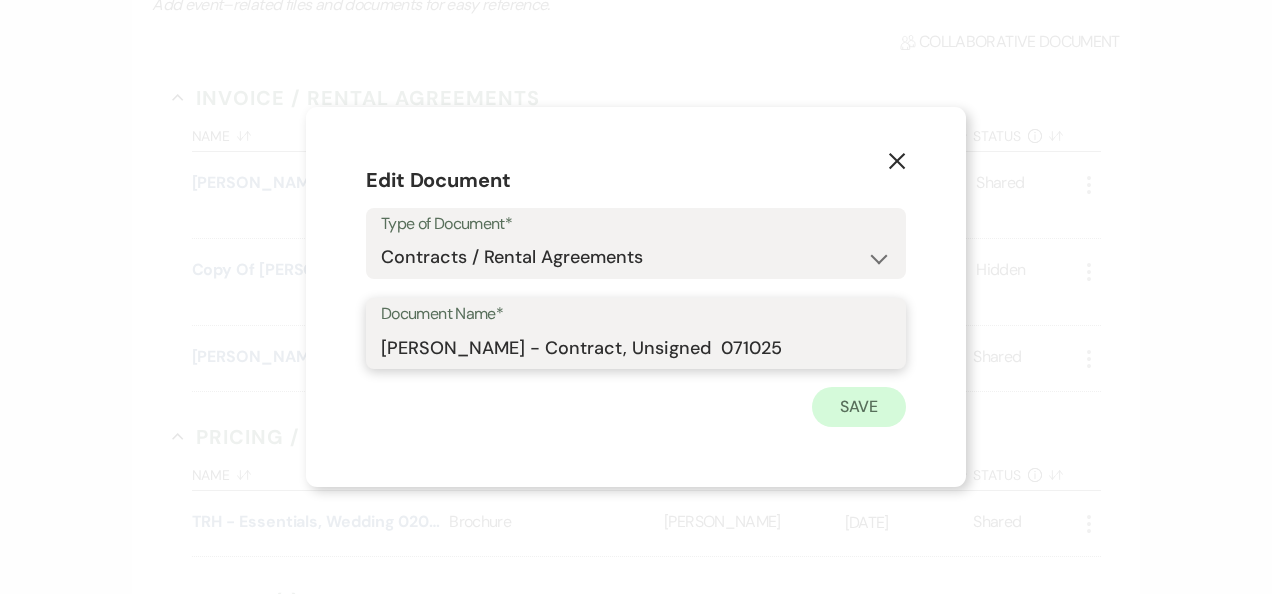 type on "Ballew - Contract, Unsigned  071025" 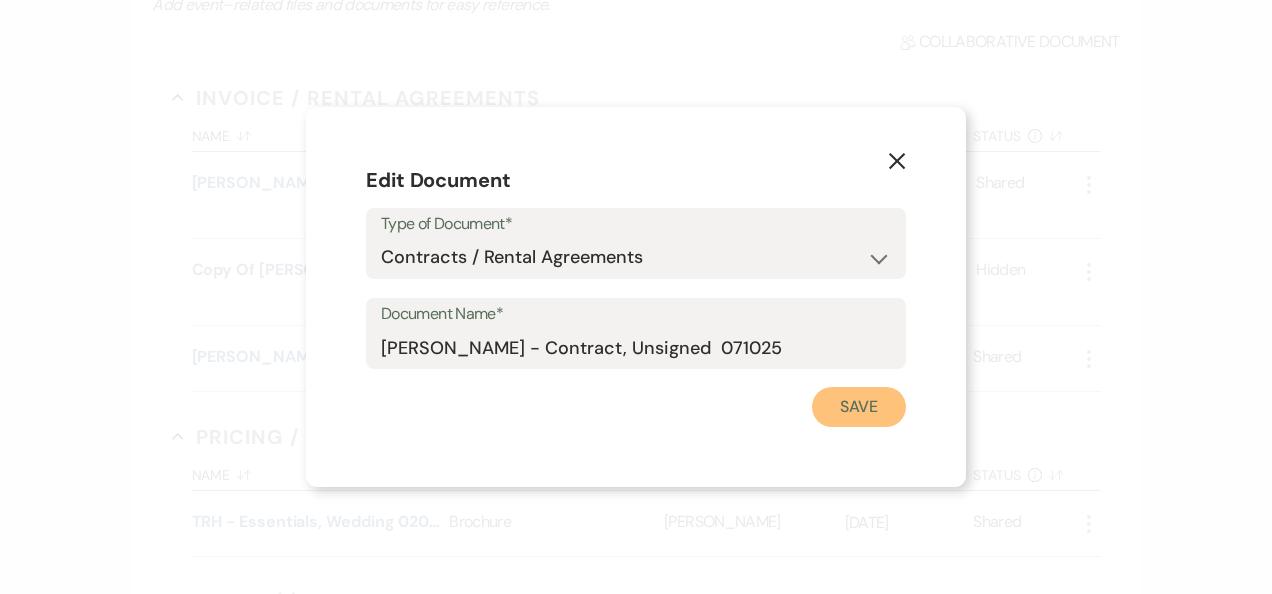 click on "Save" at bounding box center [859, 407] 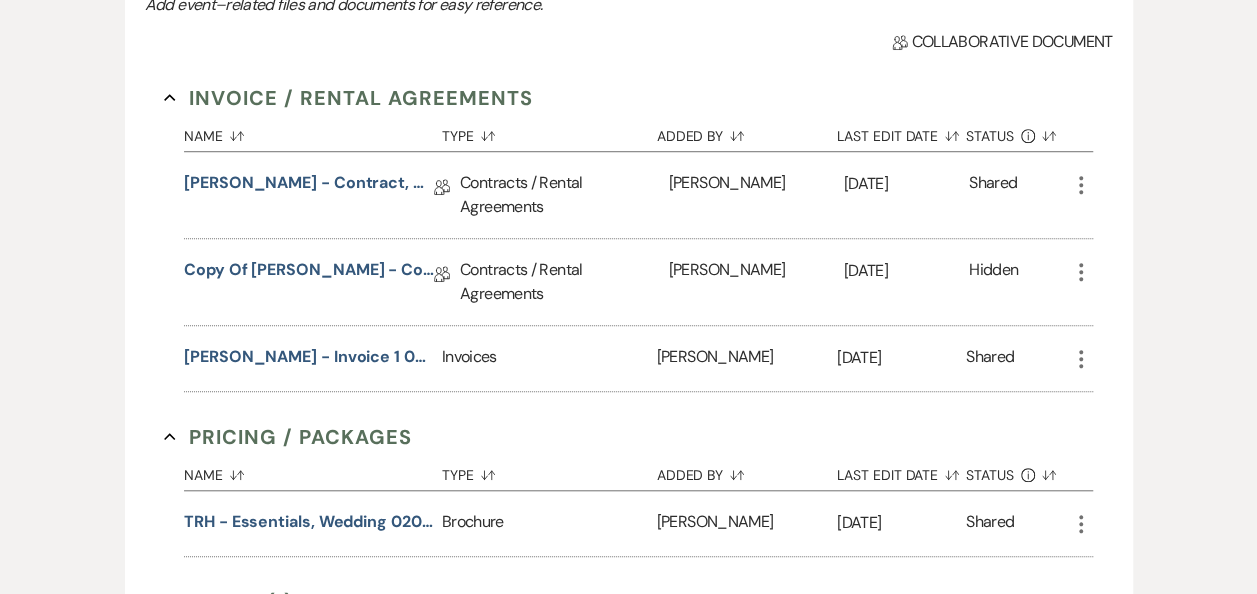 click 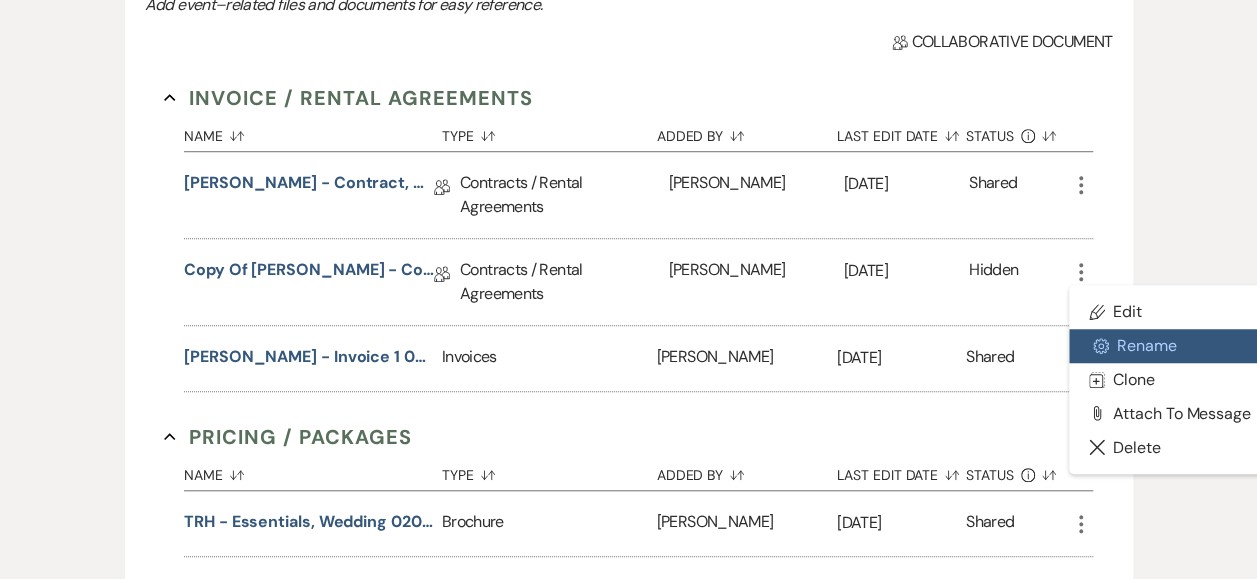 click on "Settings Gear Rename" at bounding box center (1170, 346) 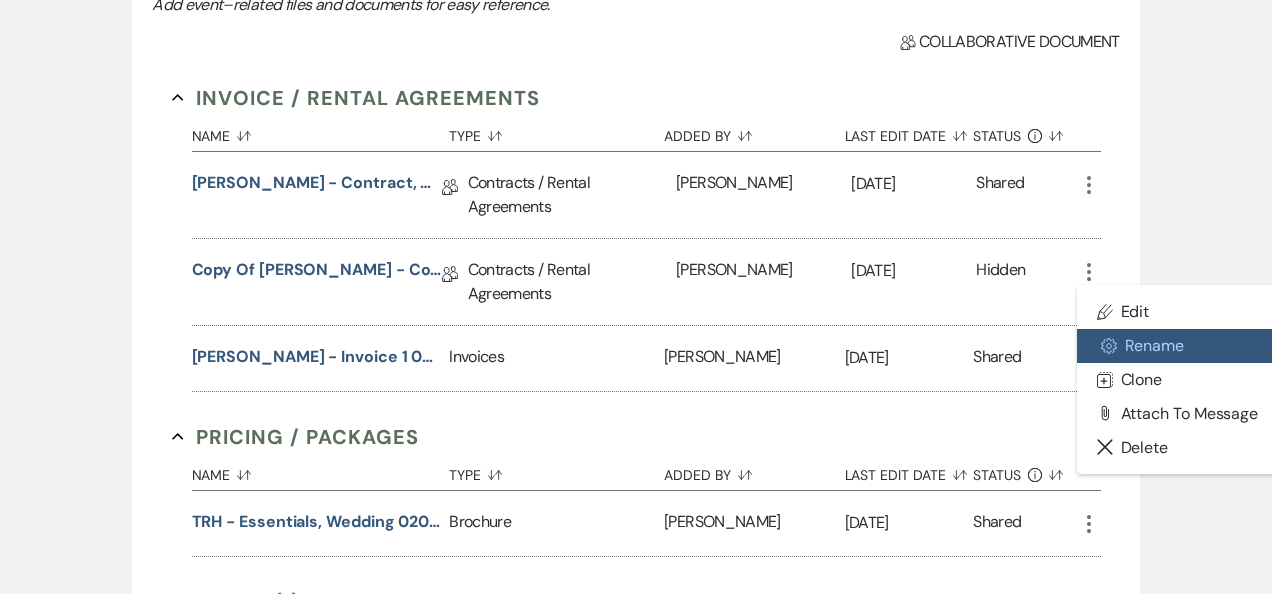 select on "10" 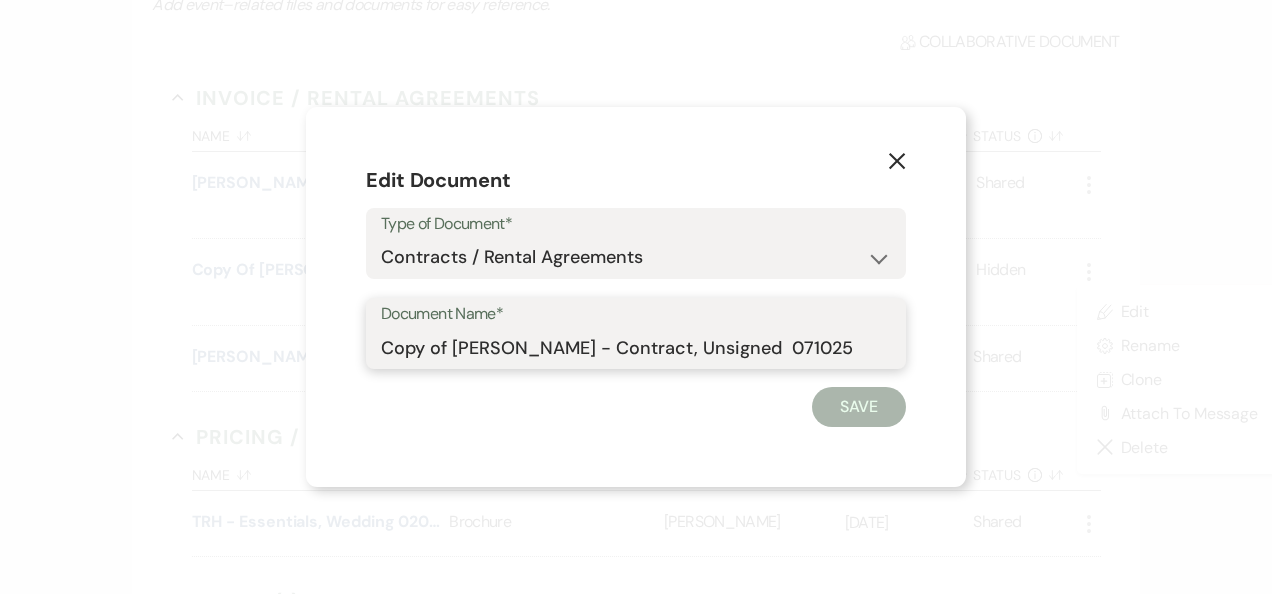 click on "Copy of Ballew - Contract, Unsigned  071025" at bounding box center [636, 347] 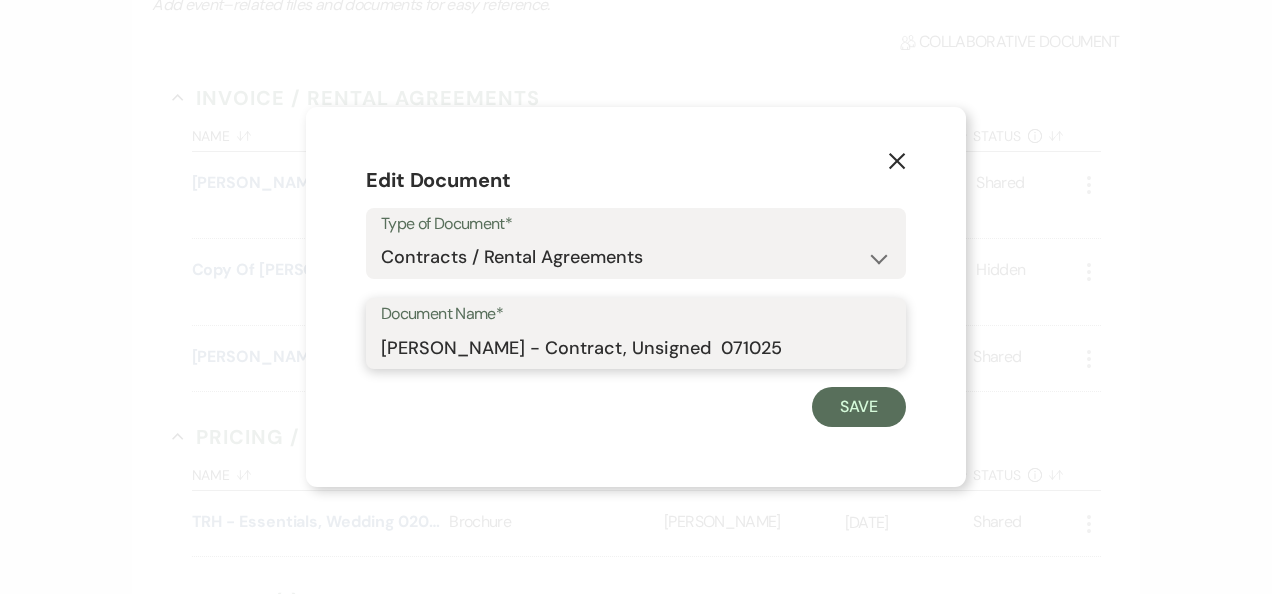 click on "Ballew - Contract, Unsigned  071025" at bounding box center [636, 347] 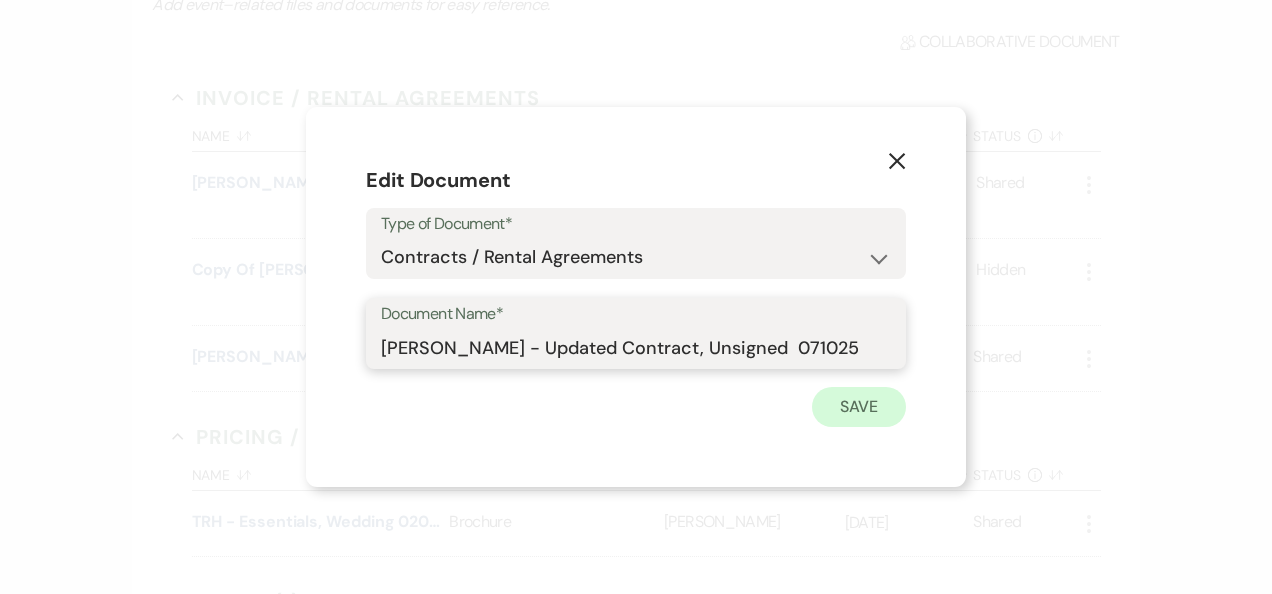 type on "Ballew - Updated Contract, Unsigned  071025" 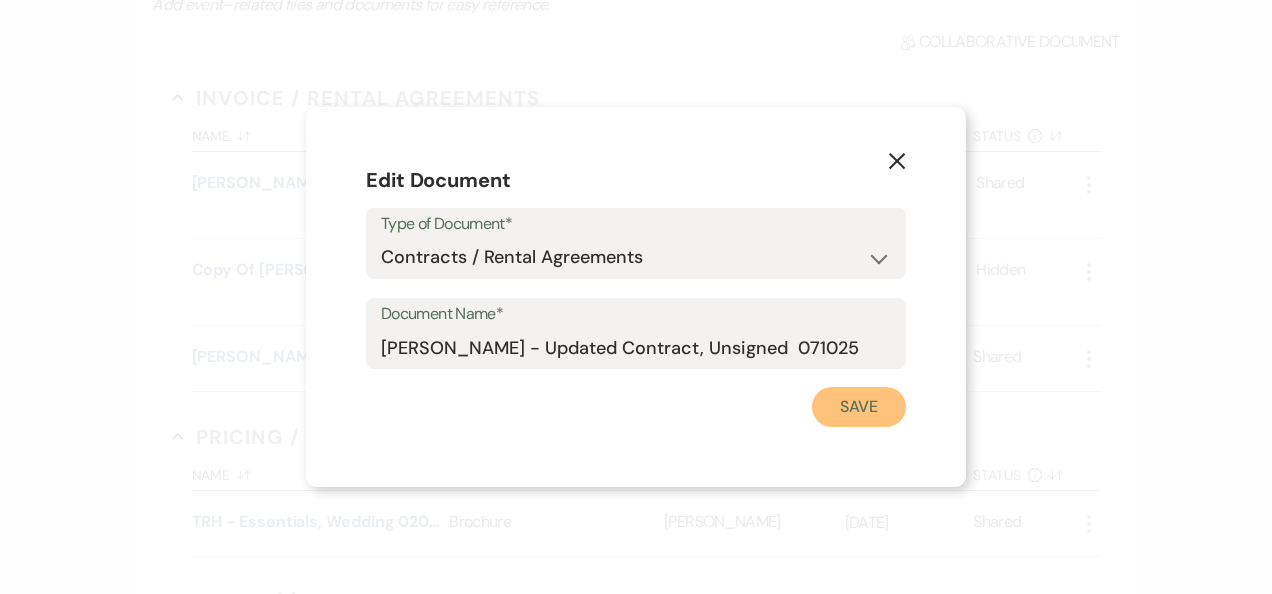 click on "Save" at bounding box center (859, 407) 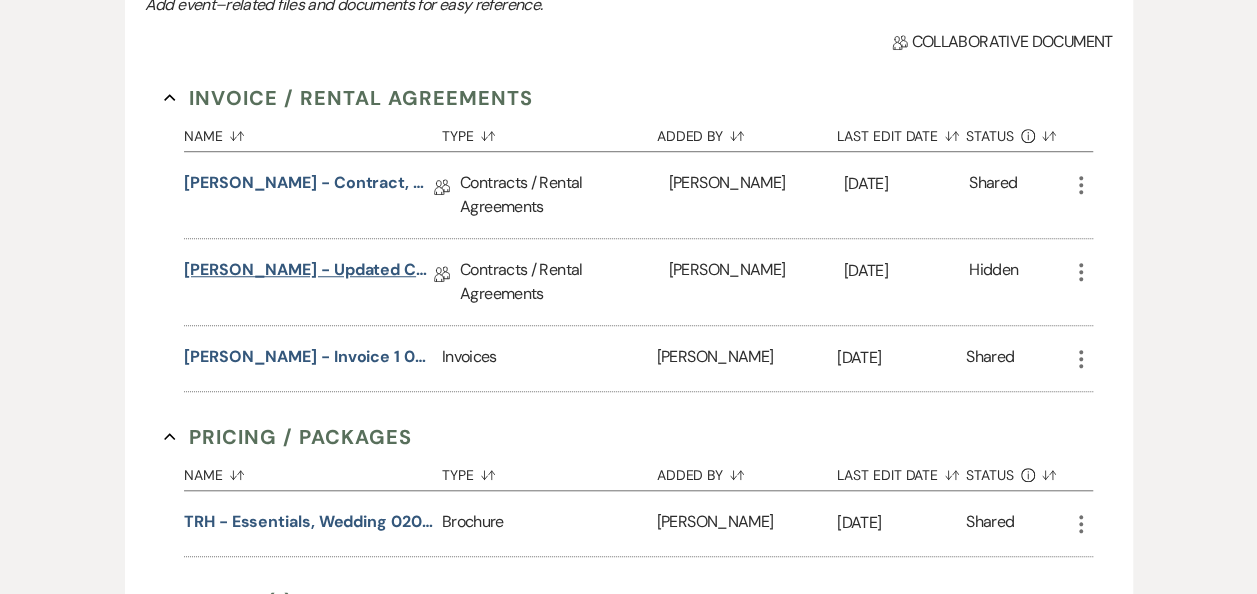 click on "Ballew - Updated Contract, Unsigned  071025" at bounding box center [309, 273] 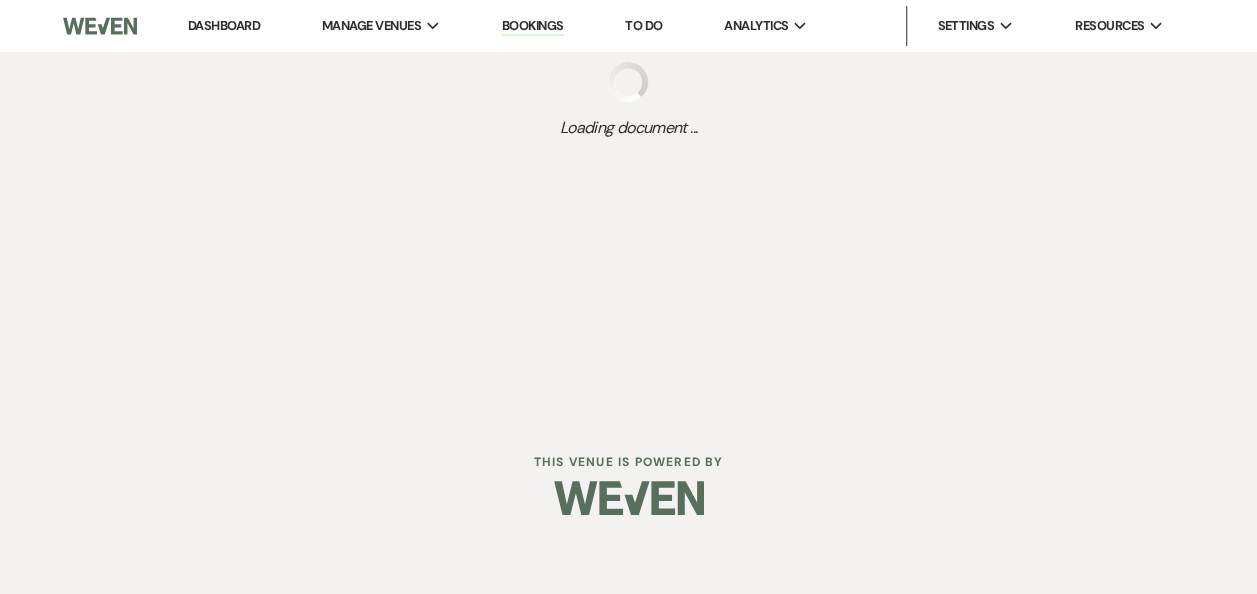 scroll, scrollTop: 0, scrollLeft: 0, axis: both 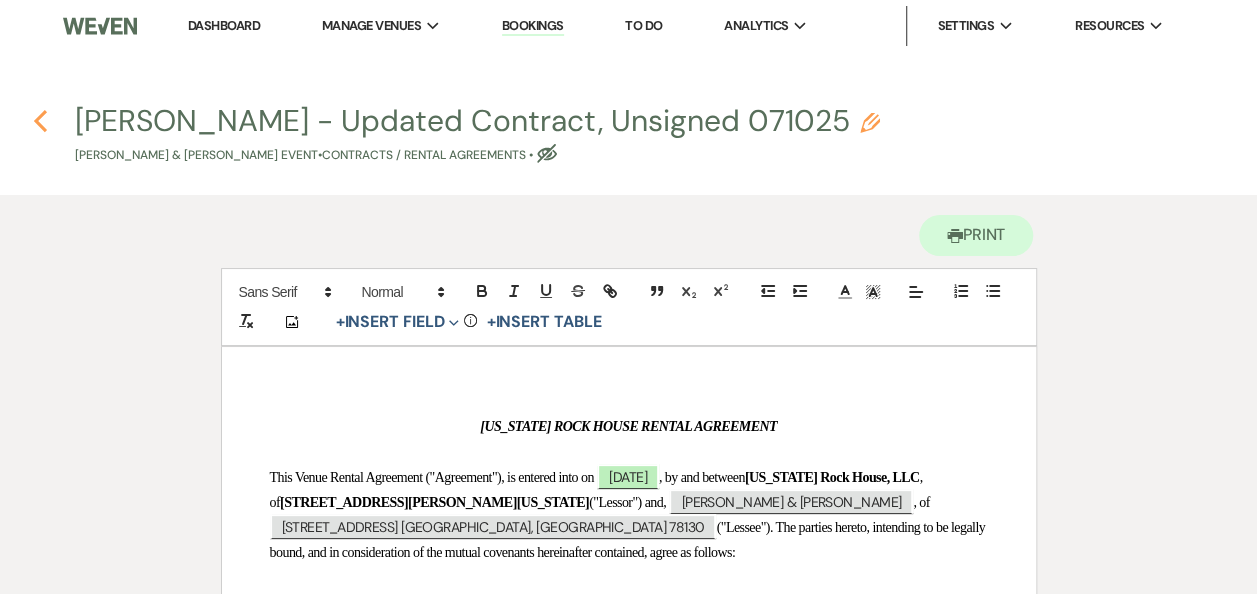 click on "Previous" 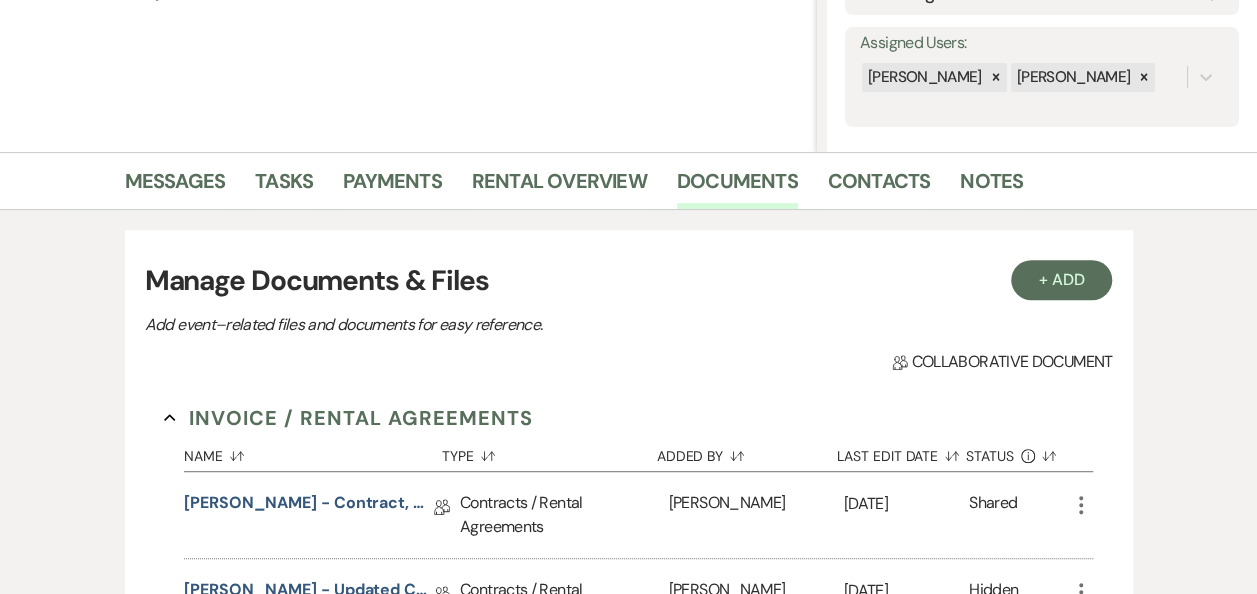 scroll, scrollTop: 357, scrollLeft: 0, axis: vertical 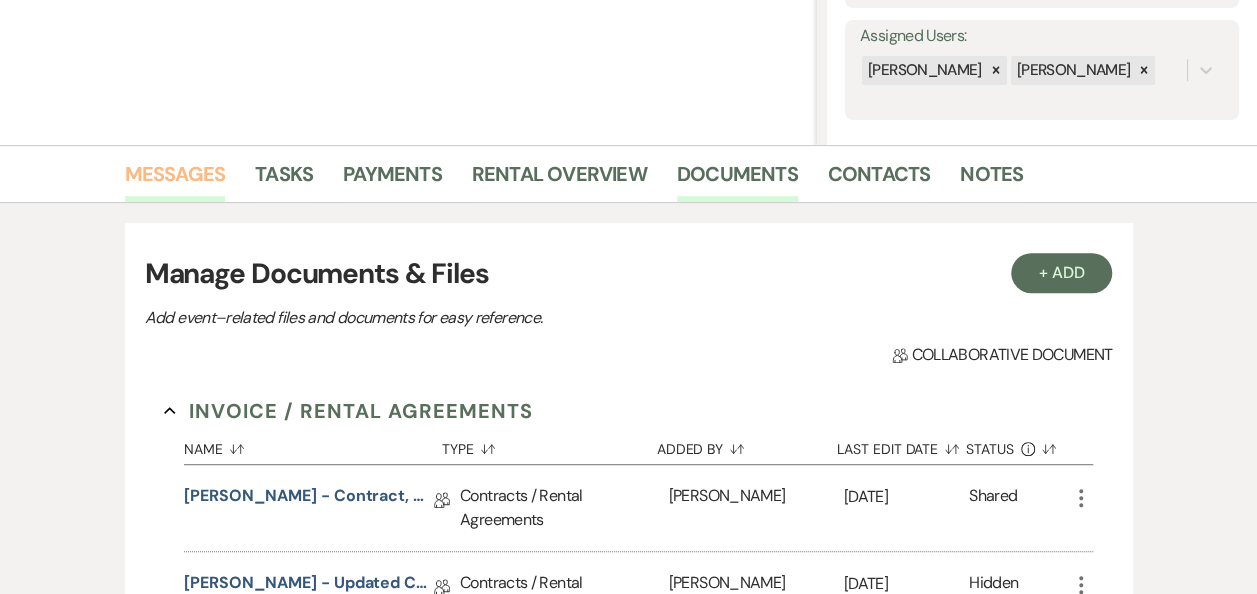click on "Messages" at bounding box center (175, 180) 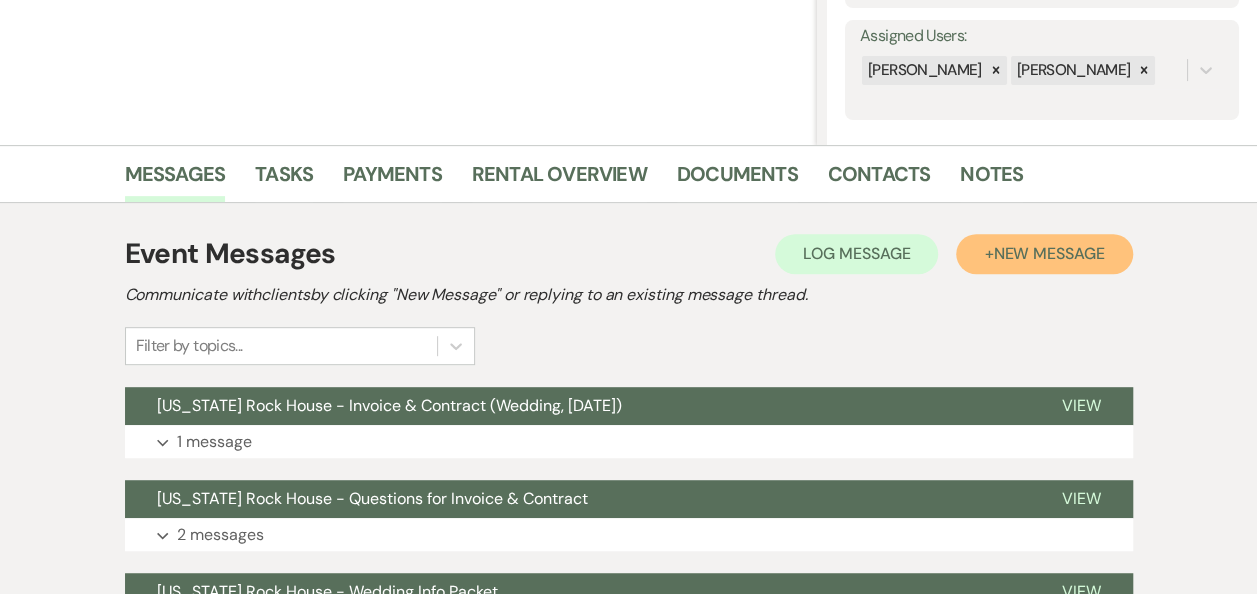 click on "New Message" at bounding box center (1048, 253) 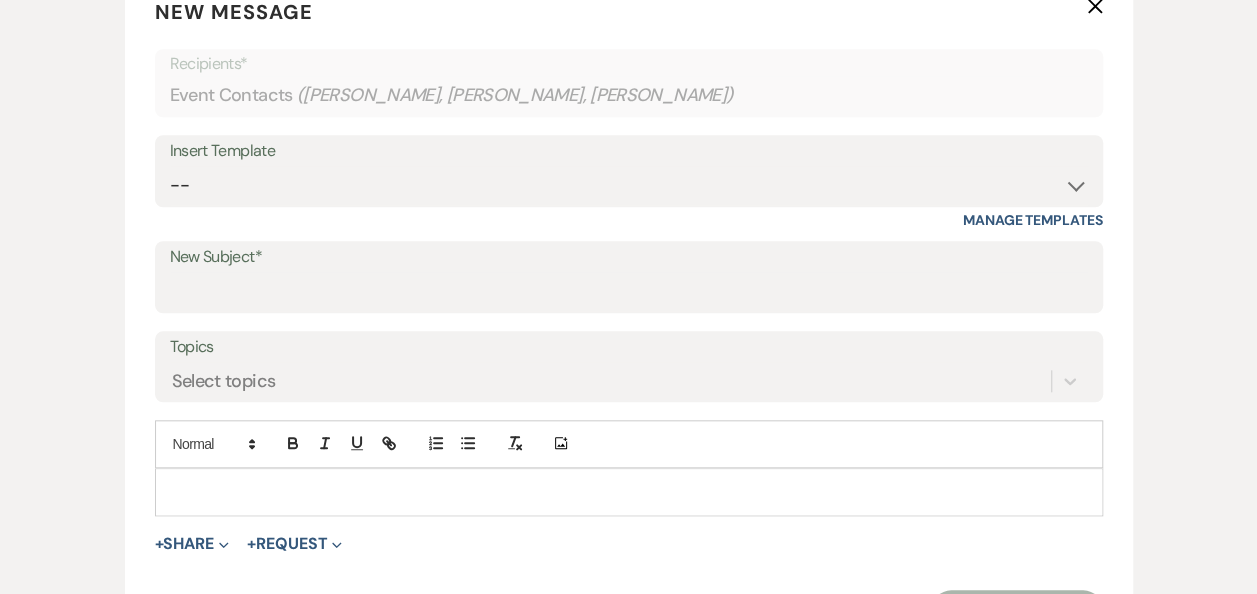 scroll, scrollTop: 850, scrollLeft: 0, axis: vertical 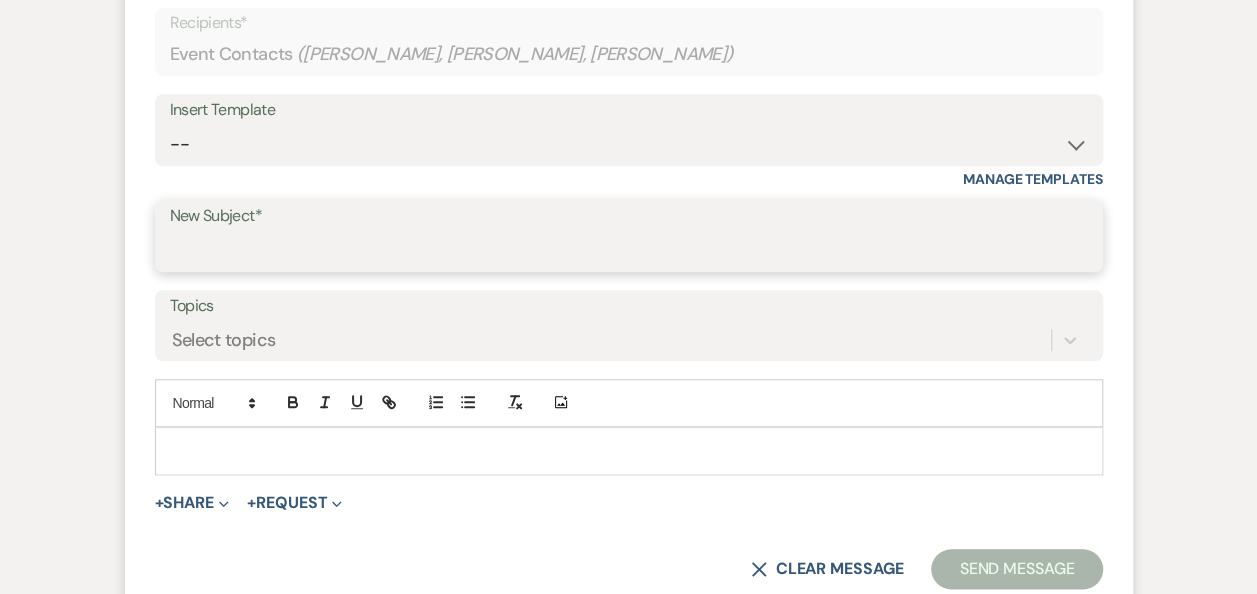 click on "New Subject*" at bounding box center [629, 250] 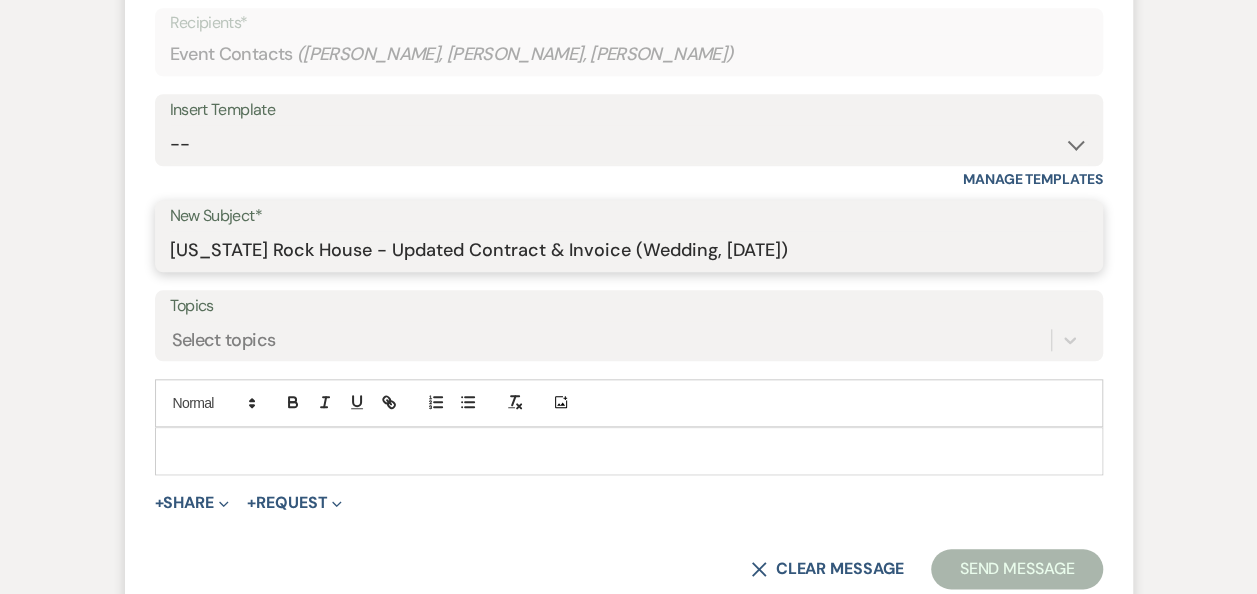 type on "Texas Rock House - Updated Contract & Invoice (Wedding, Tues. 7/15/2025)" 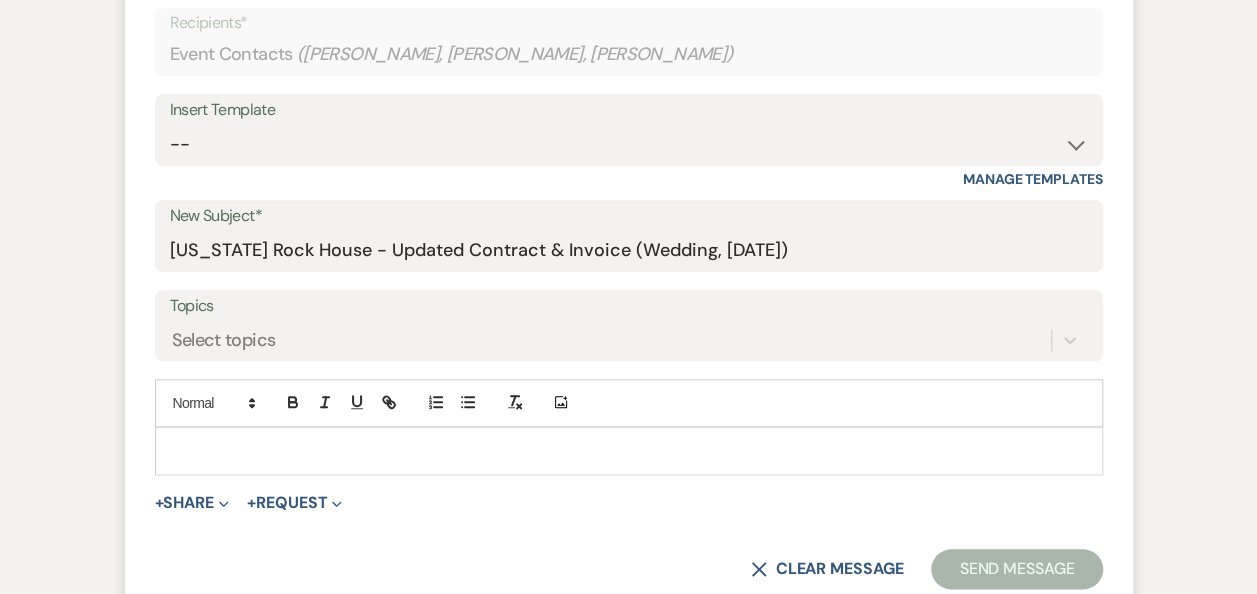 click at bounding box center [629, 451] 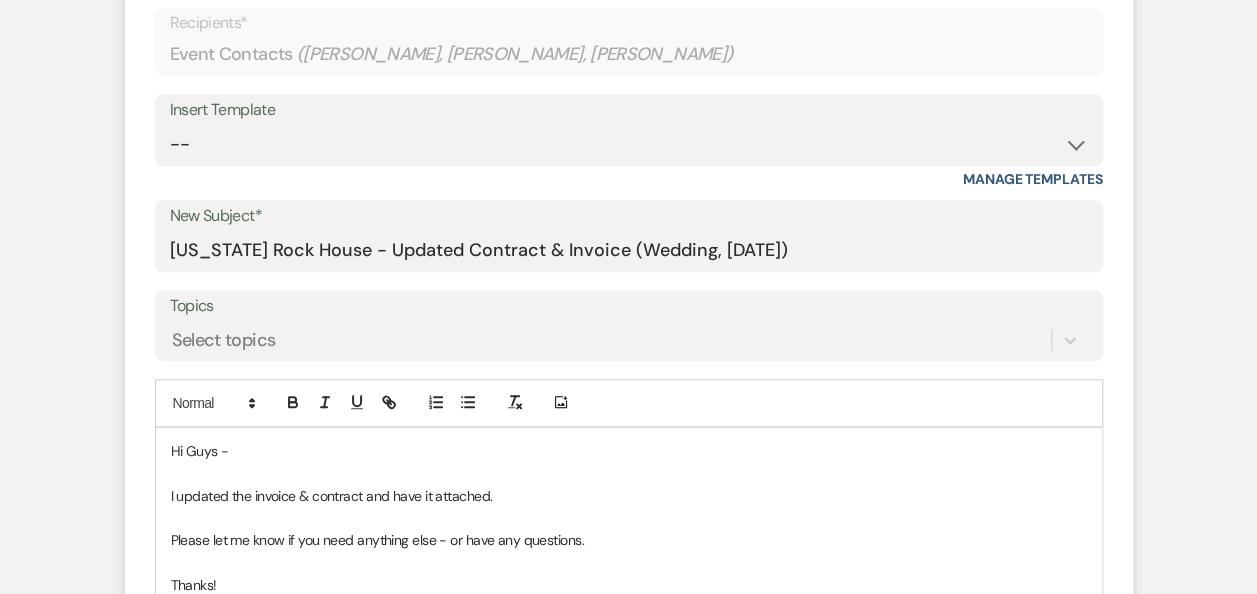 scroll, scrollTop: 870, scrollLeft: 0, axis: vertical 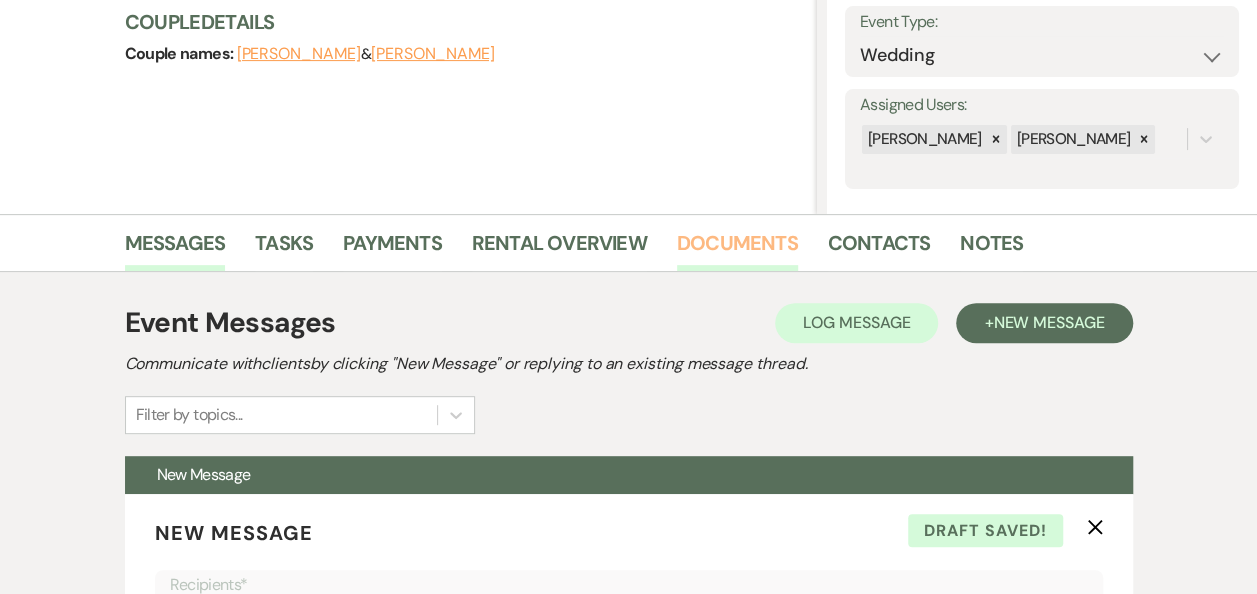 click on "Documents" at bounding box center [737, 249] 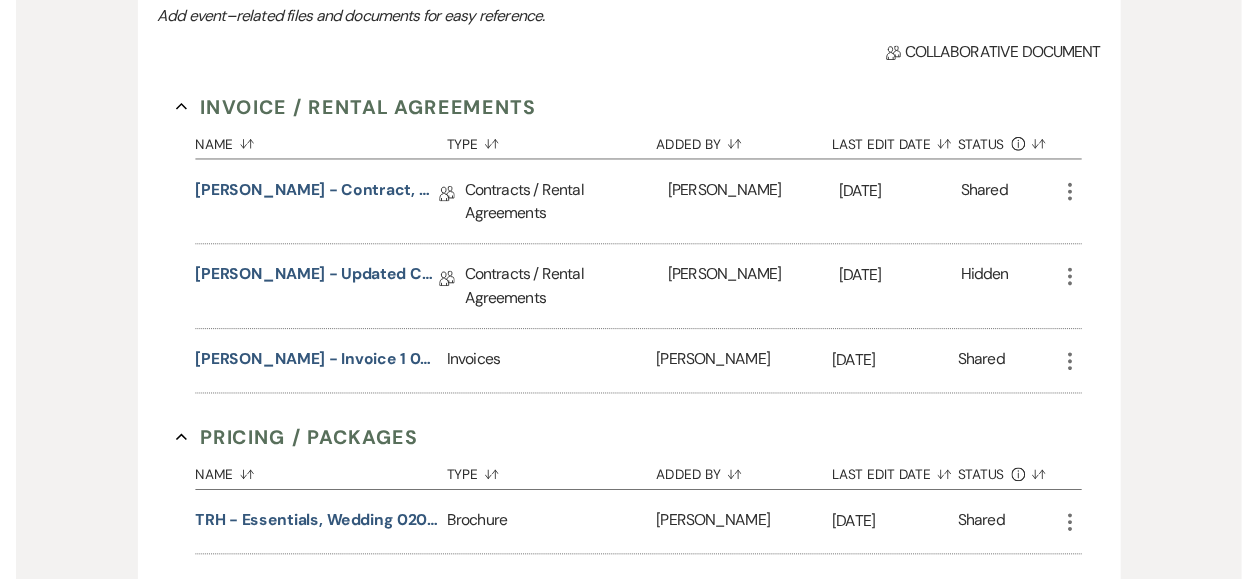 scroll, scrollTop: 656, scrollLeft: 0, axis: vertical 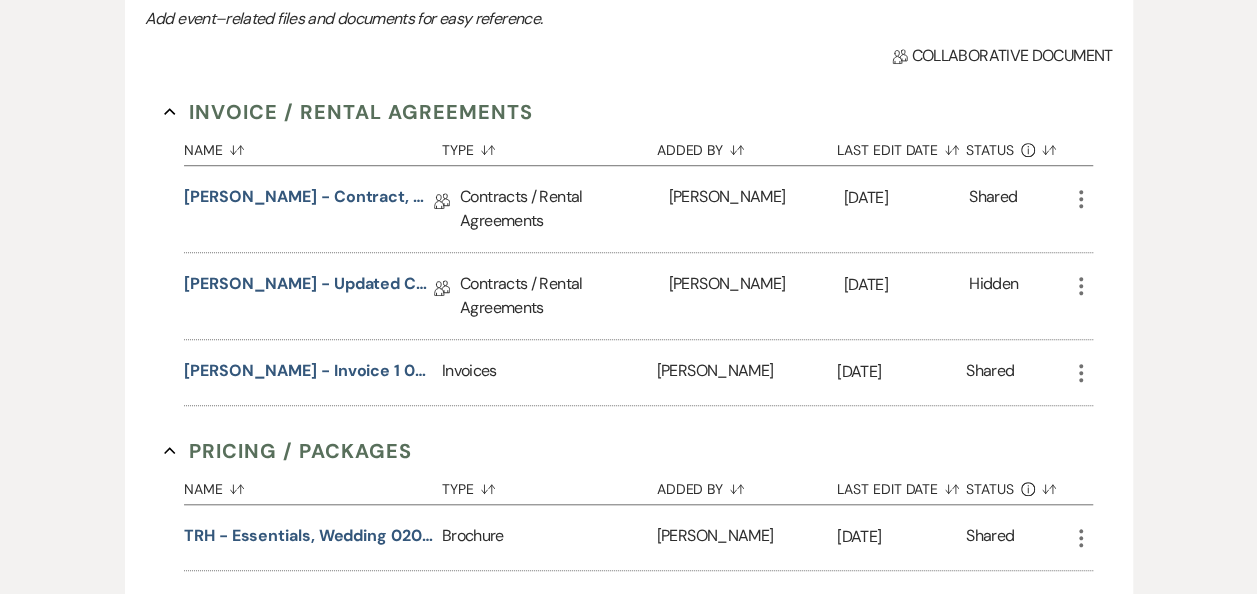 click on "More" 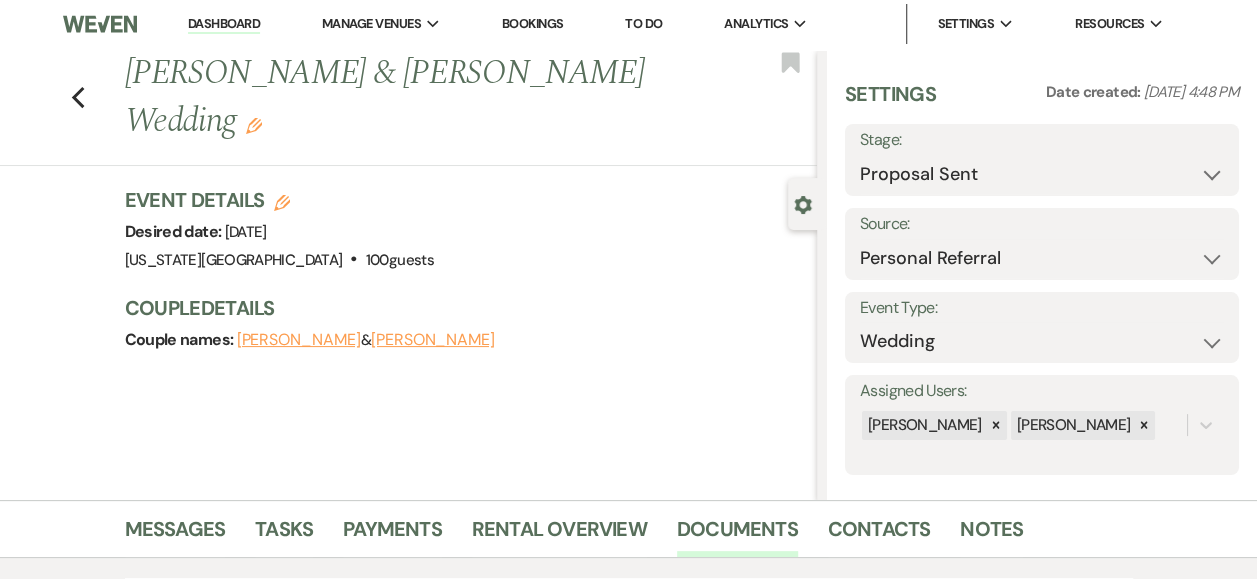 scroll, scrollTop: 0, scrollLeft: 0, axis: both 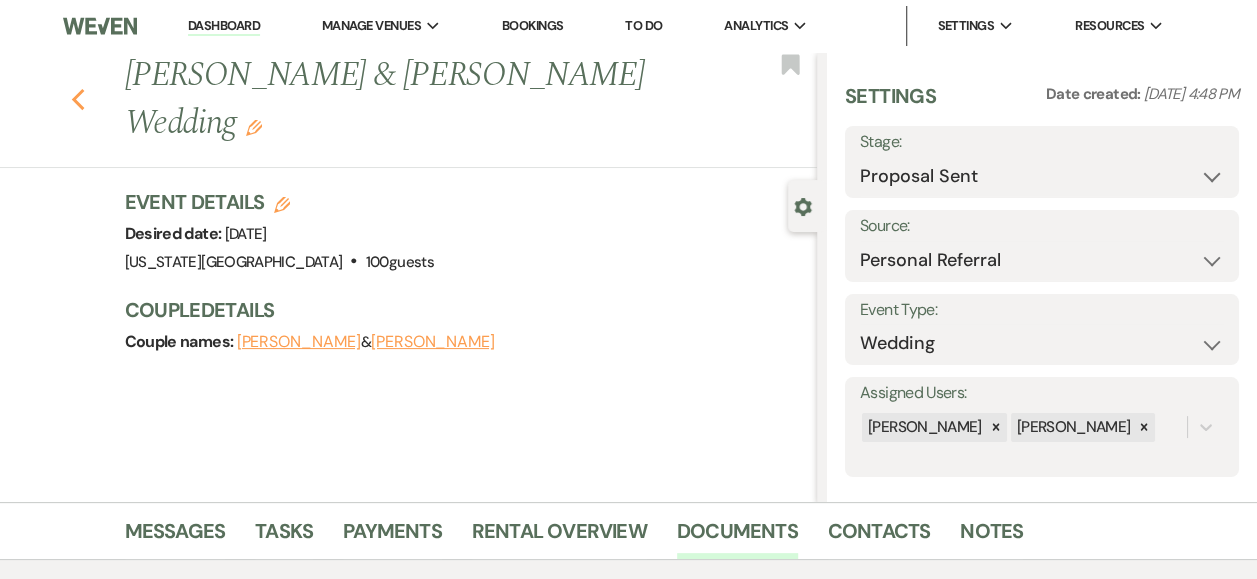 click 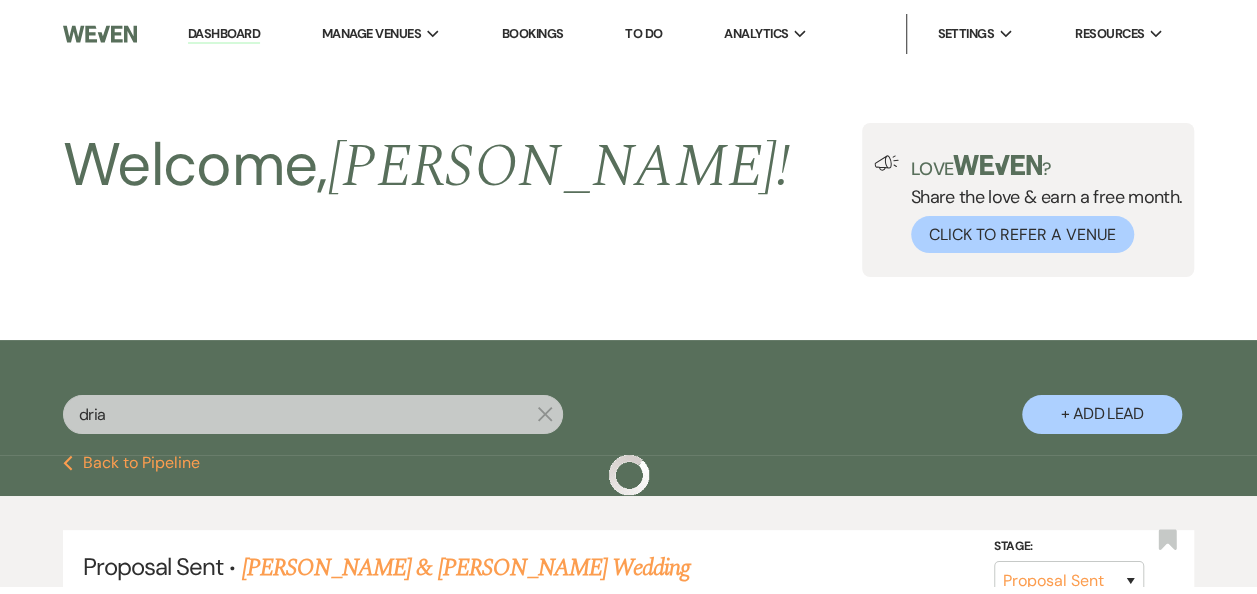 scroll, scrollTop: 1, scrollLeft: 0, axis: vertical 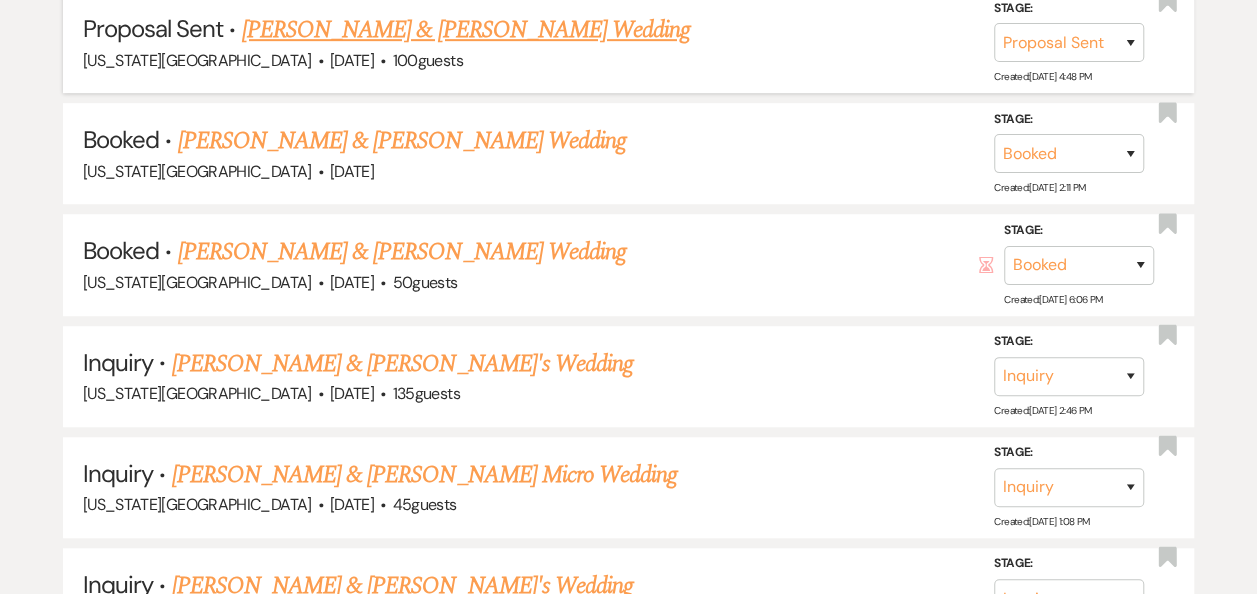 click on "Taylor Monroe & Dria Ballew's Wedding" at bounding box center (466, 30) 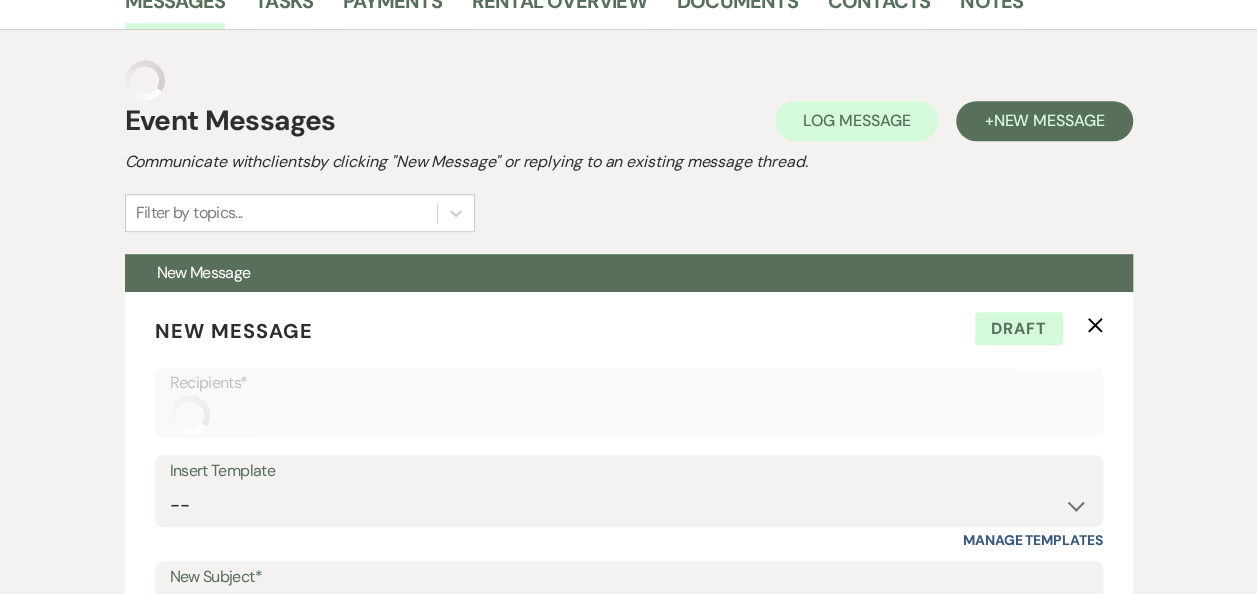 scroll, scrollTop: 251, scrollLeft: 0, axis: vertical 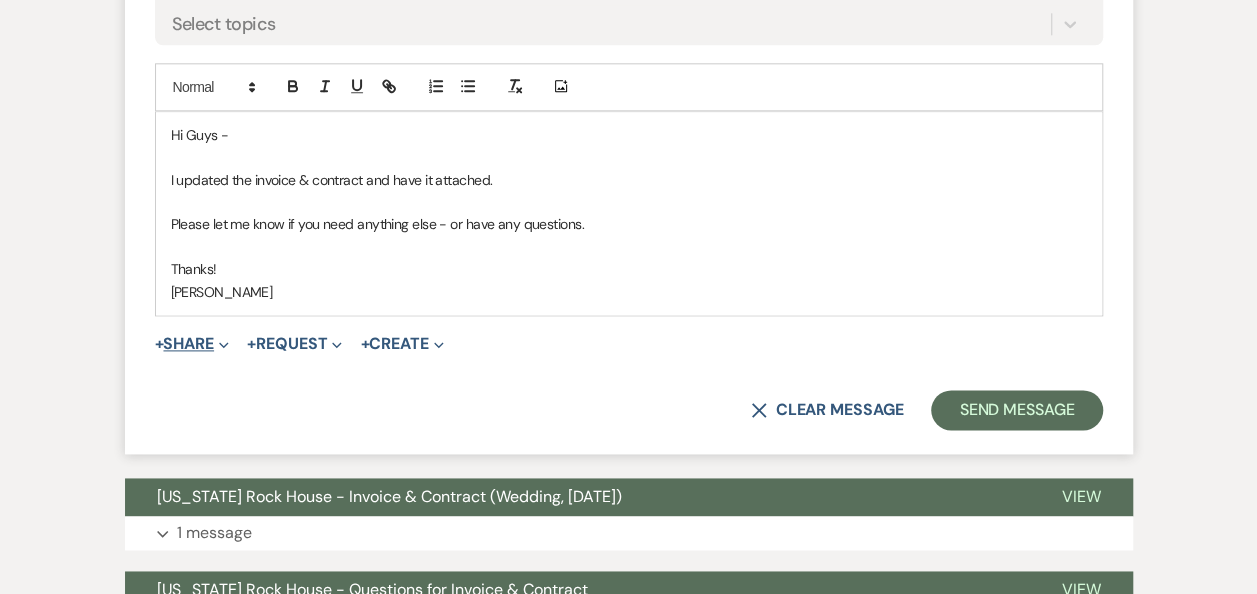 click on "+  Share Expand" at bounding box center (192, 344) 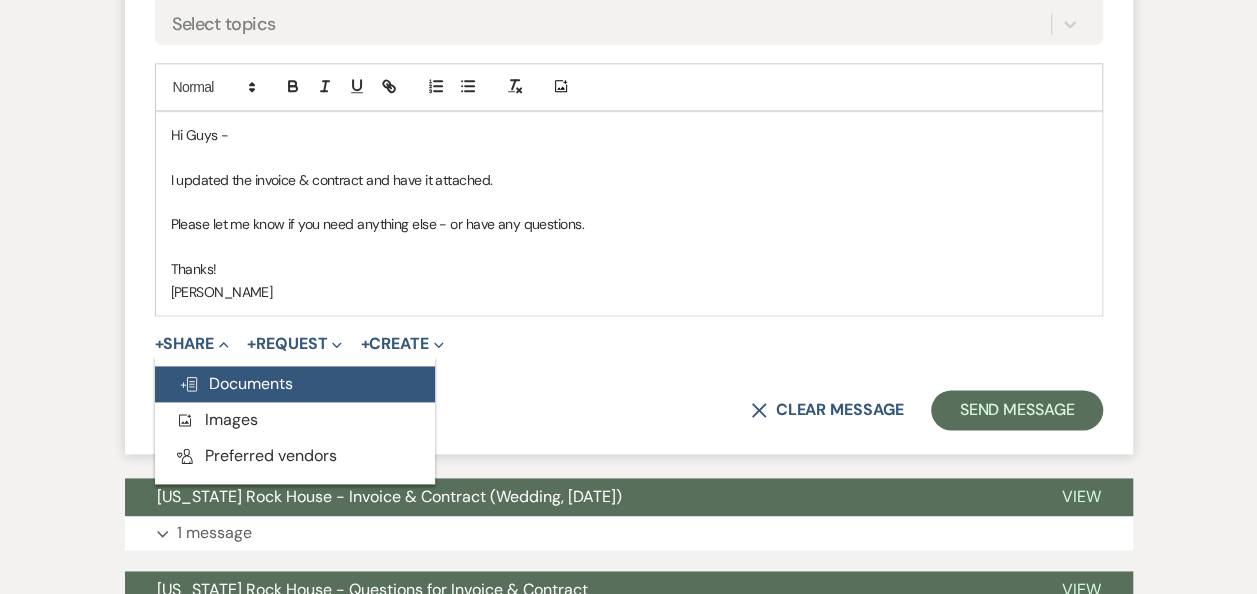 click on "Doc Upload Documents" at bounding box center [236, 383] 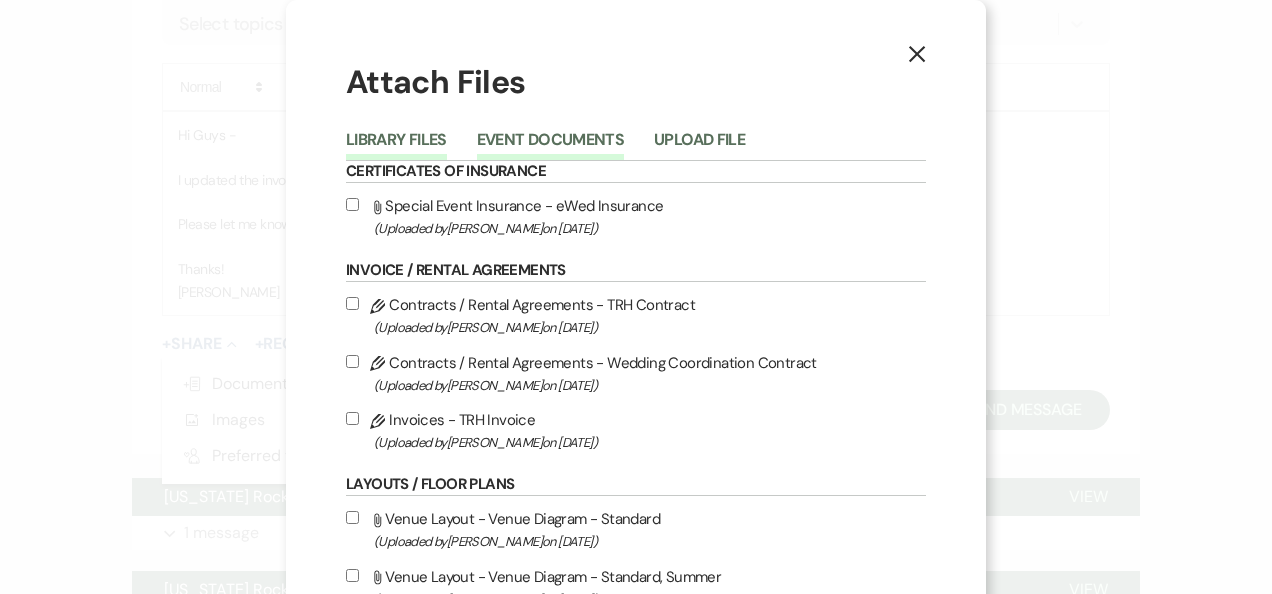 click on "Event Documents" at bounding box center [550, 146] 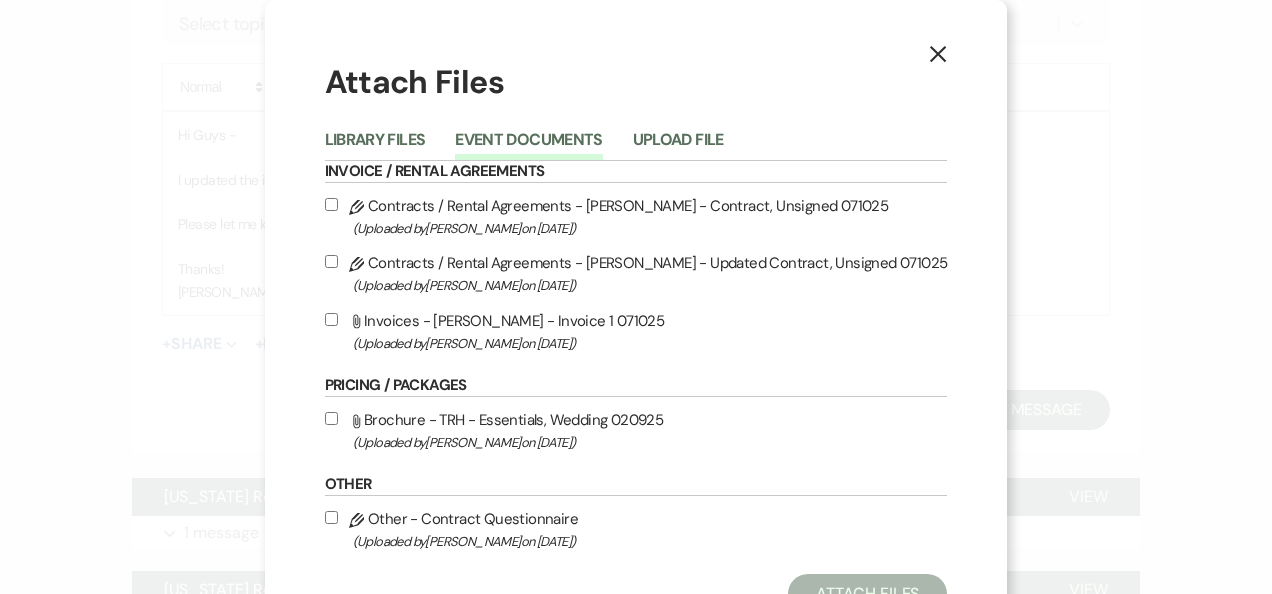 click on "Pencil Contracts / Rental Agreements - Ballew - Updated Contract, Unsigned  071025 (Uploaded by  Erin Abel  on   Jul 15th, 2025 )" at bounding box center [331, 261] 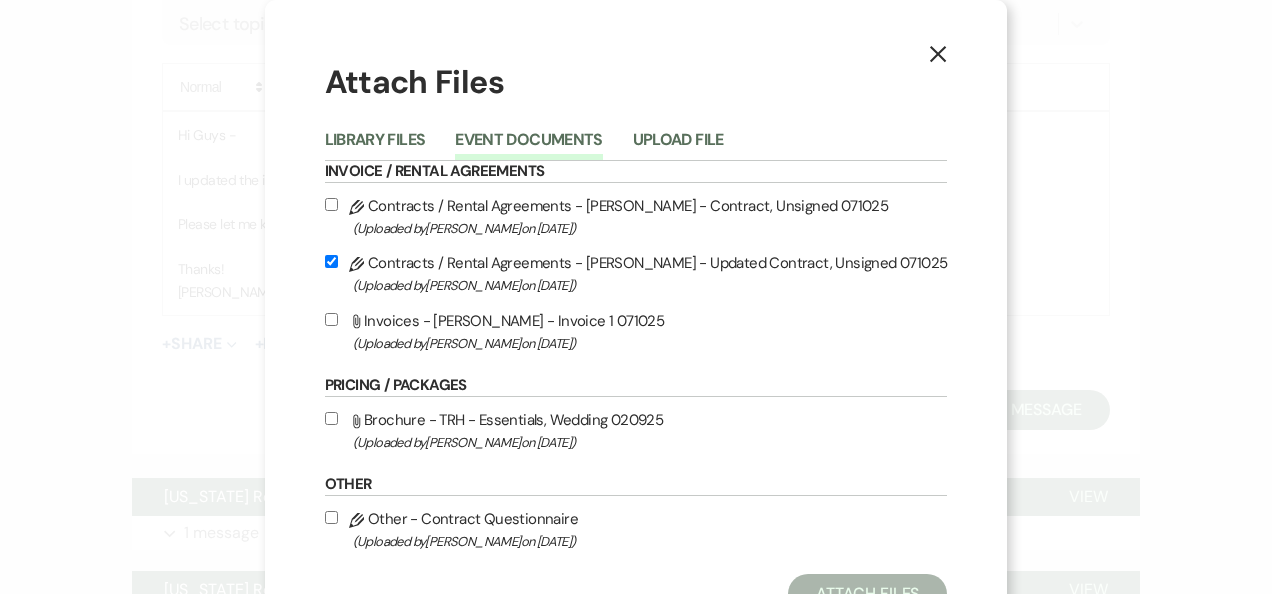 checkbox on "true" 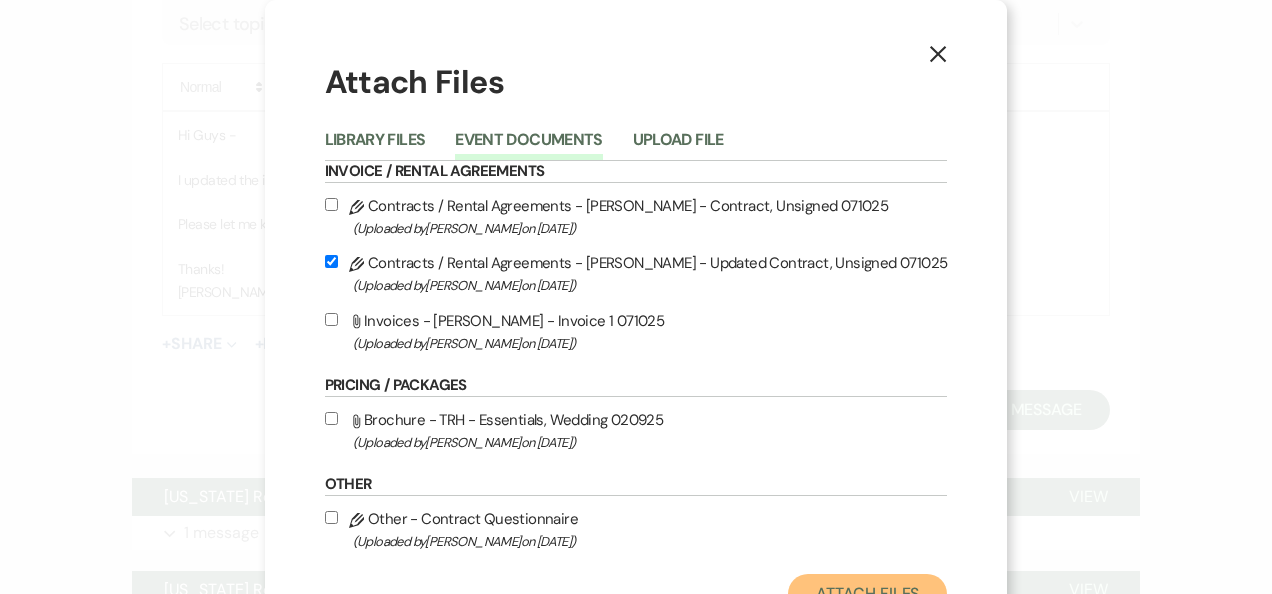 click on "Attach Files" at bounding box center [867, 594] 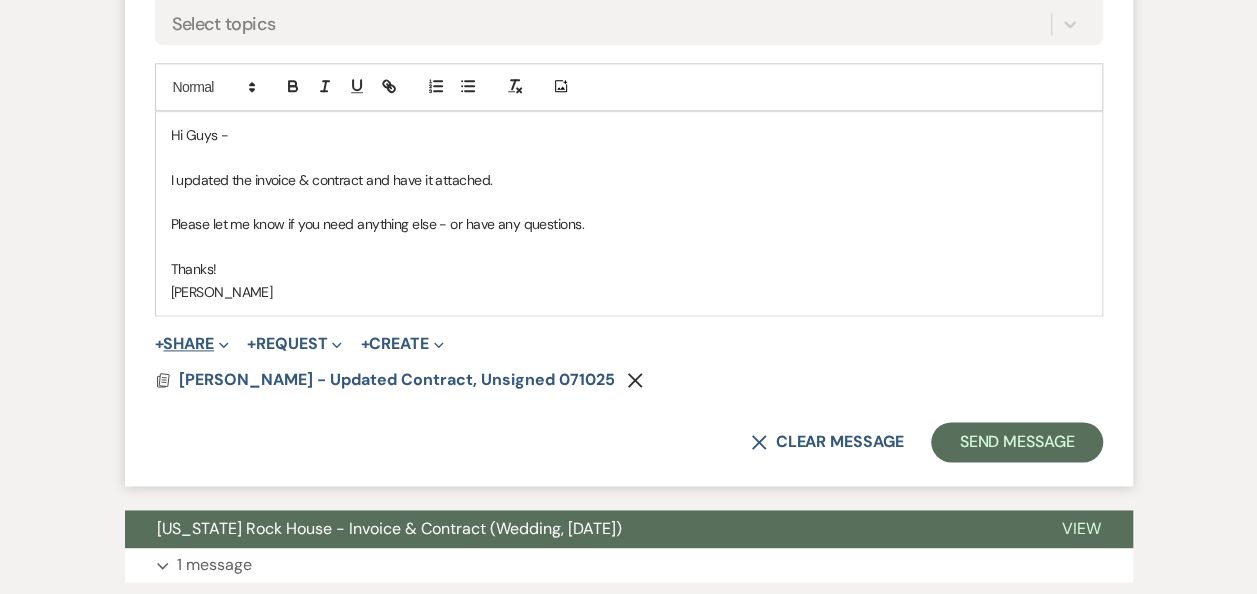 click on "+  Share Expand" at bounding box center (192, 344) 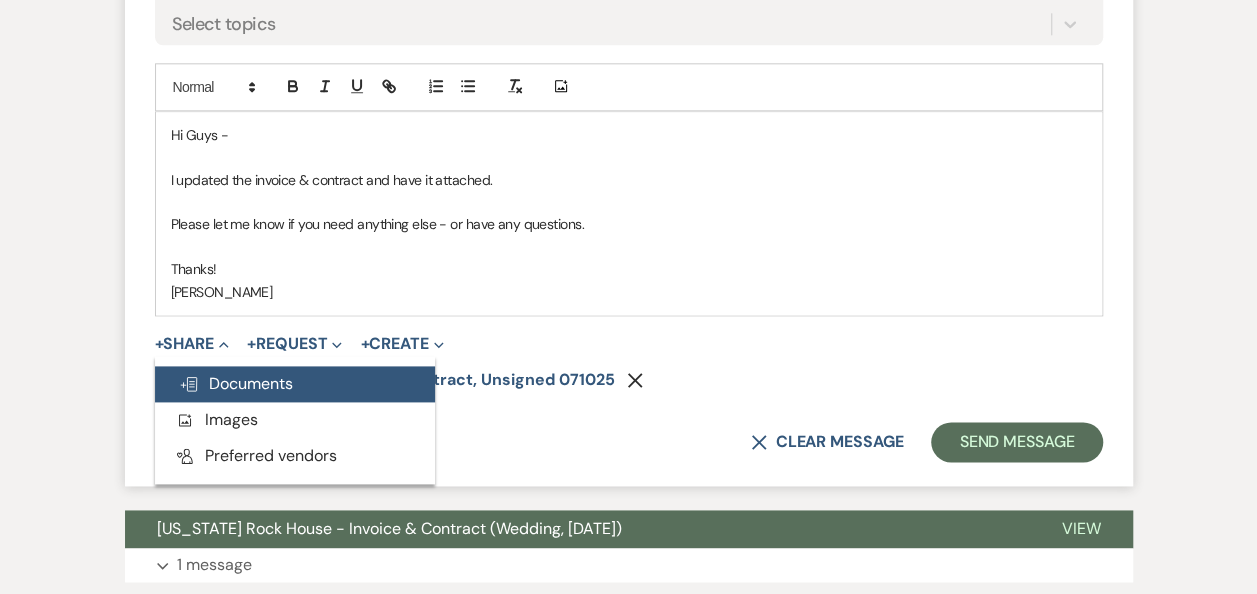 click on "Doc Upload Documents" at bounding box center (236, 383) 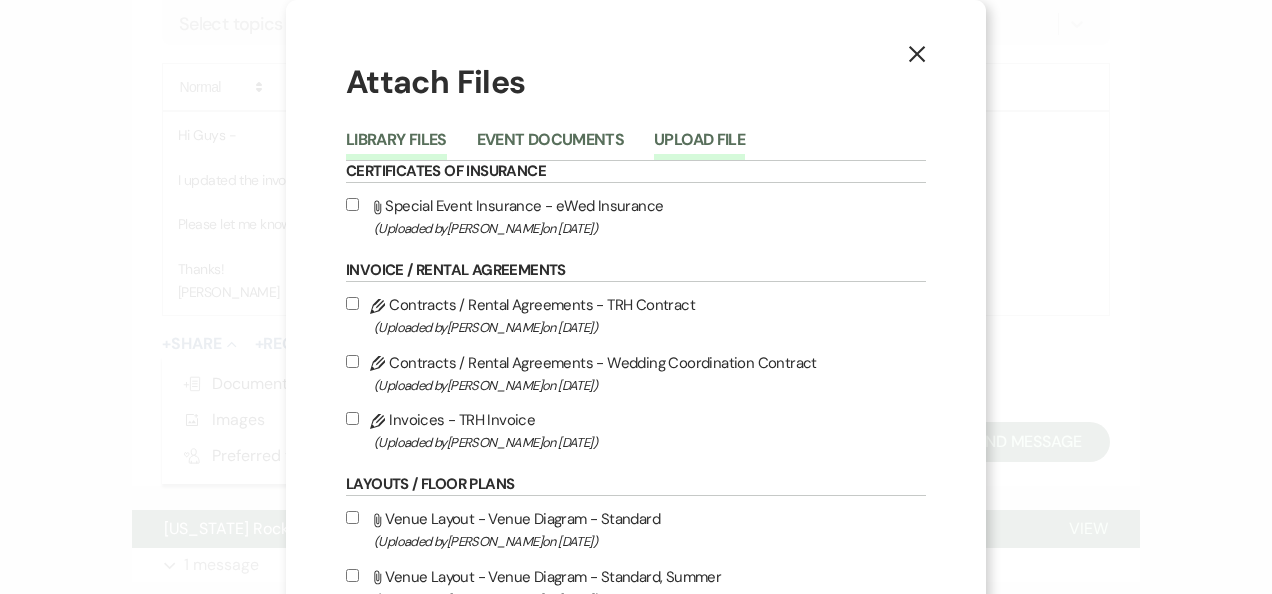 click on "Upload File" at bounding box center [699, 146] 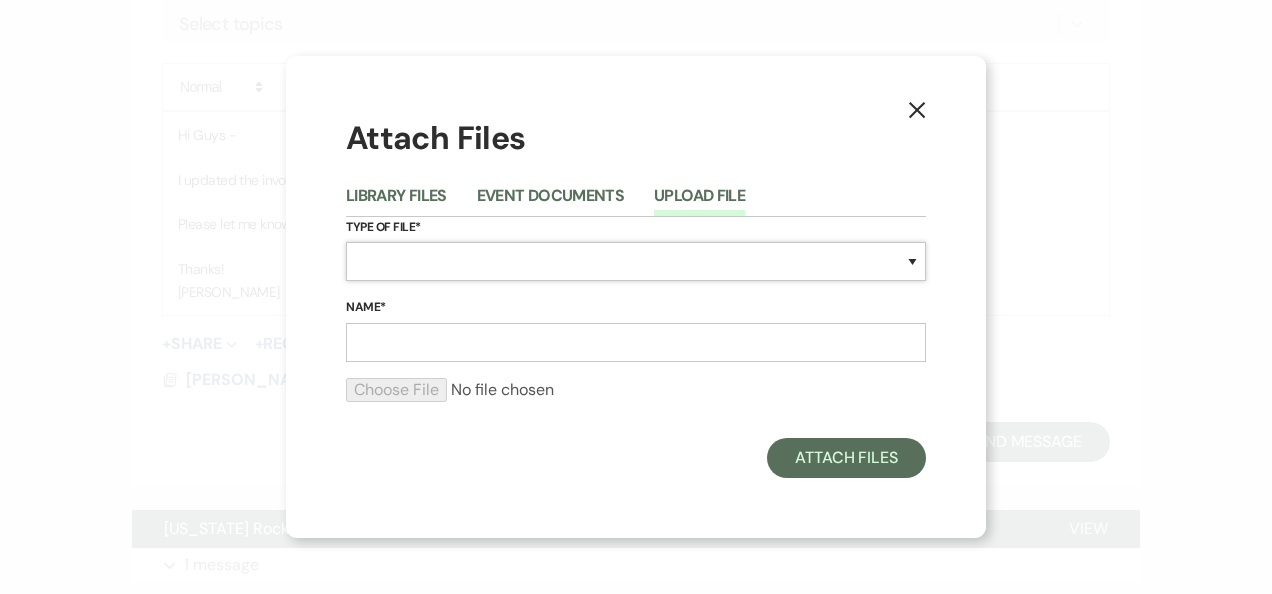 click on "Special Event Insurance Vendor Certificate of Insurance Contracts / Rental Agreements Invoices Receipts Event Maps Floor Plans Rain Plan Seating Charts Venue Layout Catering / Alcohol Permit Event Permit Fire Permit Fuel Permit Generator Permit Tent Permit Venue Permit Other Permit Inventory  Promotional Sample Venue Beverage Ceremony Event Finalize + Share Guests Lodging Menu Vendors Venue Beverage Brochure Menu Packages Product Specifications Quotes Beverage Event and Ceremony Details Finalize & Share Guests Lodging Menu Vendors Venue Event Timeline Family / Wedding Party Timeline Food and Beverage Timeline MC / DJ / Band Timeline Master Timeline Photography Timeline Set-Up / Clean-Up Vendor Timeline Bartender Safe Serve / TiPS Certification Vendor Certification Vendor License Other" at bounding box center [636, 261] 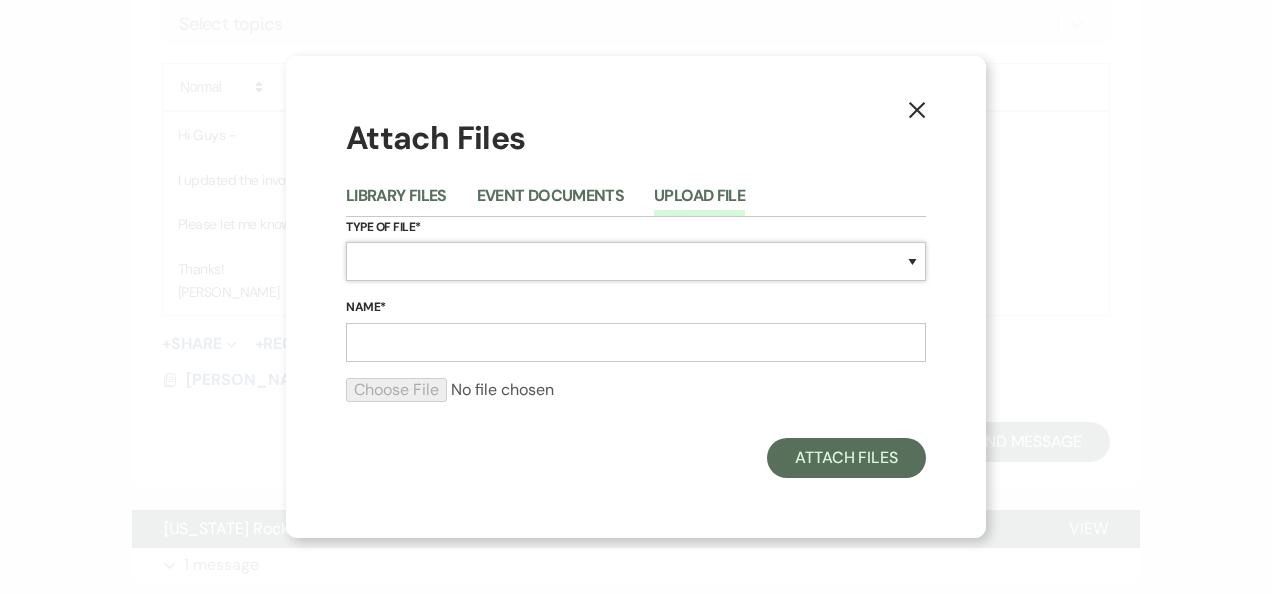 select on "22" 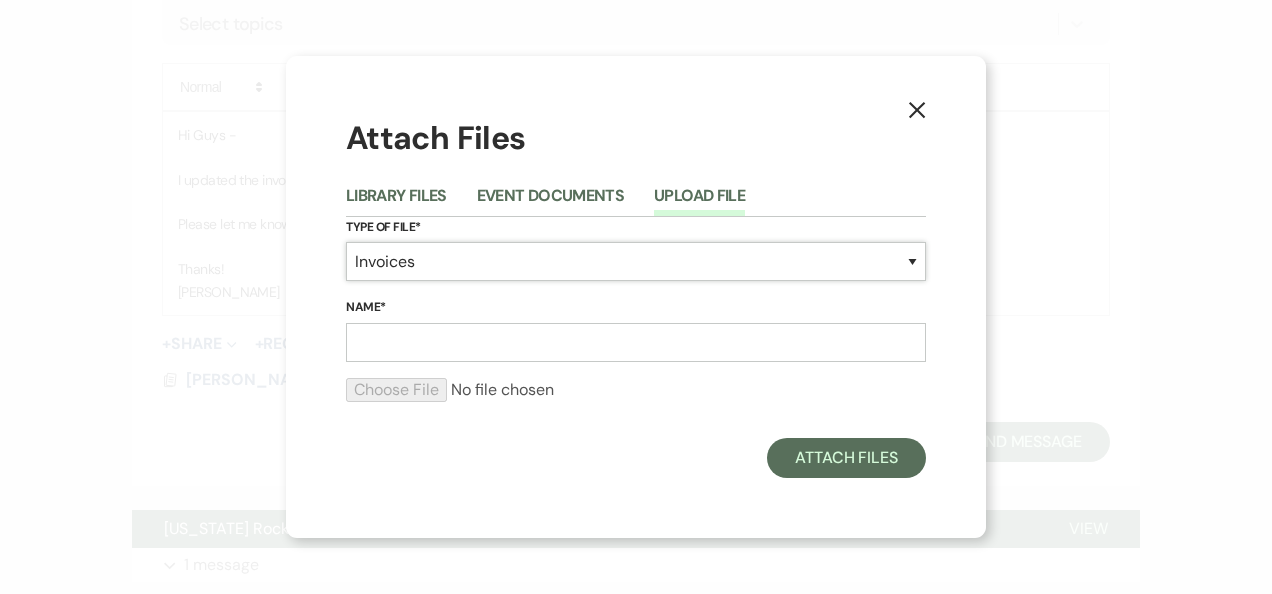click on "Special Event Insurance Vendor Certificate of Insurance Contracts / Rental Agreements Invoices Receipts Event Maps Floor Plans Rain Plan Seating Charts Venue Layout Catering / Alcohol Permit Event Permit Fire Permit Fuel Permit Generator Permit Tent Permit Venue Permit Other Permit Inventory  Promotional Sample Venue Beverage Ceremony Event Finalize + Share Guests Lodging Menu Vendors Venue Beverage Brochure Menu Packages Product Specifications Quotes Beverage Event and Ceremony Details Finalize & Share Guests Lodging Menu Vendors Venue Event Timeline Family / Wedding Party Timeline Food and Beverage Timeline MC / DJ / Band Timeline Master Timeline Photography Timeline Set-Up / Clean-Up Vendor Timeline Bartender Safe Serve / TiPS Certification Vendor Certification Vendor License Other" at bounding box center [636, 261] 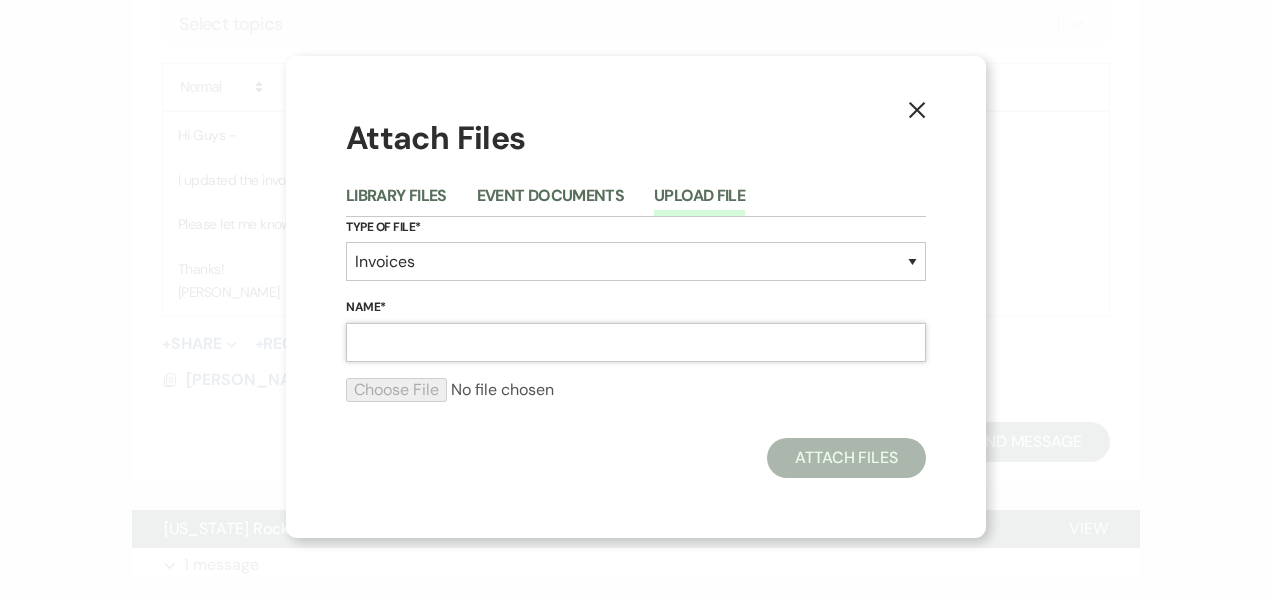 click on "Name*" at bounding box center (636, 342) 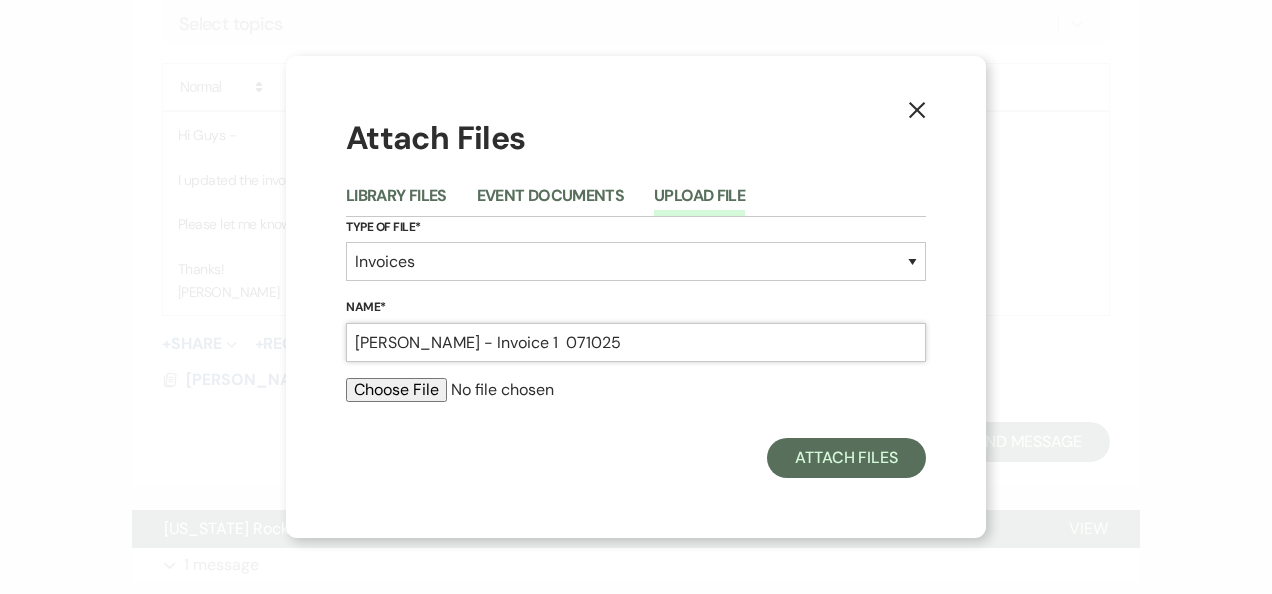 click on "Ballew - Invoice 1  071025" at bounding box center (636, 342) 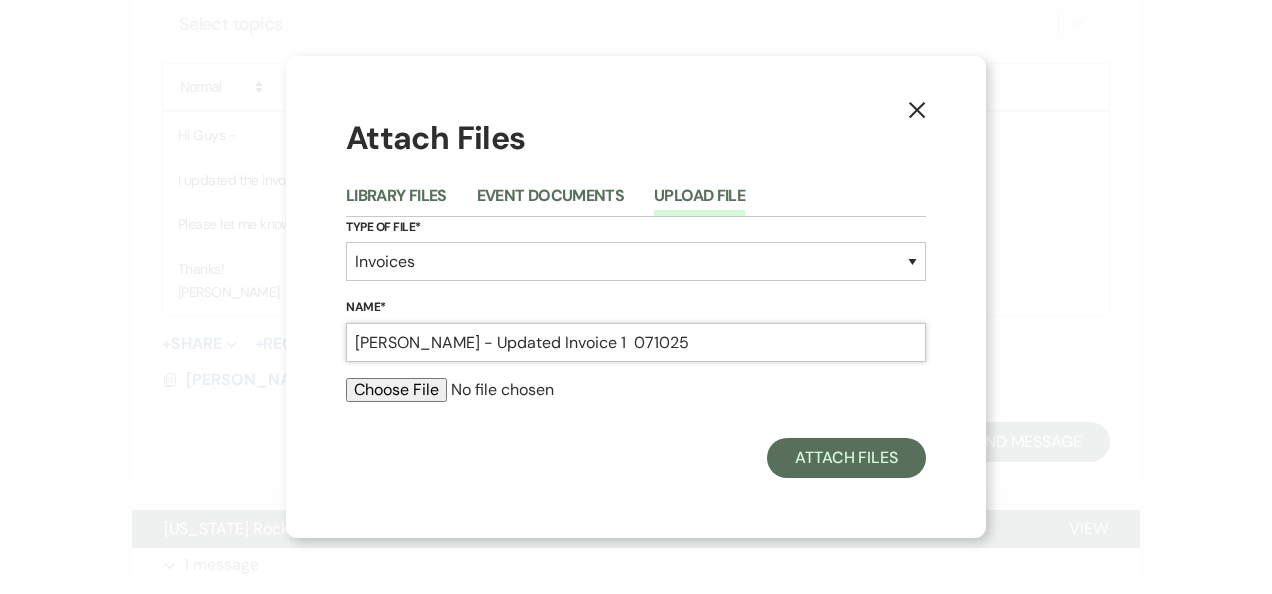 type on "Ballew - Updated Invoice 1  071025" 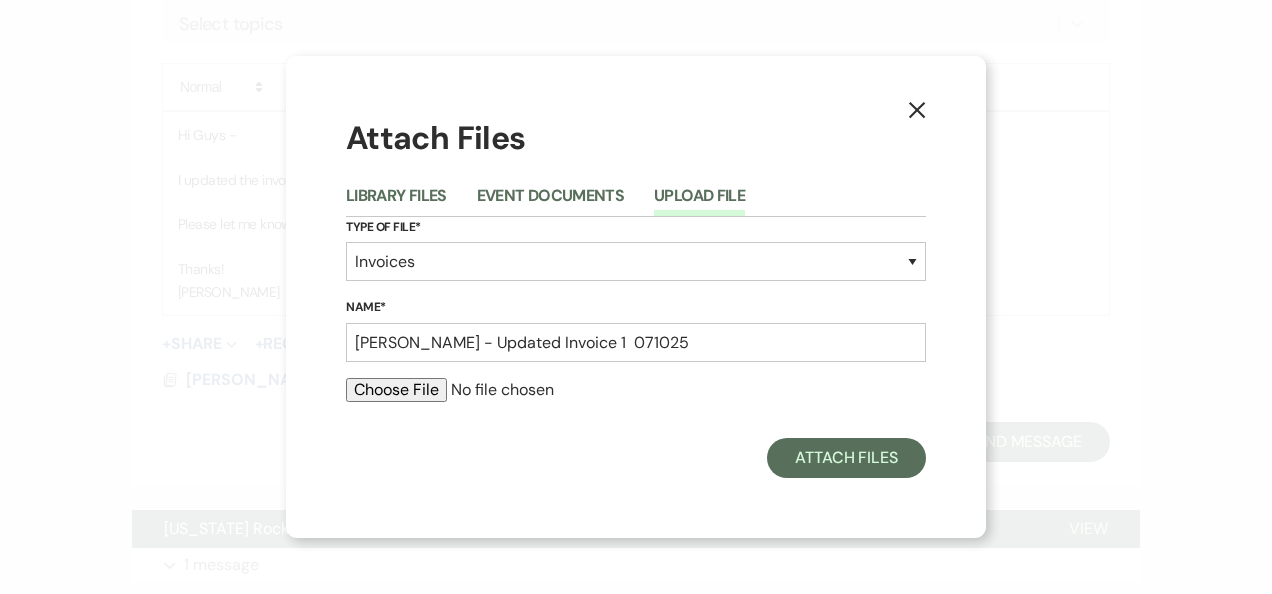 click at bounding box center [636, 390] 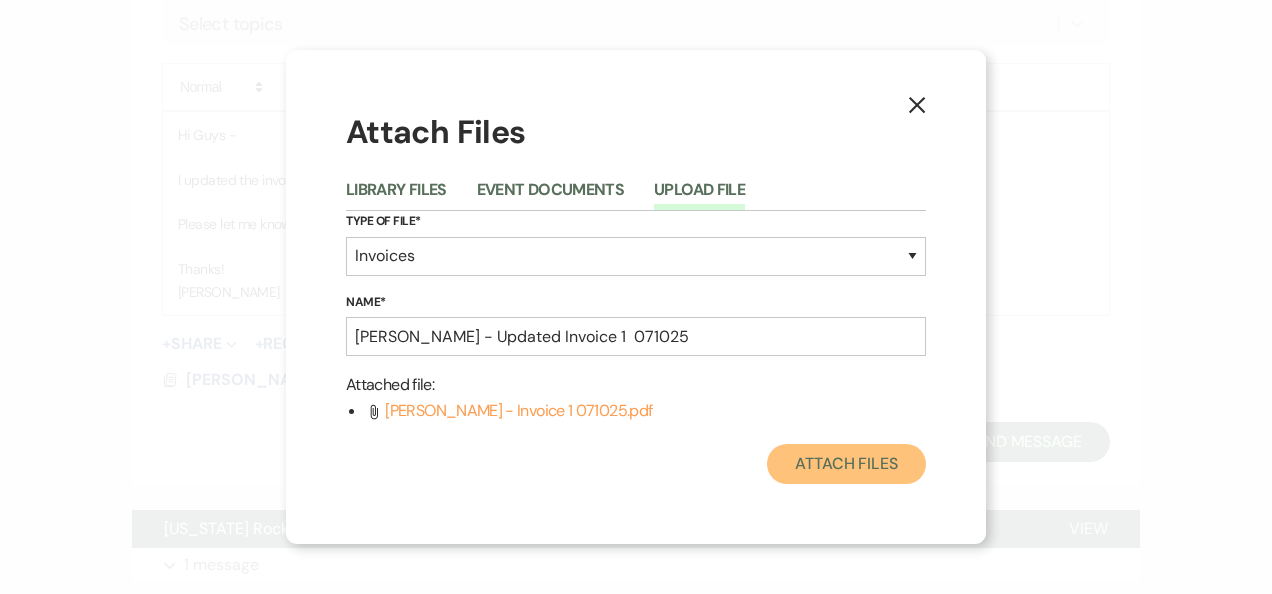 click on "Attach Files" at bounding box center [846, 464] 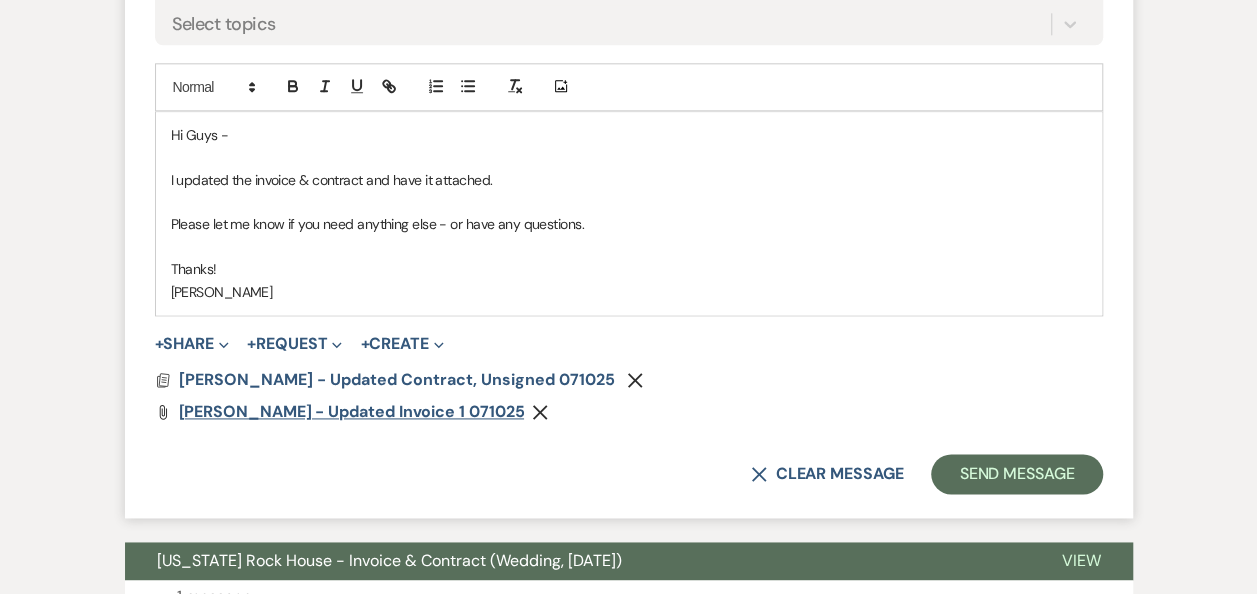 click on "Ballew - Updated Invoice 1  071025" at bounding box center (352, 411) 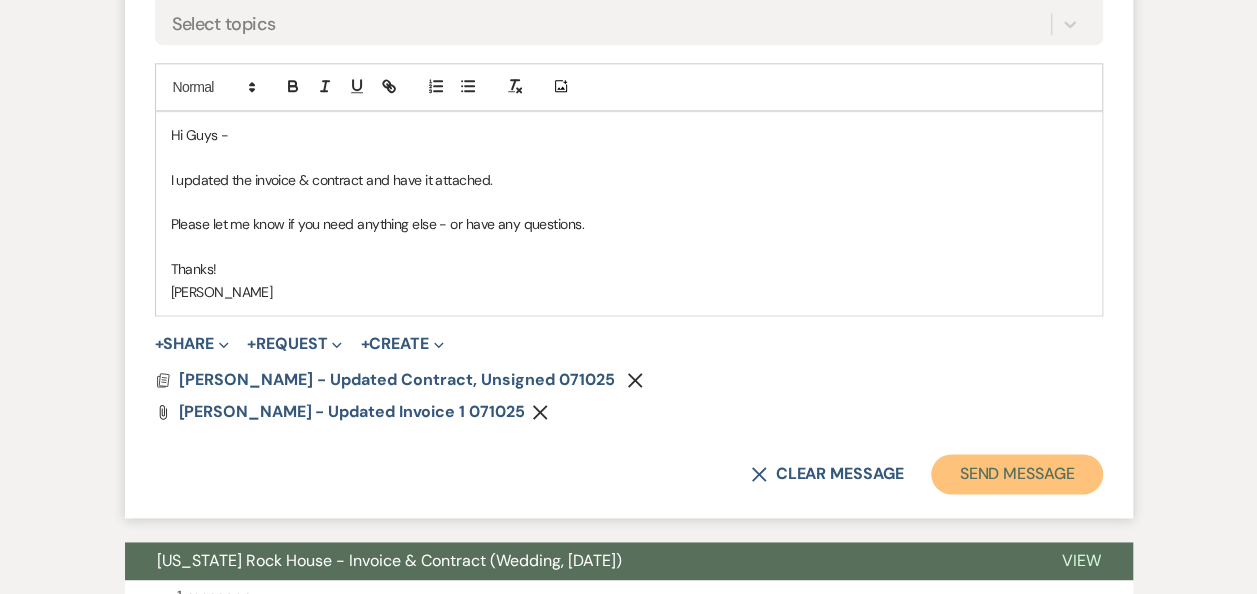 click on "Send Message" at bounding box center [1016, 474] 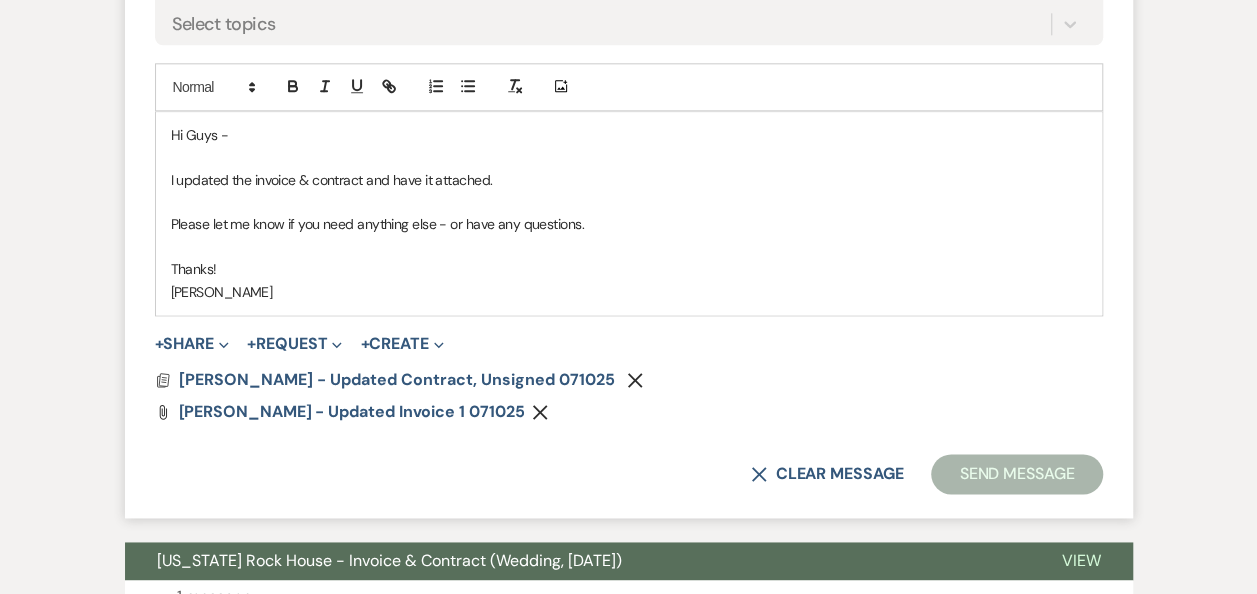 scroll, scrollTop: 424, scrollLeft: 0, axis: vertical 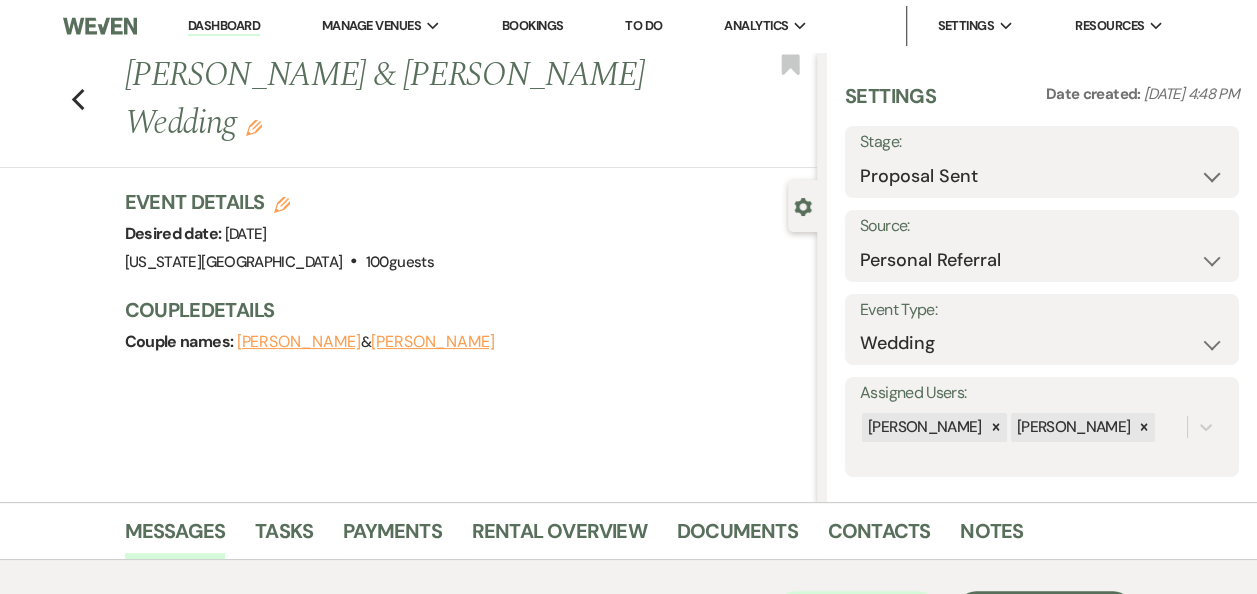 click on "Dashboard" at bounding box center (224, 26) 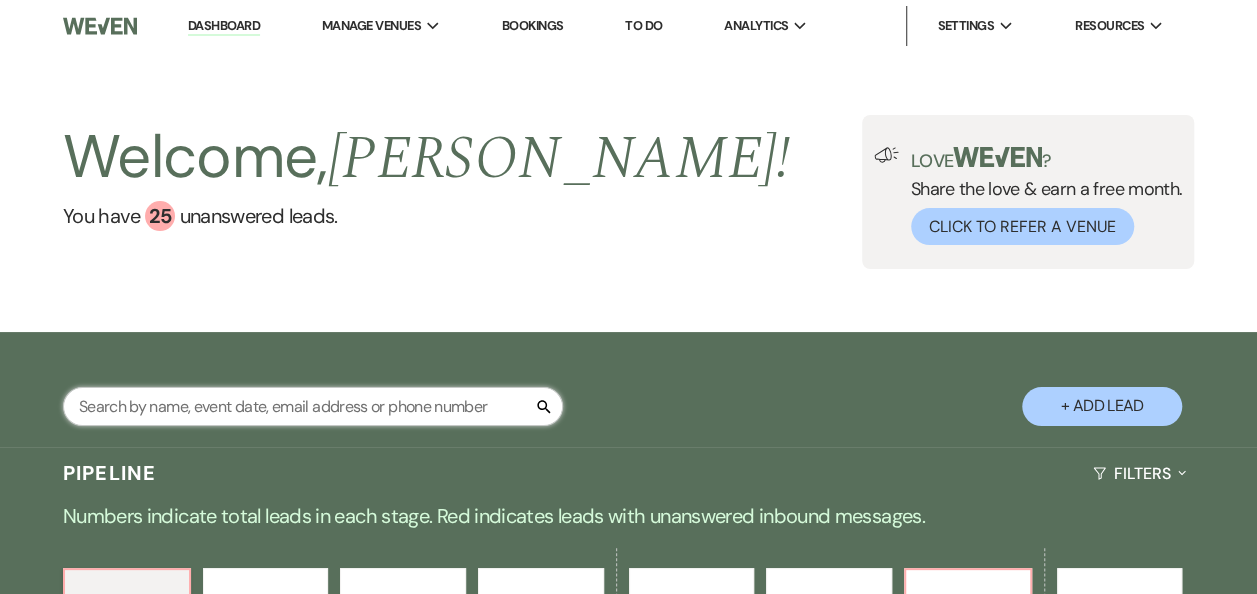 click at bounding box center [313, 406] 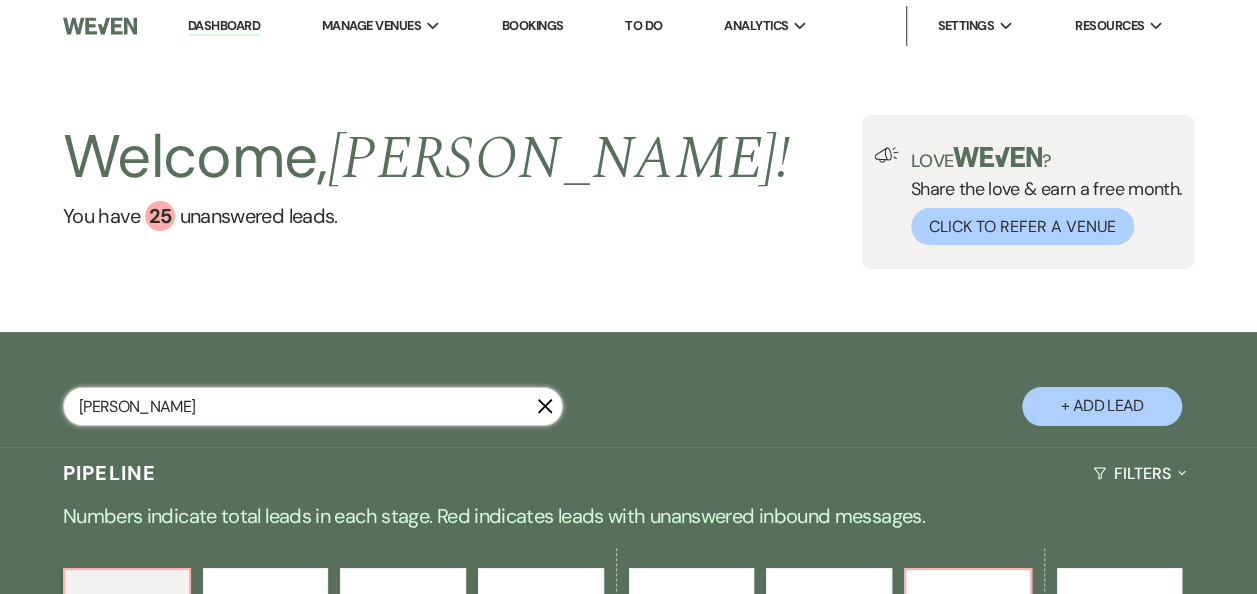 type on "wyss" 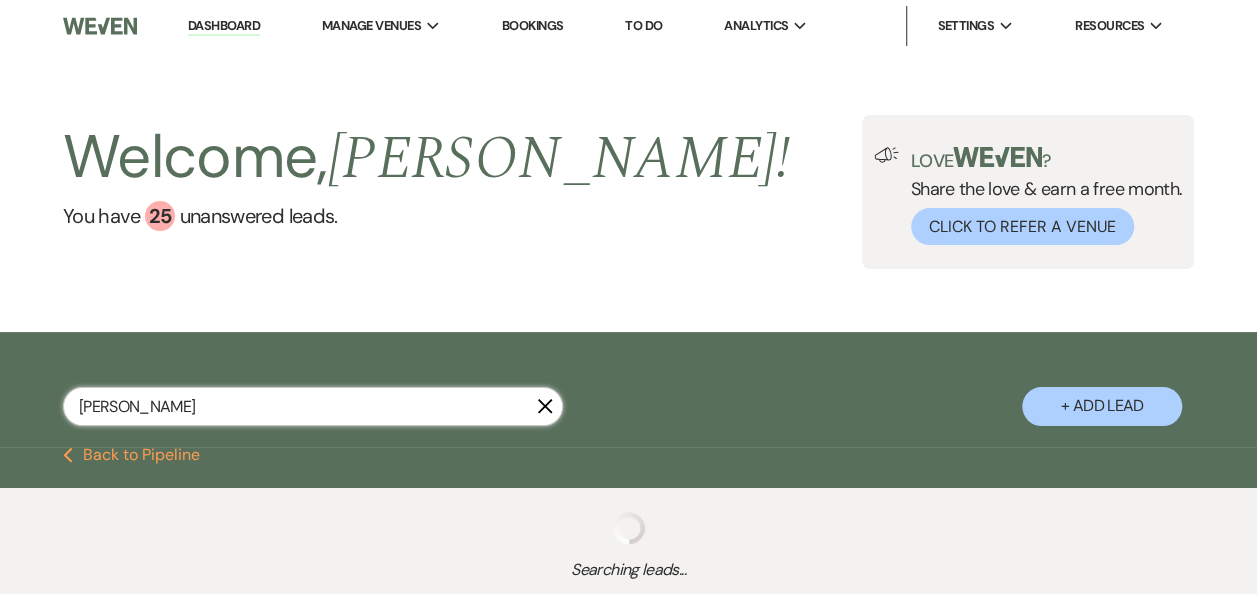 select on "5" 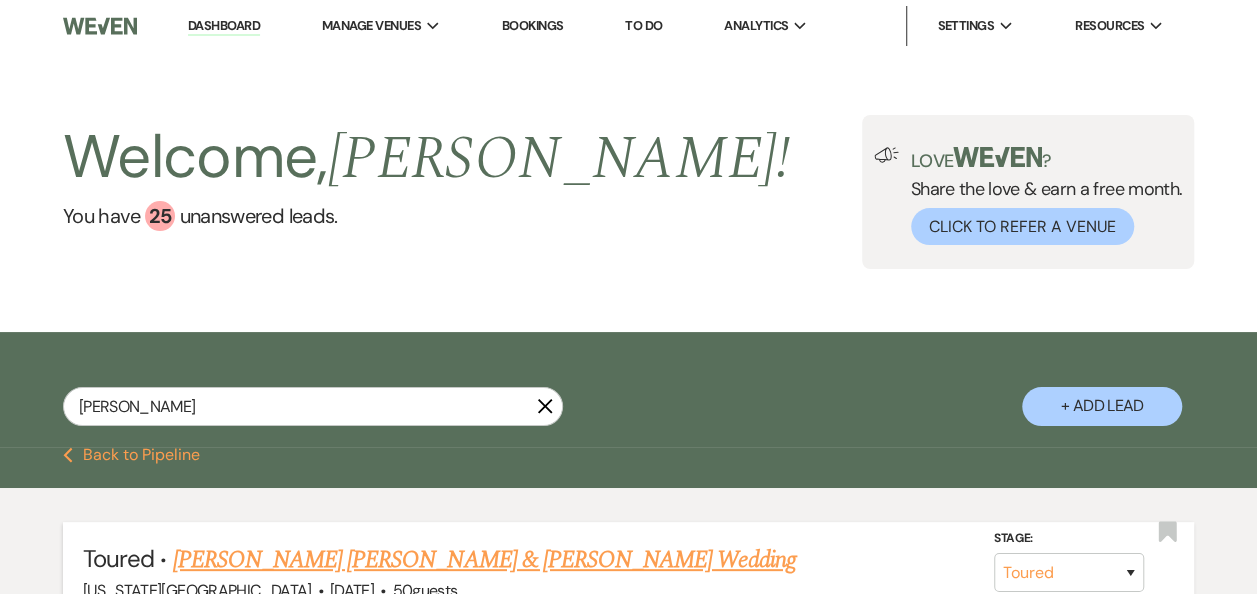 click on "Brianna Rene Wyss & Jonathan Castillo Sandoval's Wedding" at bounding box center (483, 560) 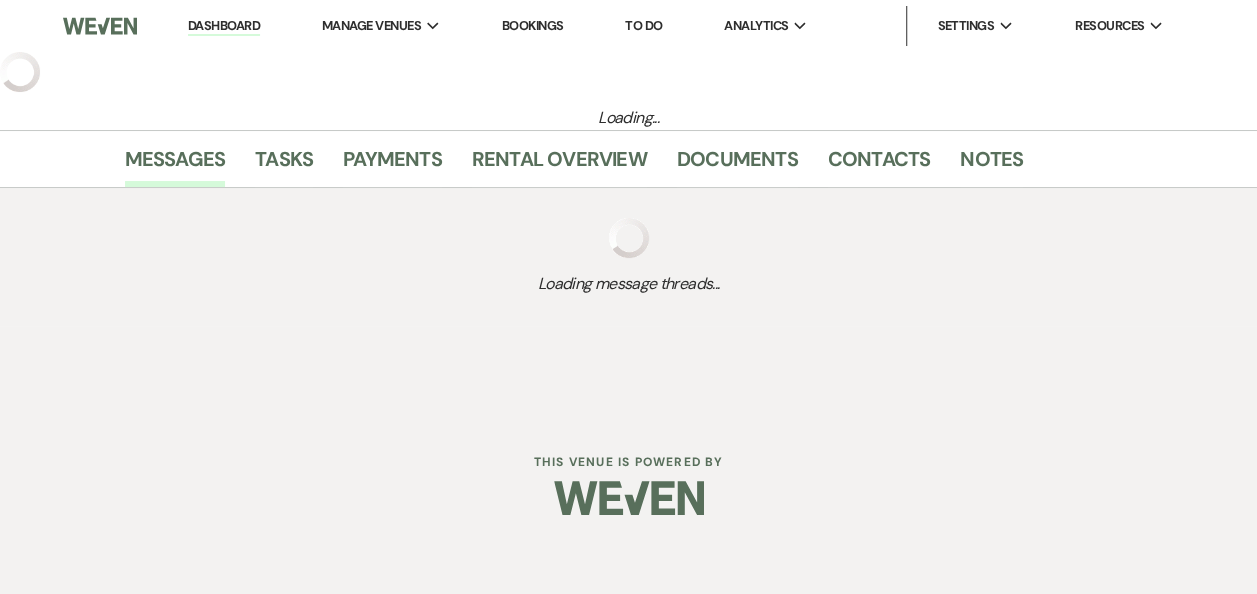 select on "5" 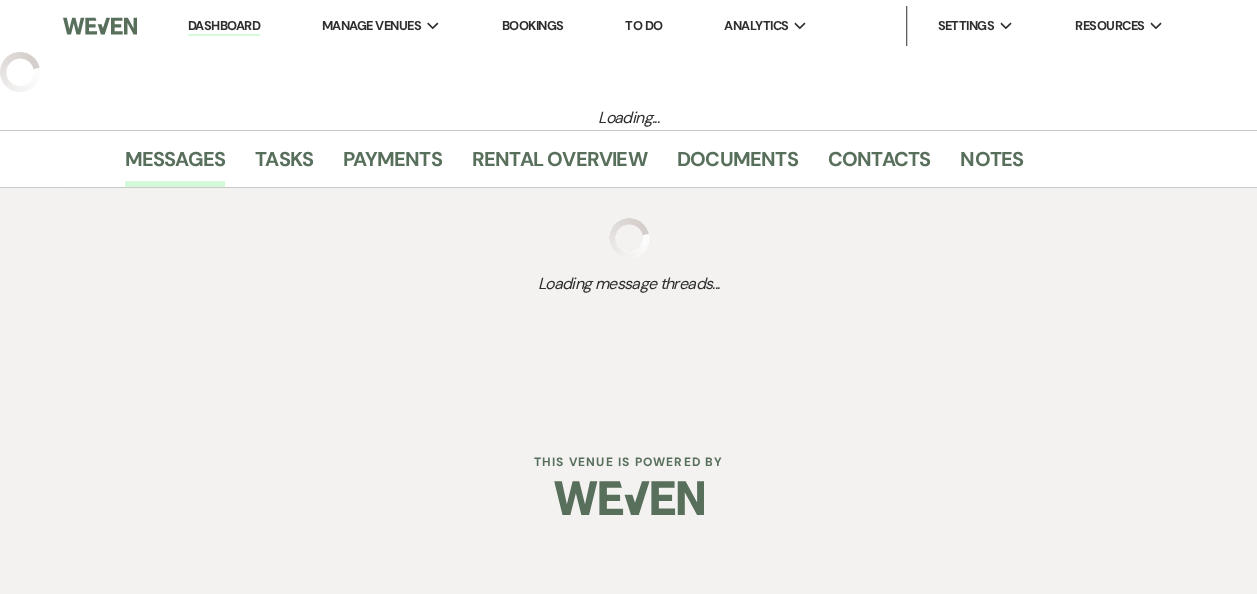 select on "5" 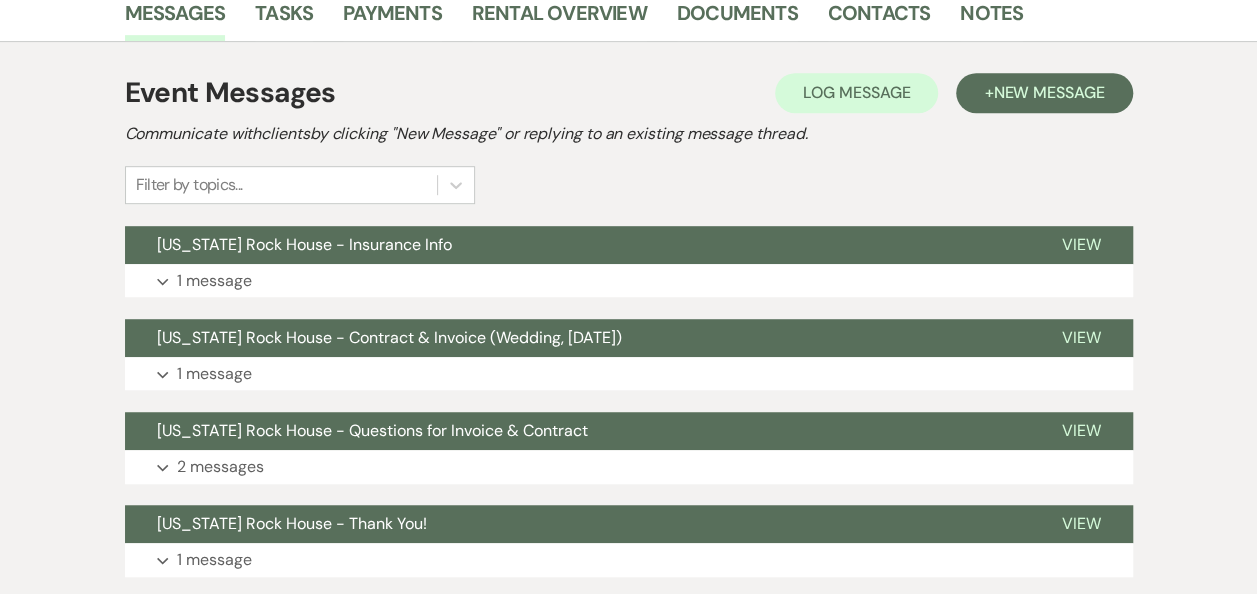scroll, scrollTop: 524, scrollLeft: 0, axis: vertical 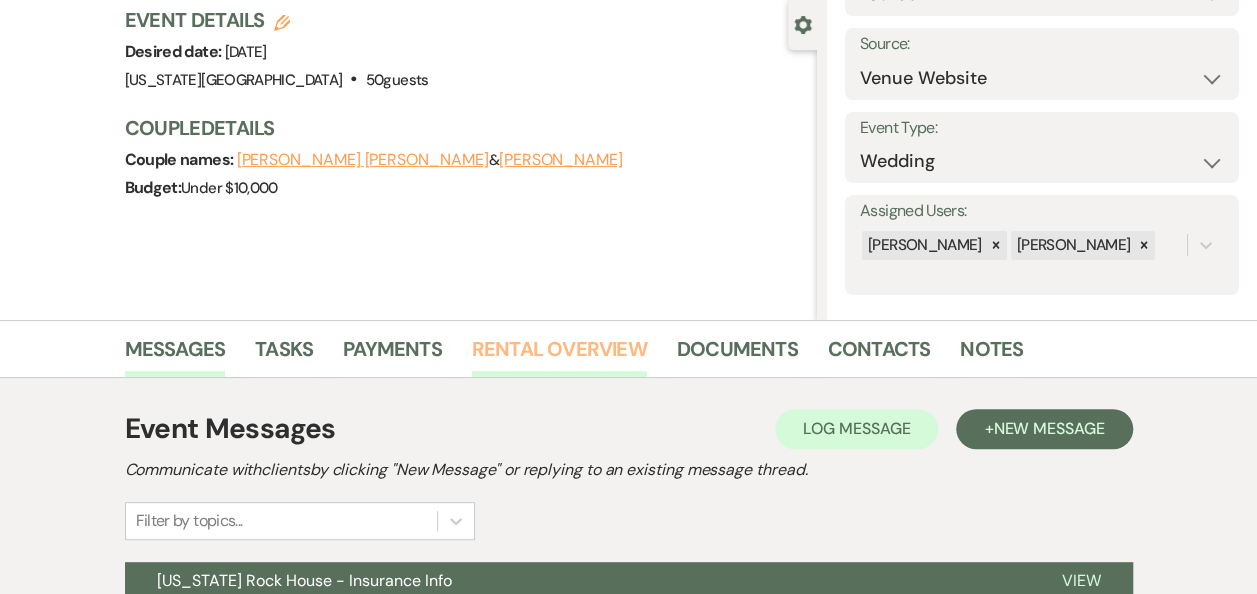 click on "Rental Overview" at bounding box center (559, 355) 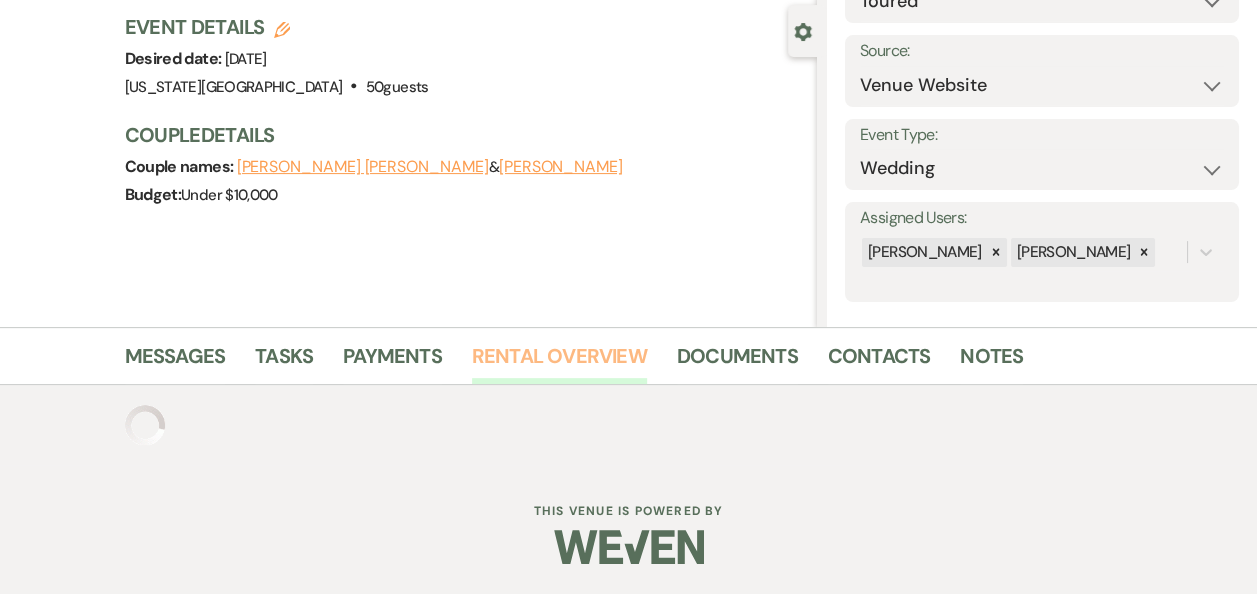 scroll, scrollTop: 182, scrollLeft: 0, axis: vertical 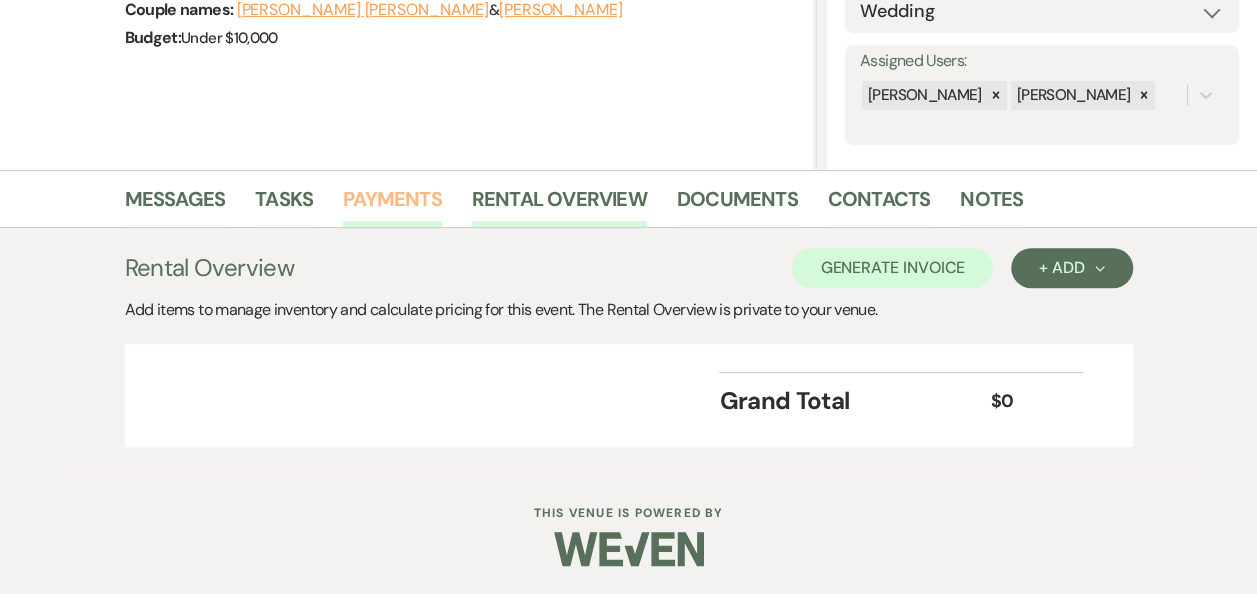 click on "Payments" at bounding box center (392, 205) 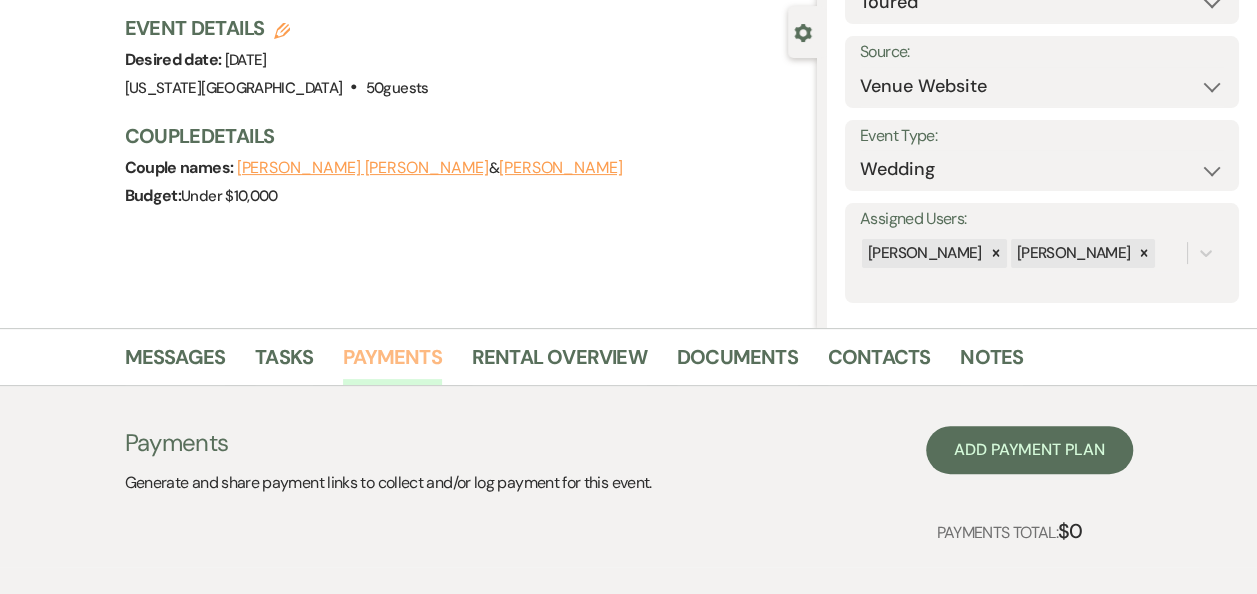 scroll, scrollTop: 275, scrollLeft: 0, axis: vertical 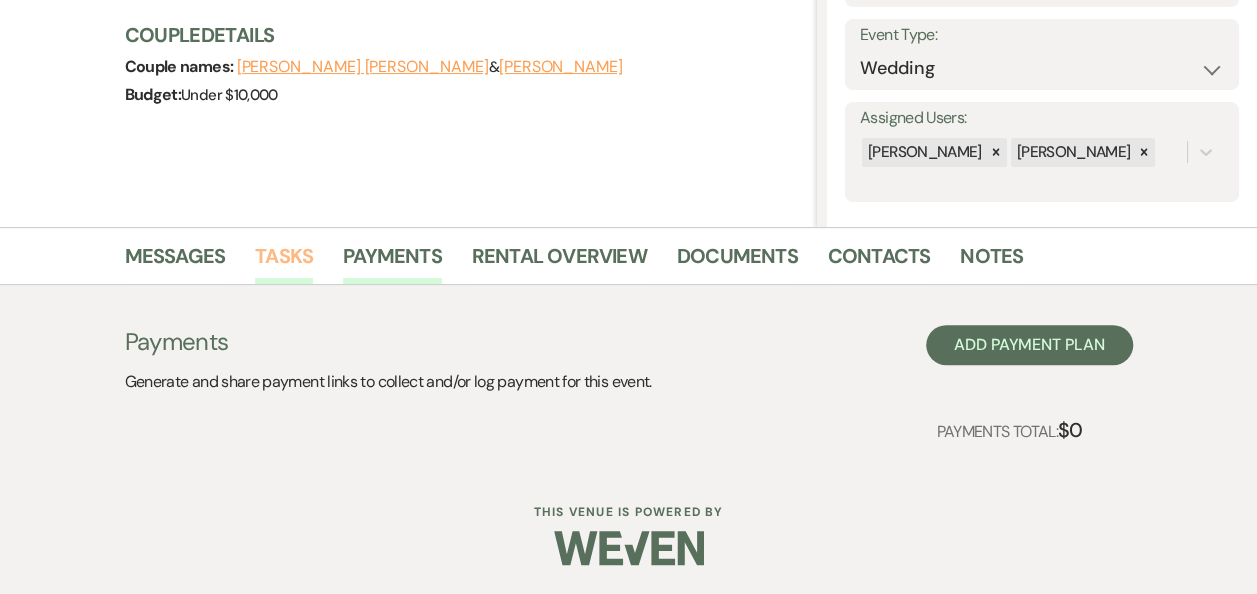 click on "Tasks" at bounding box center (284, 262) 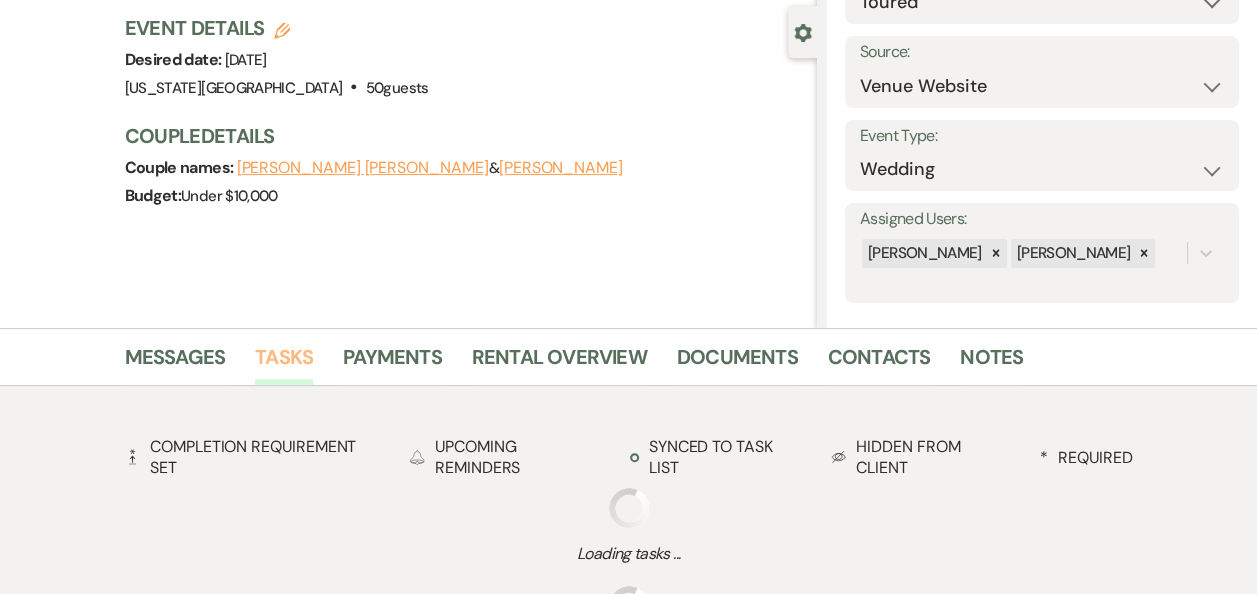 scroll, scrollTop: 275, scrollLeft: 0, axis: vertical 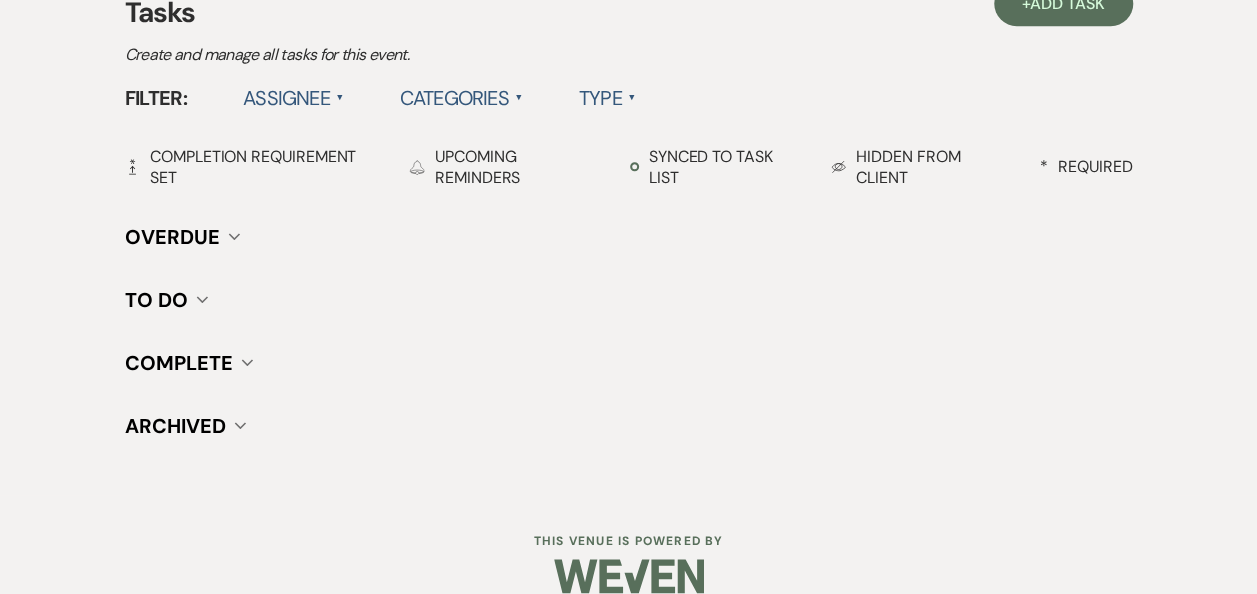 click on "To Do" at bounding box center (156, 300) 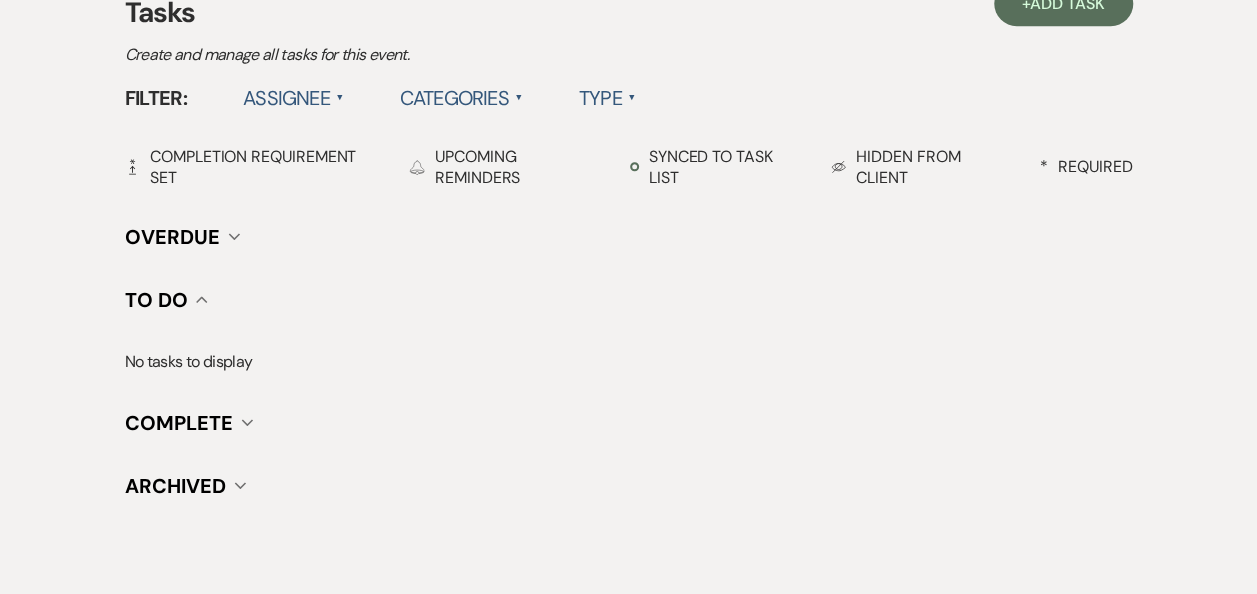 click on "Overdue" at bounding box center [172, 237] 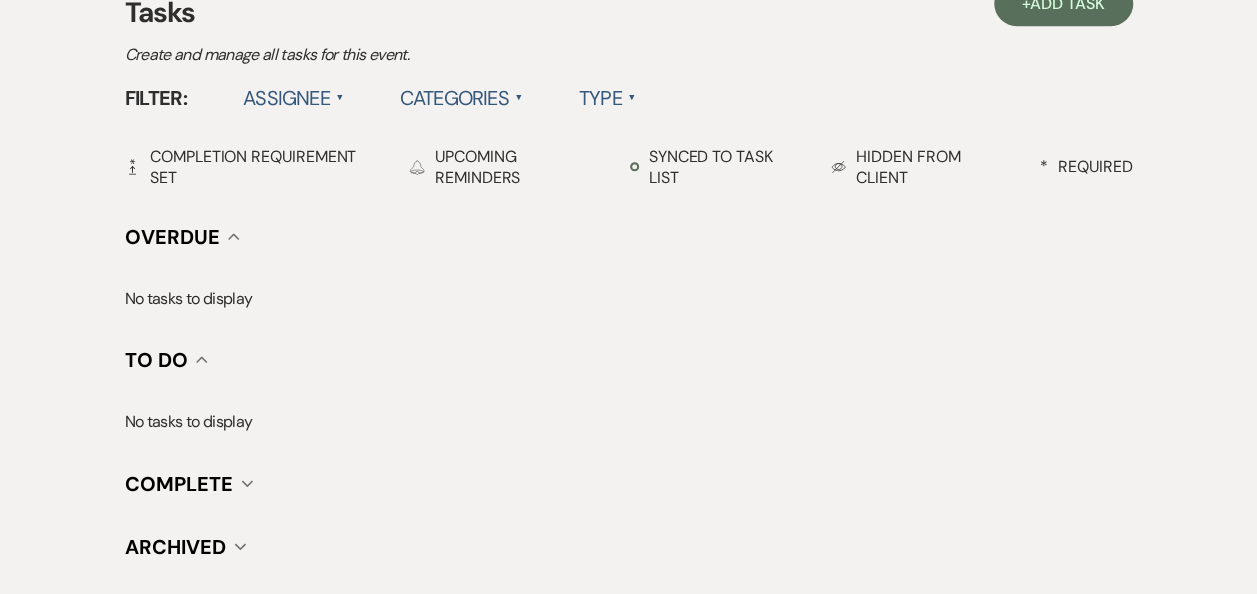 click on "Complete" at bounding box center (179, 484) 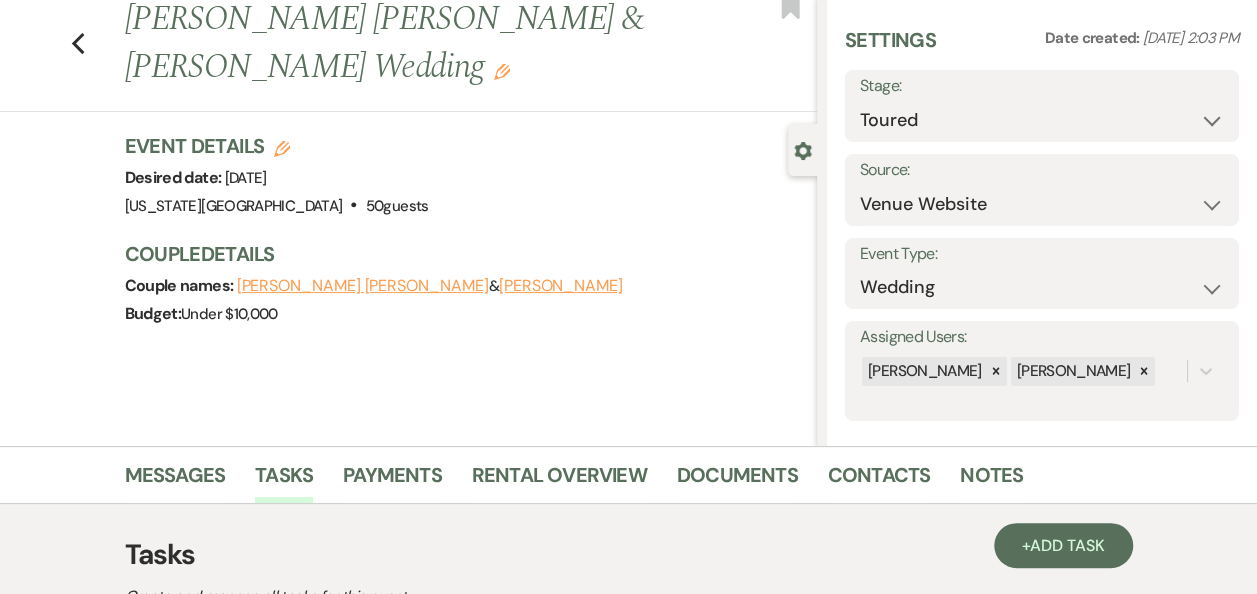 scroll, scrollTop: 32, scrollLeft: 0, axis: vertical 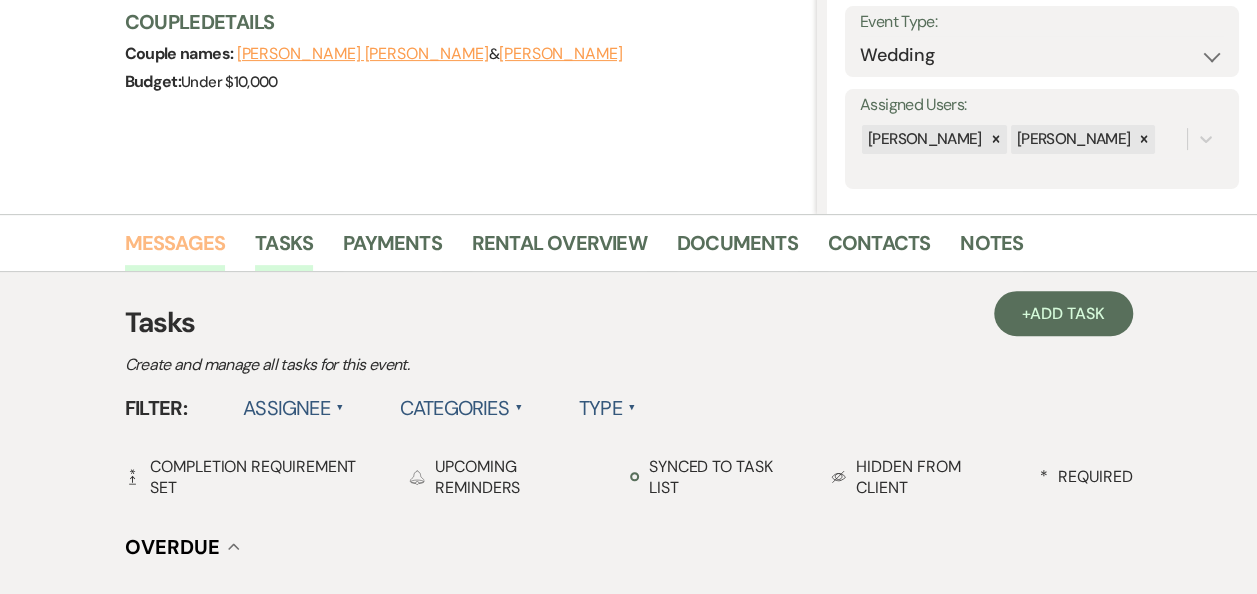 click on "Messages" at bounding box center [175, 249] 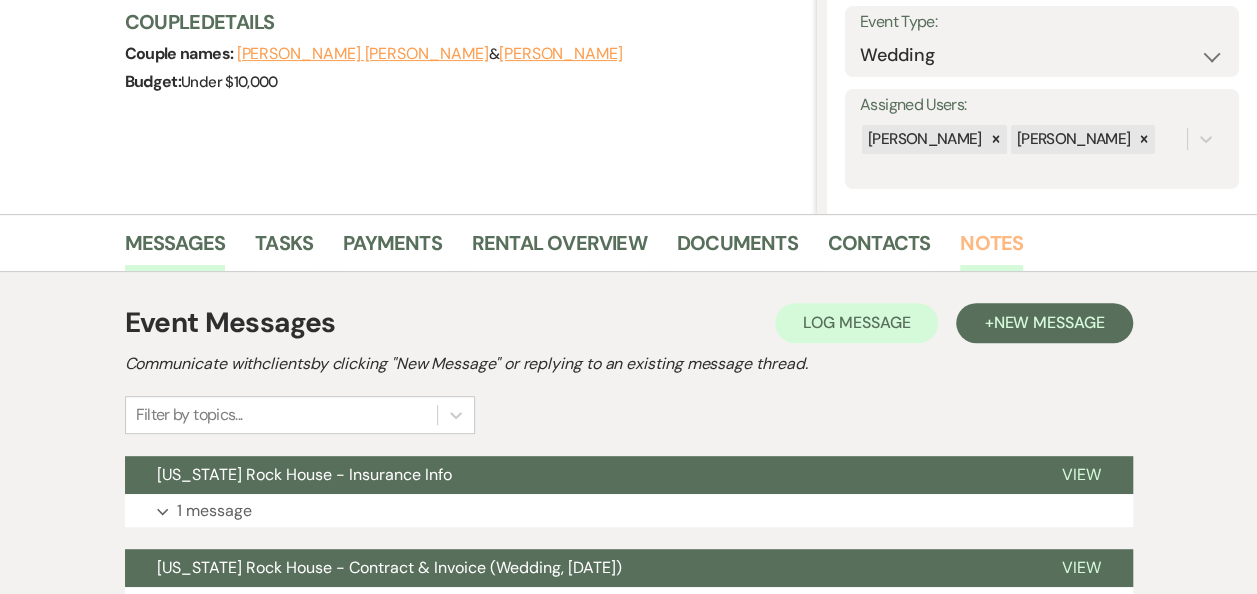 click on "Notes" at bounding box center [991, 249] 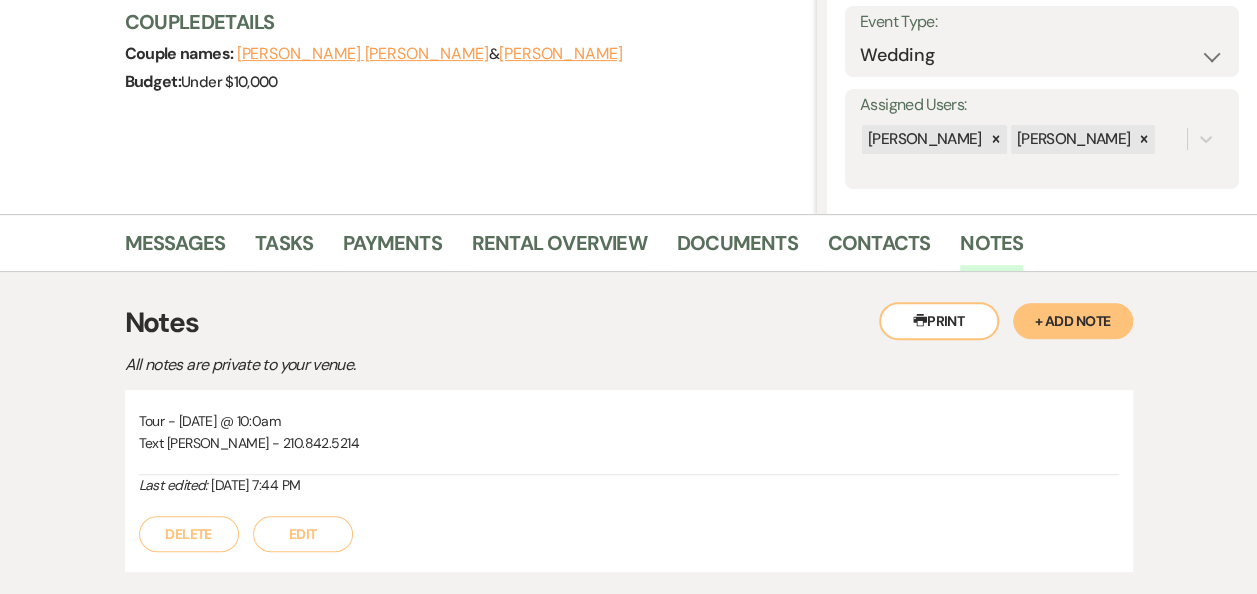 click on "Printer  Print" at bounding box center [939, 321] 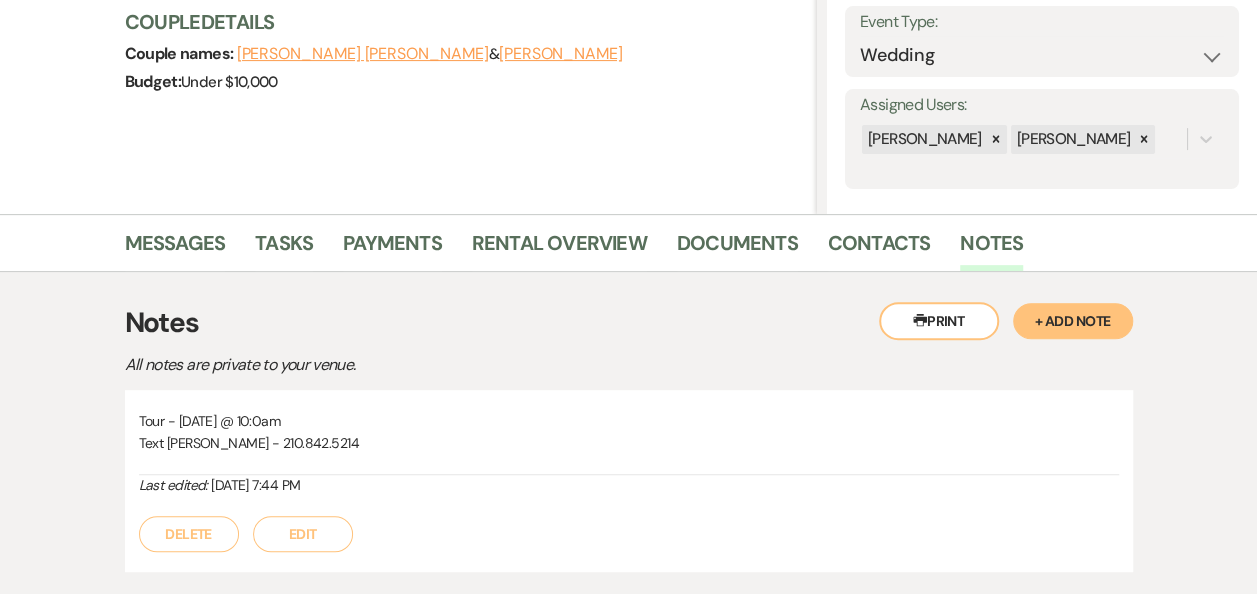 scroll, scrollTop: 289, scrollLeft: 0, axis: vertical 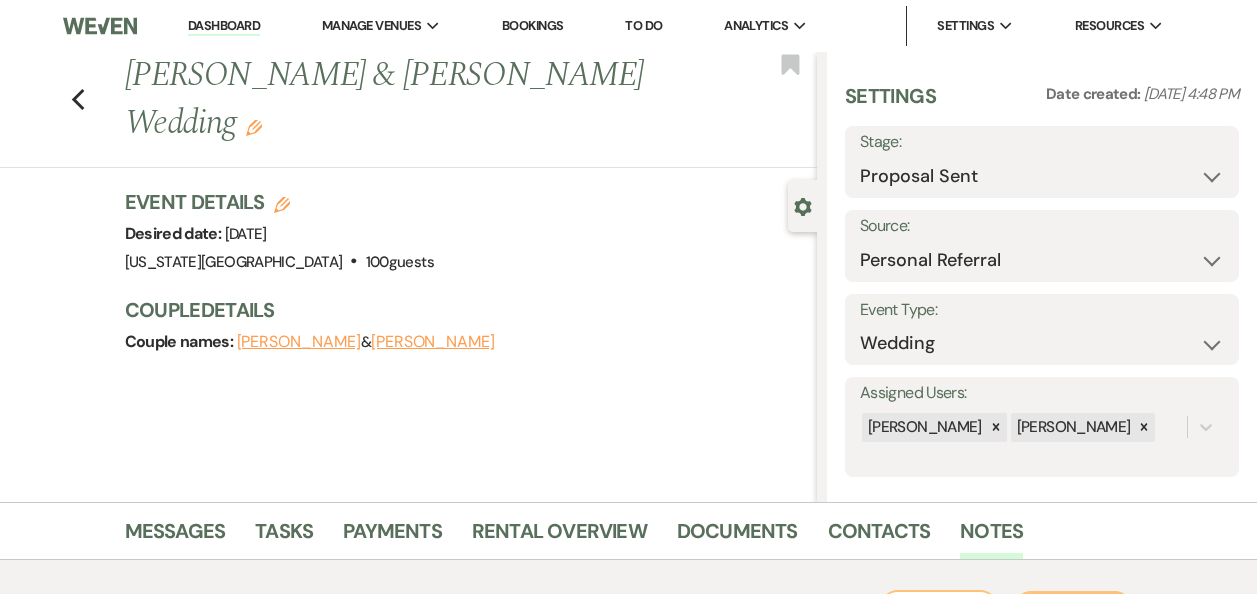 select on "6" 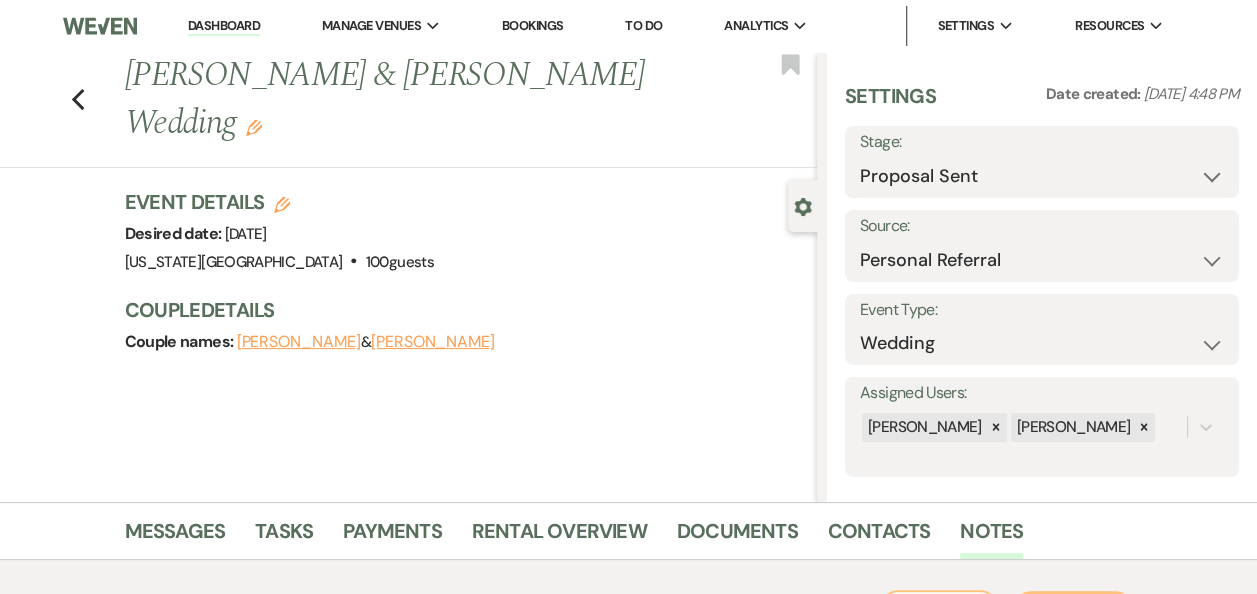 scroll, scrollTop: 0, scrollLeft: 0, axis: both 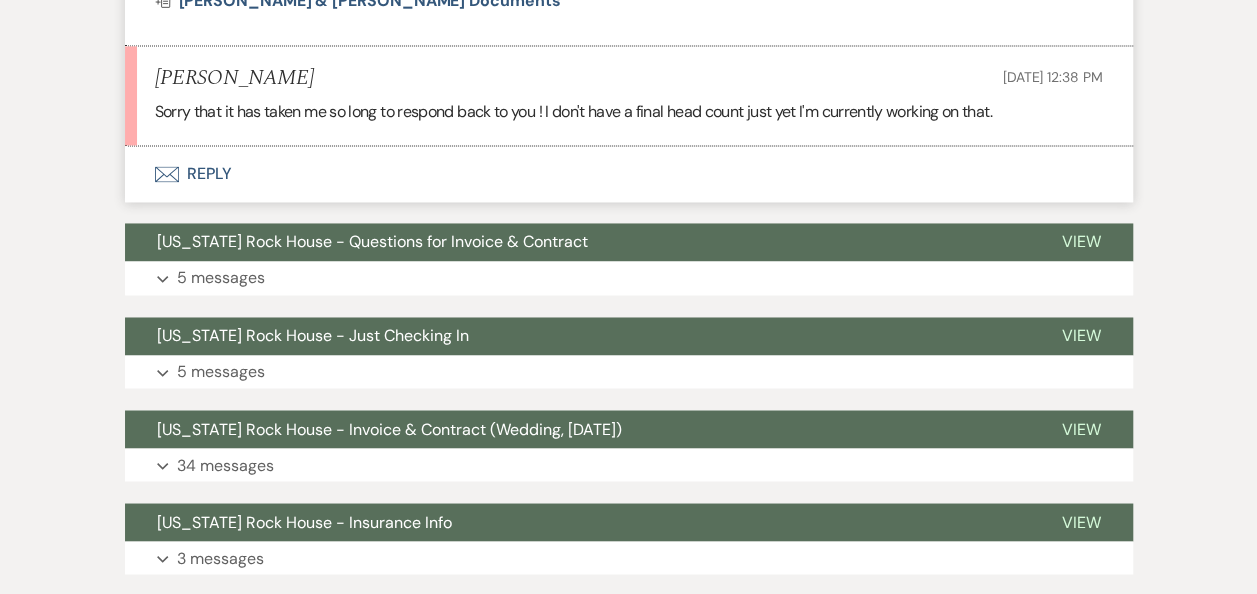 click on "Envelope Reply" at bounding box center (629, 174) 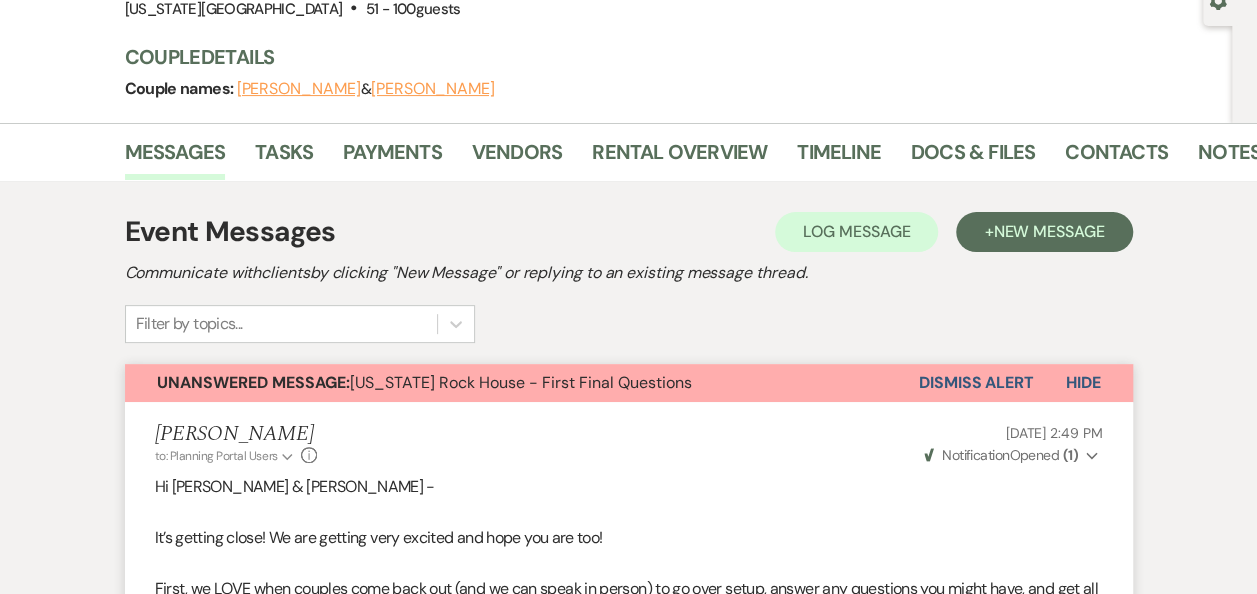 scroll, scrollTop: 100, scrollLeft: 0, axis: vertical 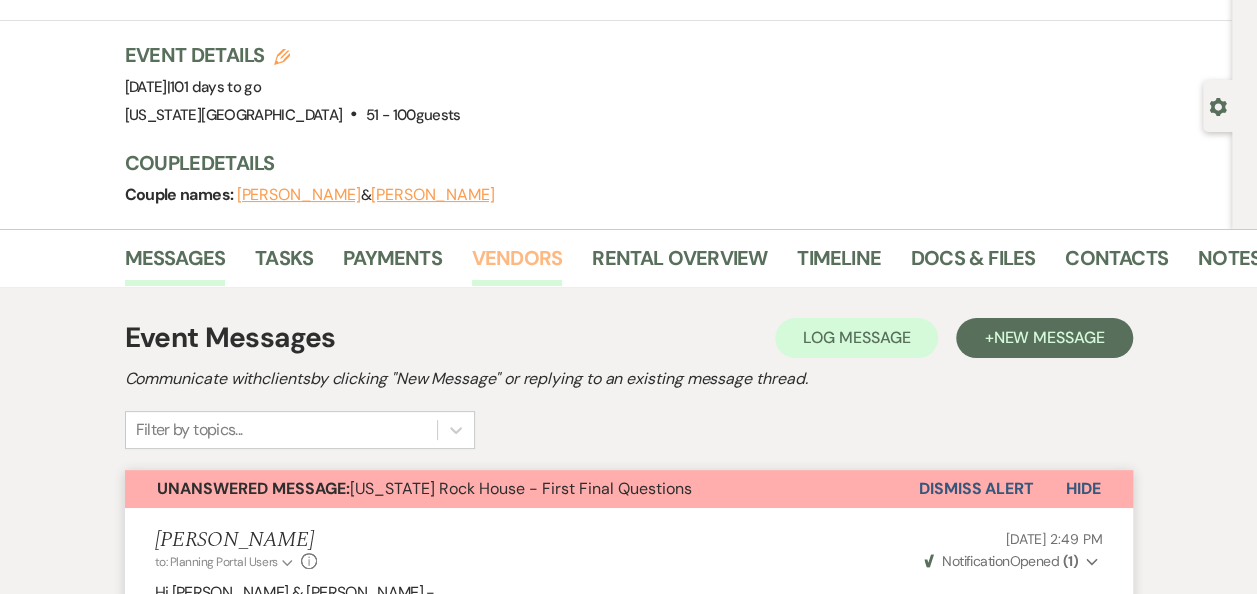click on "Vendors" at bounding box center (517, 264) 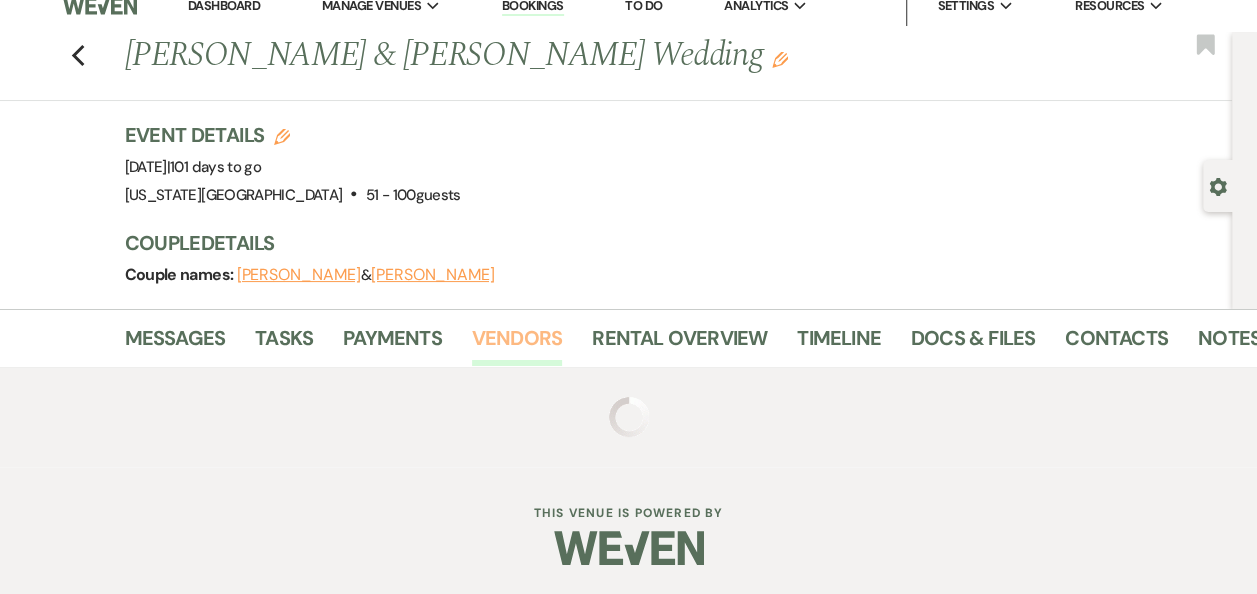 scroll, scrollTop: 100, scrollLeft: 0, axis: vertical 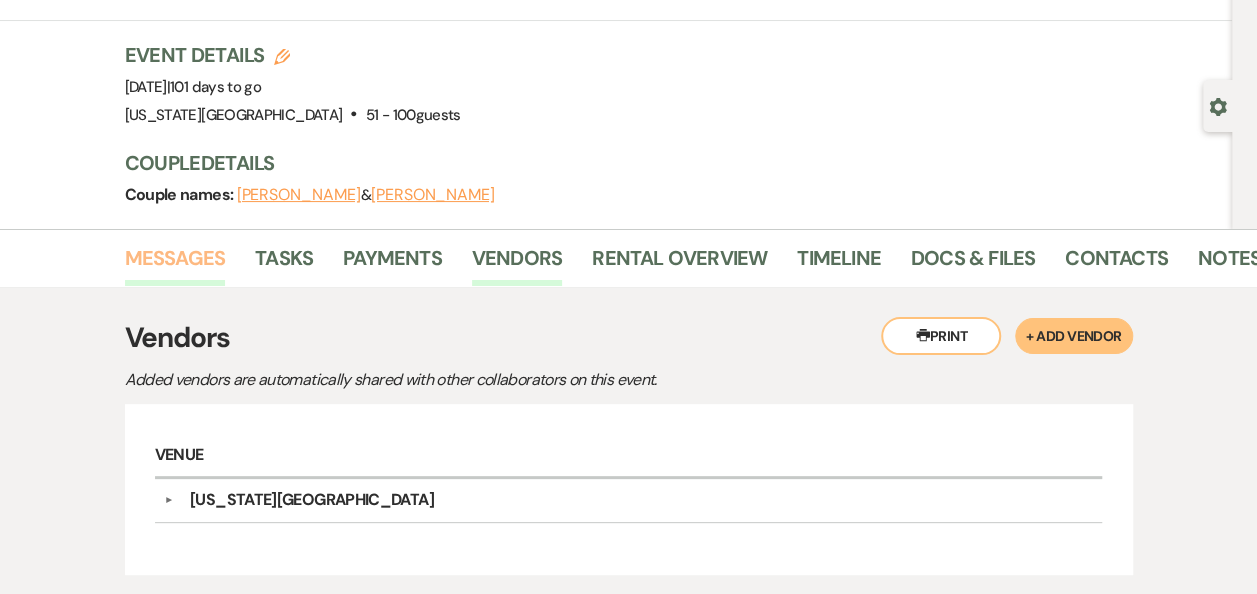click on "Messages" at bounding box center (175, 264) 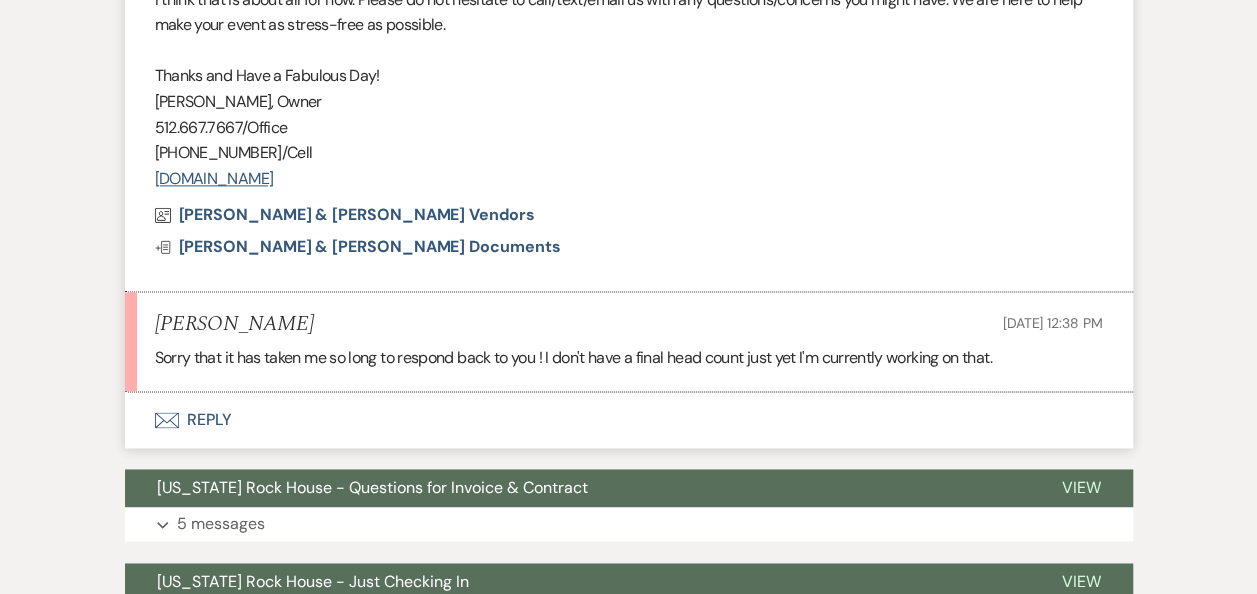 scroll, scrollTop: 1324, scrollLeft: 0, axis: vertical 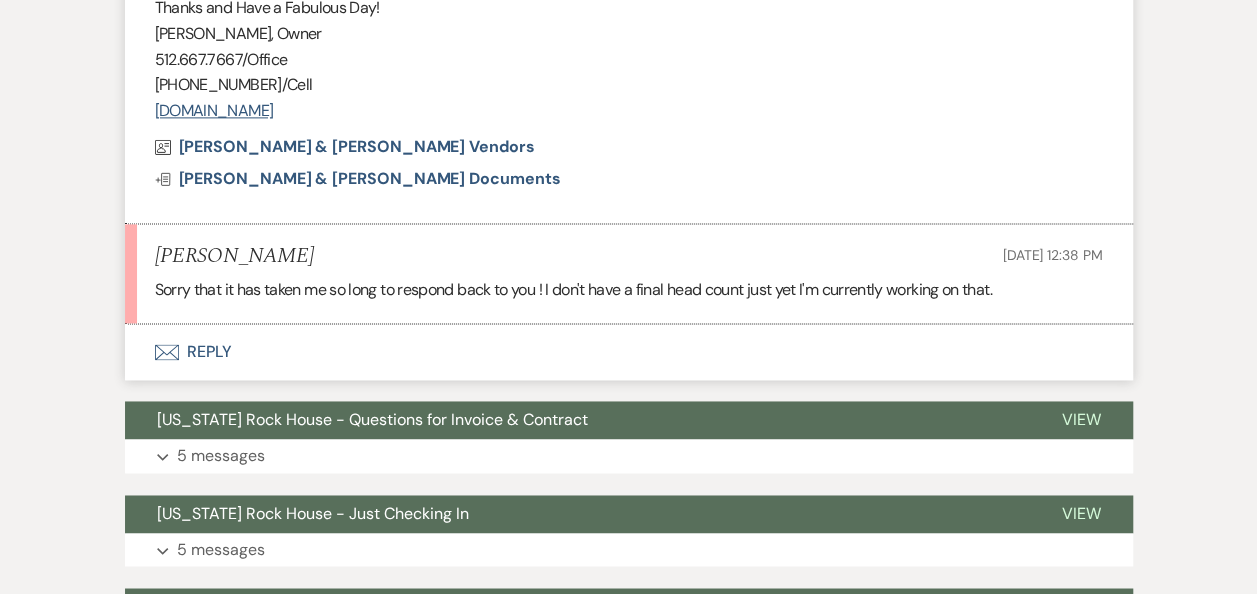 click on "Envelope Reply" at bounding box center (629, 352) 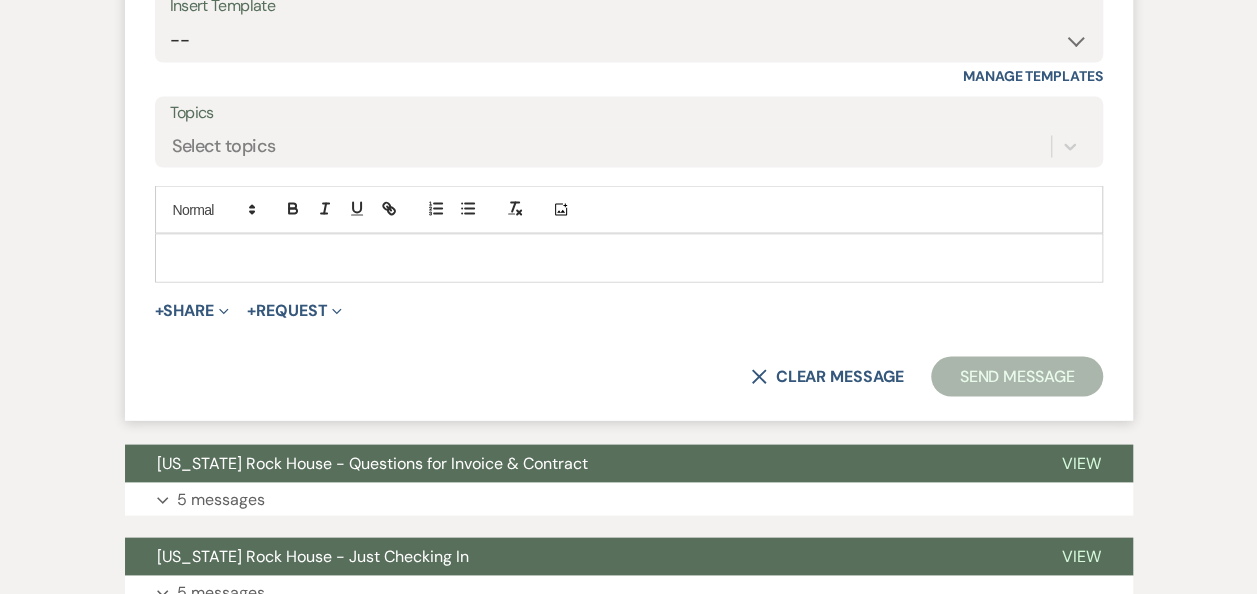 scroll, scrollTop: 1832, scrollLeft: 0, axis: vertical 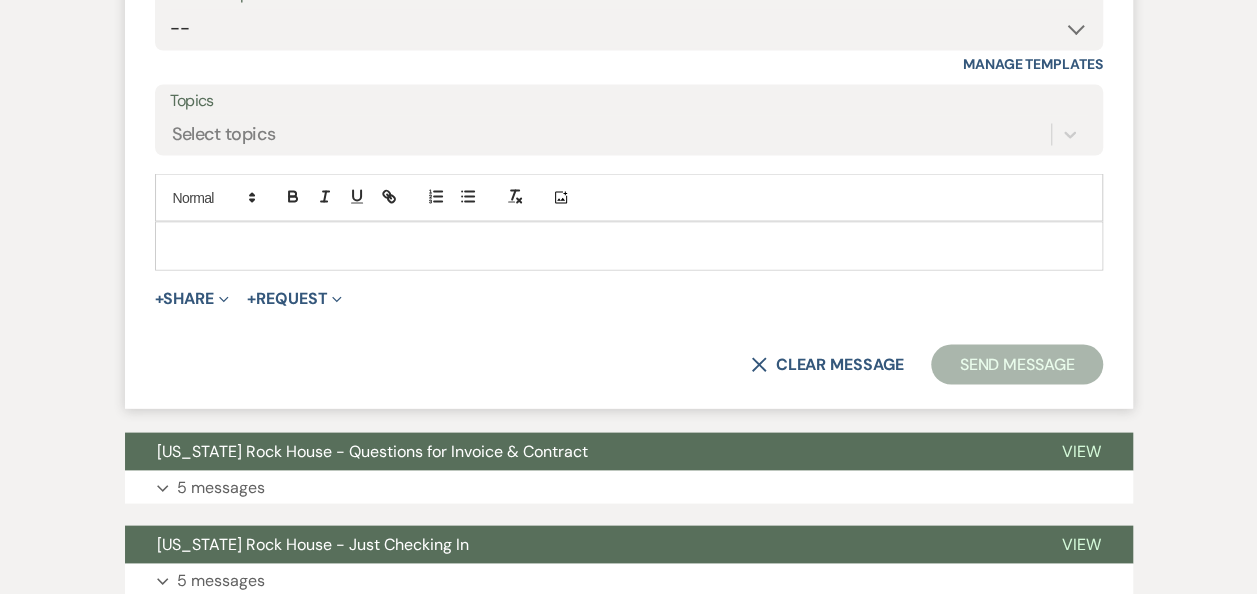 click at bounding box center (629, 245) 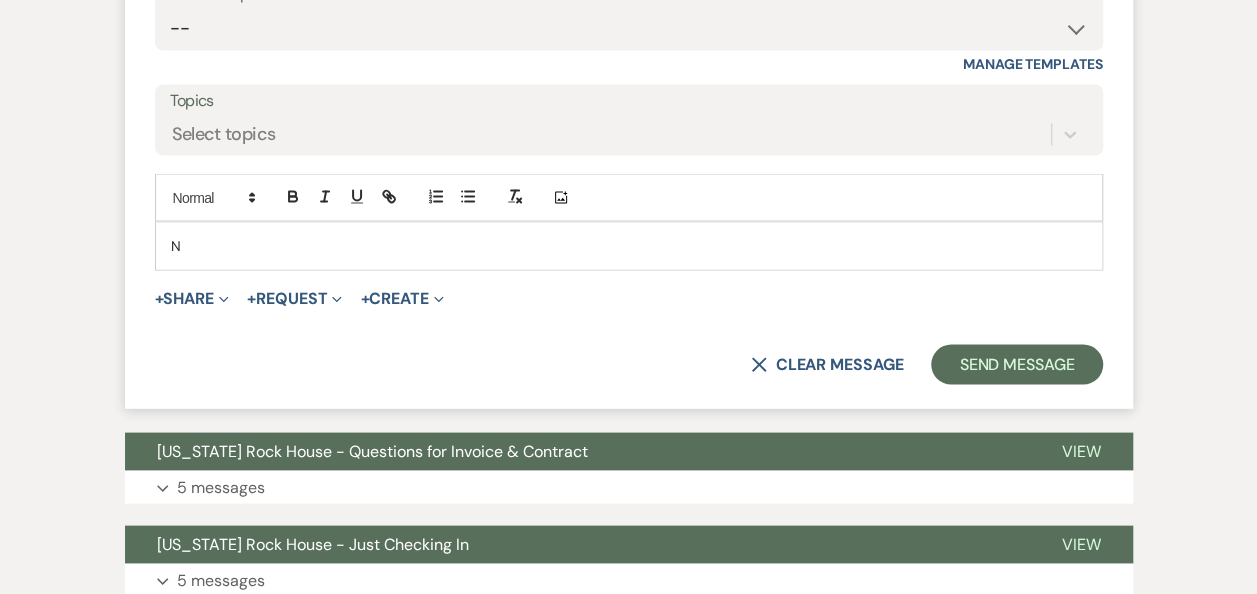 type 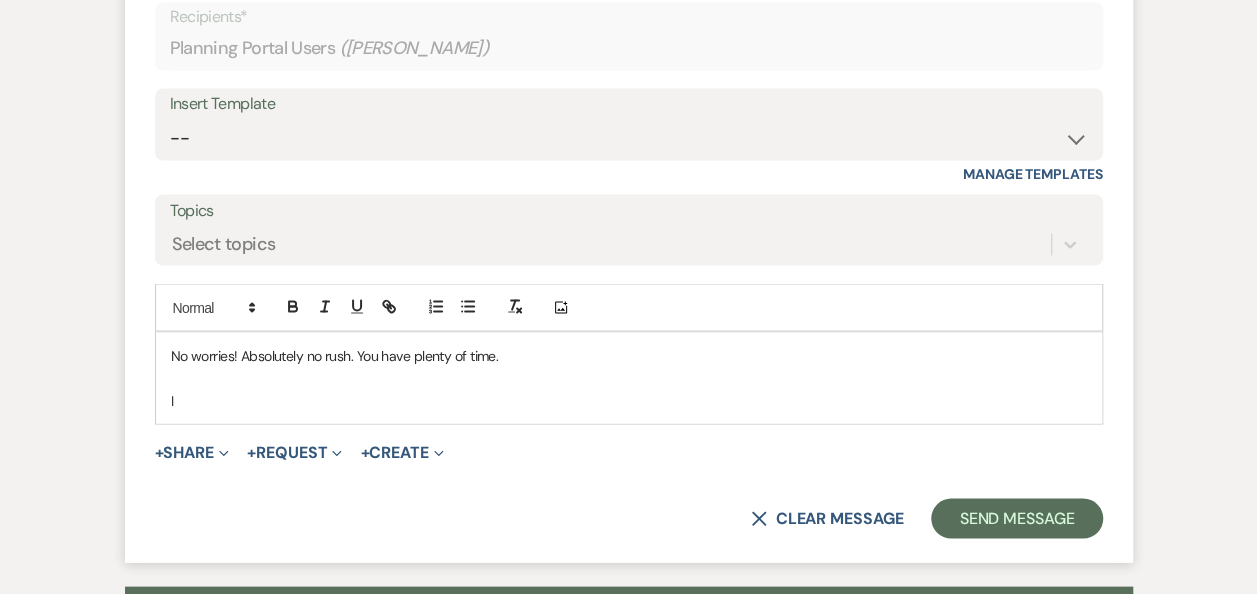 scroll, scrollTop: 1747, scrollLeft: 0, axis: vertical 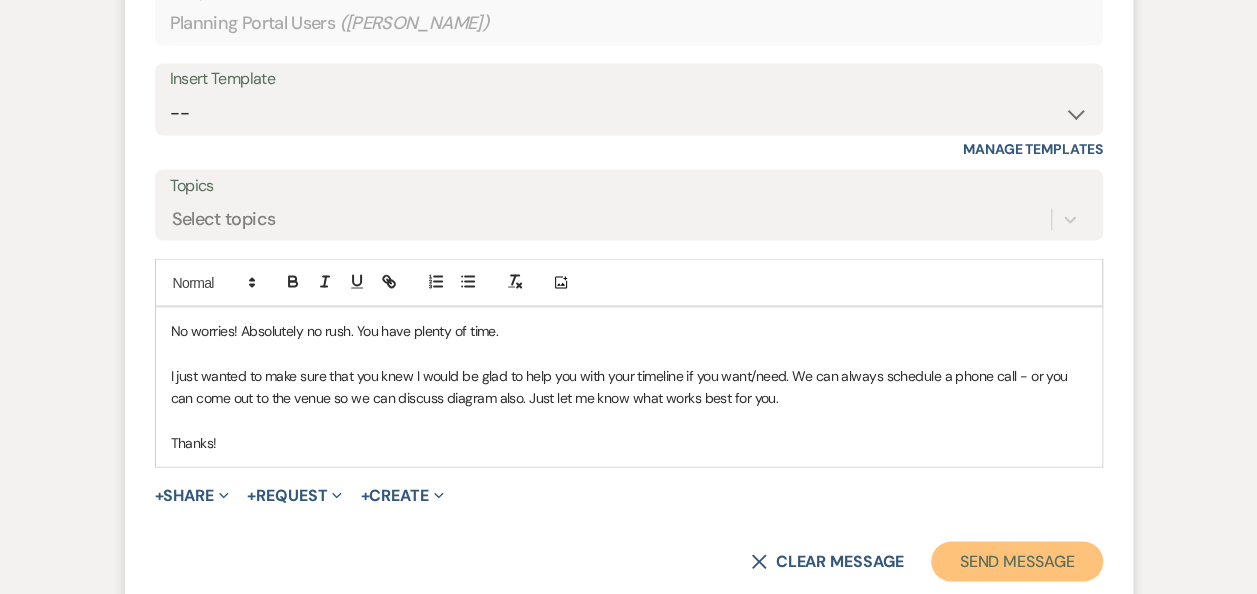 click on "Send Message" at bounding box center [1016, 561] 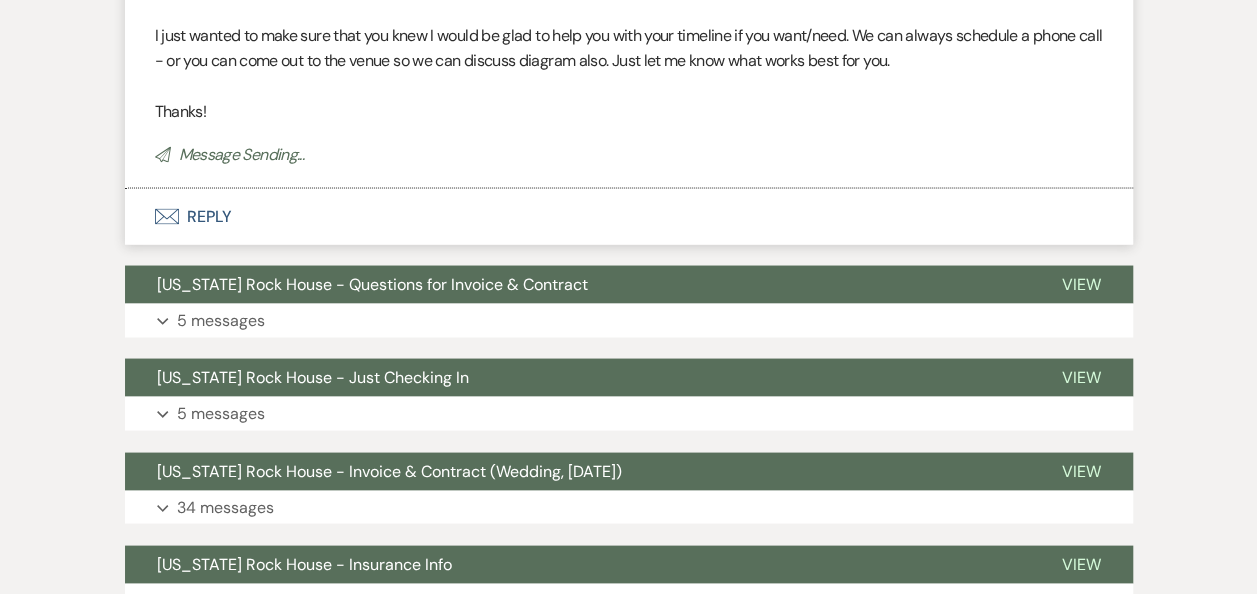 scroll, scrollTop: 2033, scrollLeft: 0, axis: vertical 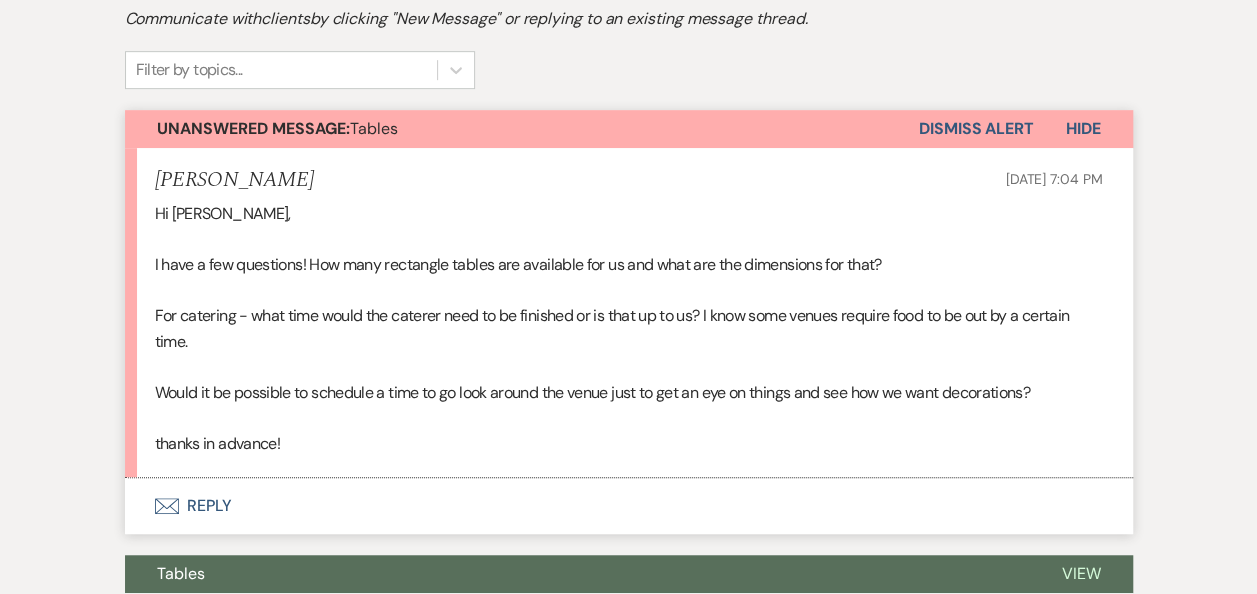 click on "Envelope Reply" at bounding box center [629, 506] 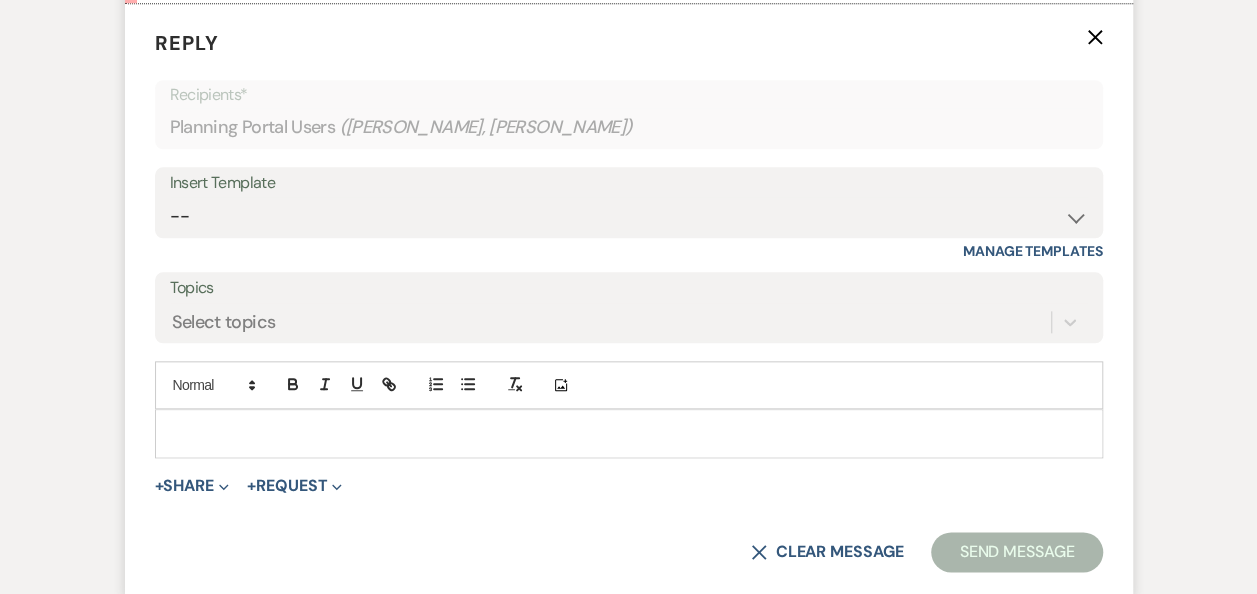 scroll, scrollTop: 964, scrollLeft: 0, axis: vertical 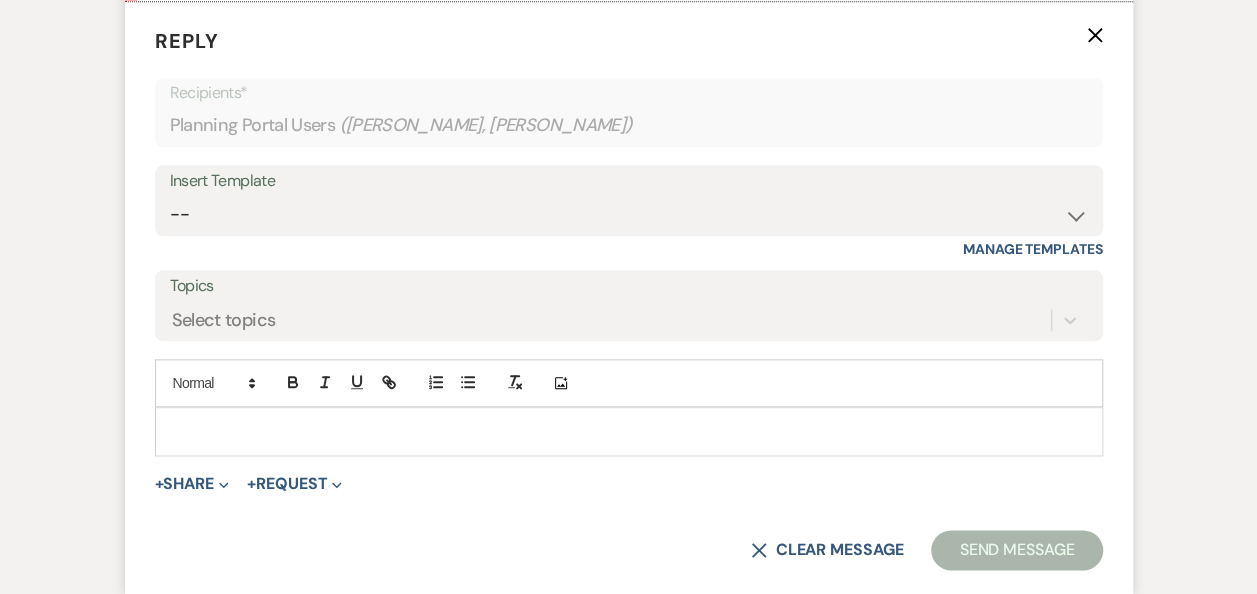 click at bounding box center [629, 431] 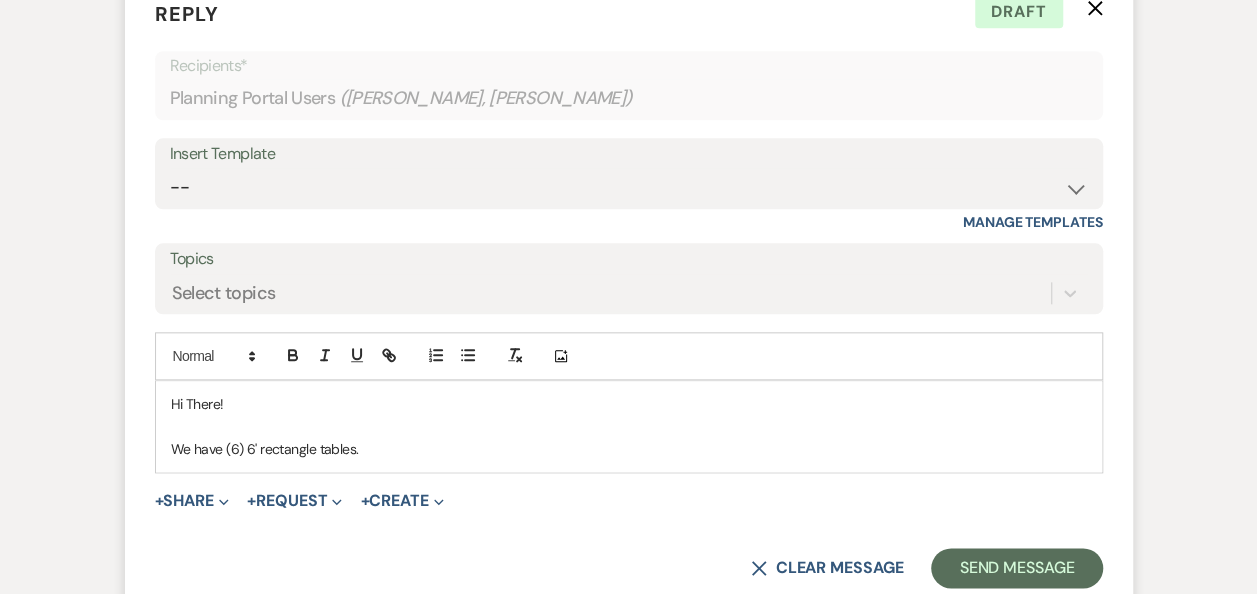 scroll, scrollTop: 1014, scrollLeft: 0, axis: vertical 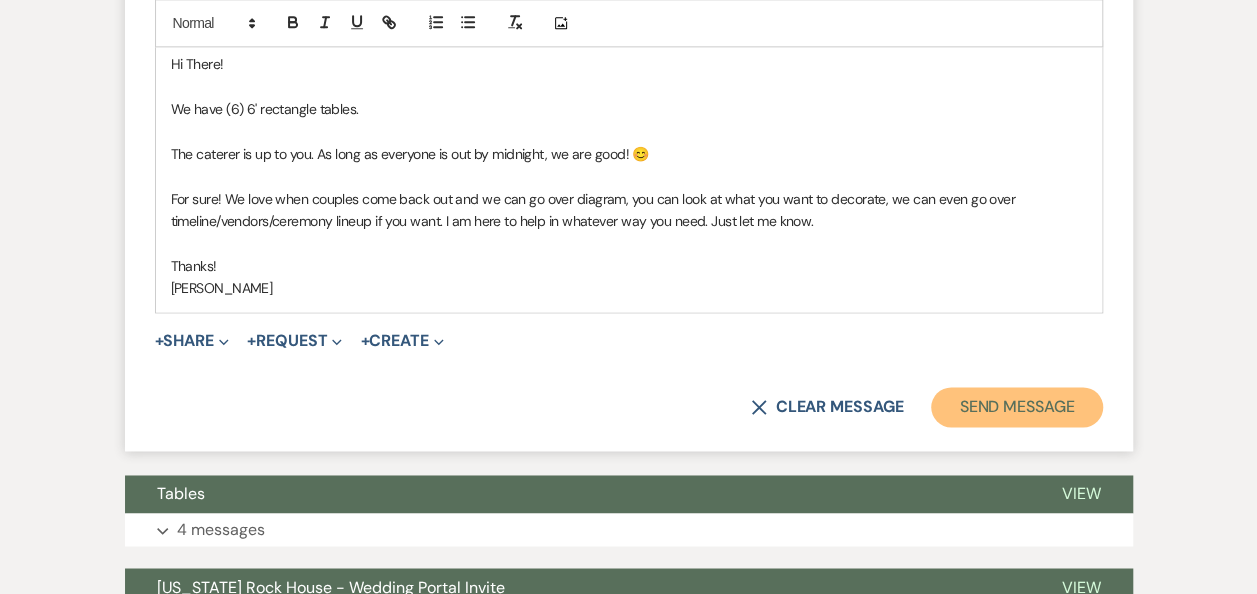 click on "Send Message" at bounding box center (1016, 407) 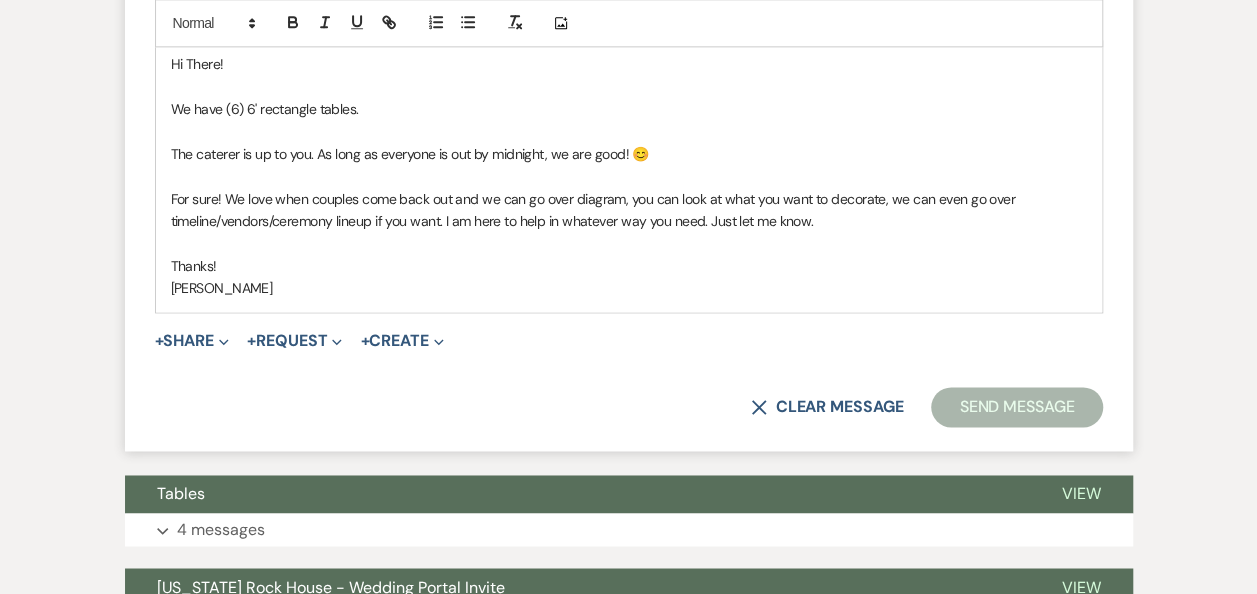 scroll, scrollTop: 1652, scrollLeft: 0, axis: vertical 